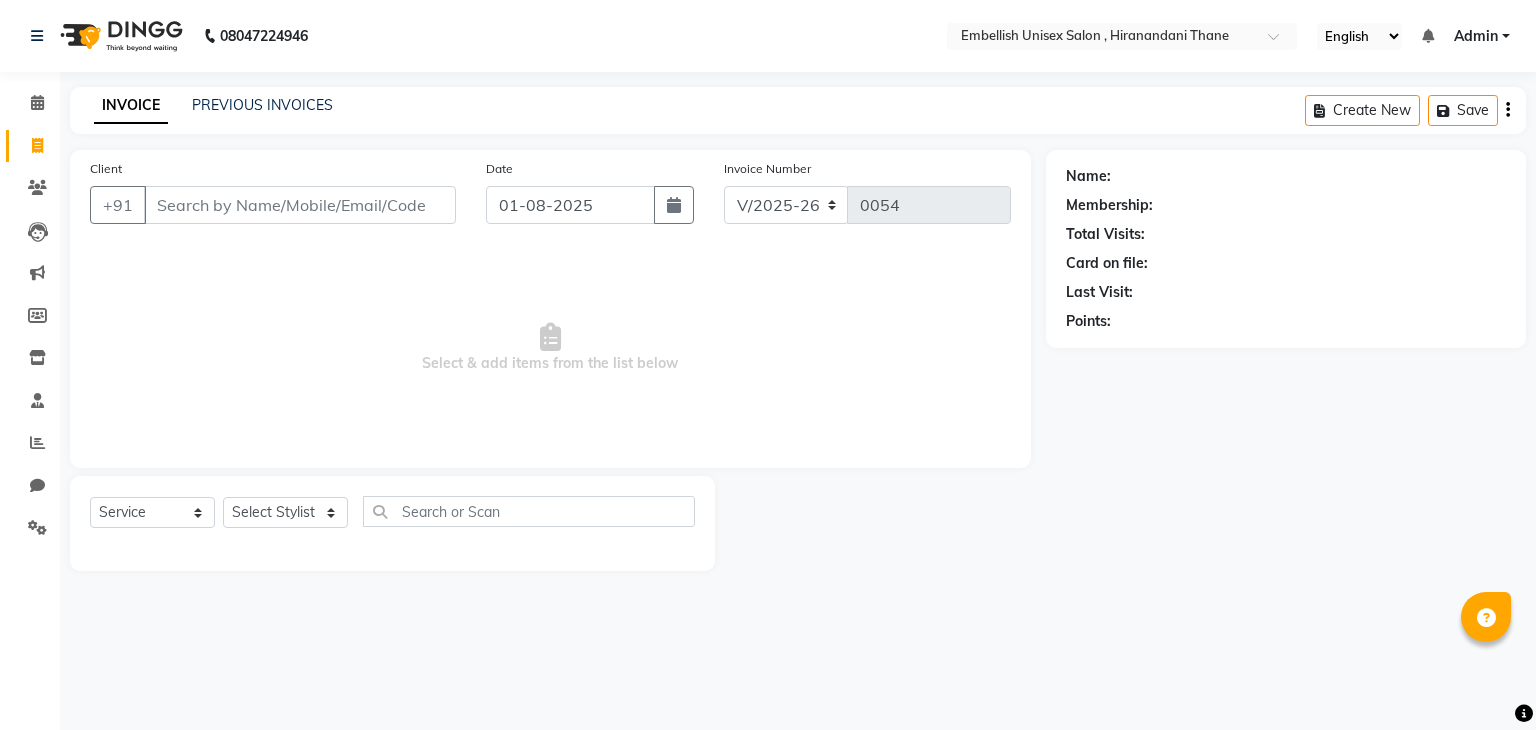 select on "8665" 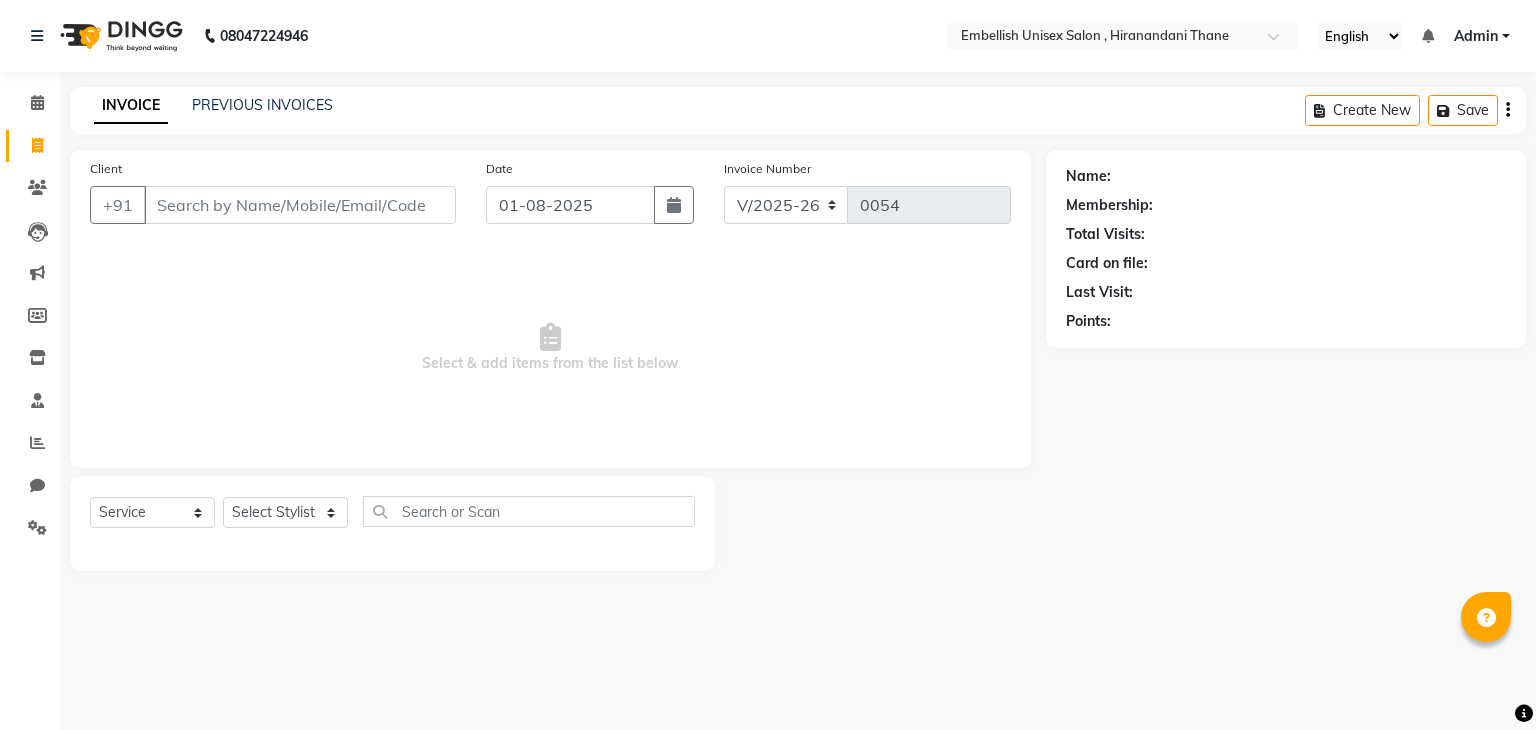 scroll, scrollTop: 0, scrollLeft: 0, axis: both 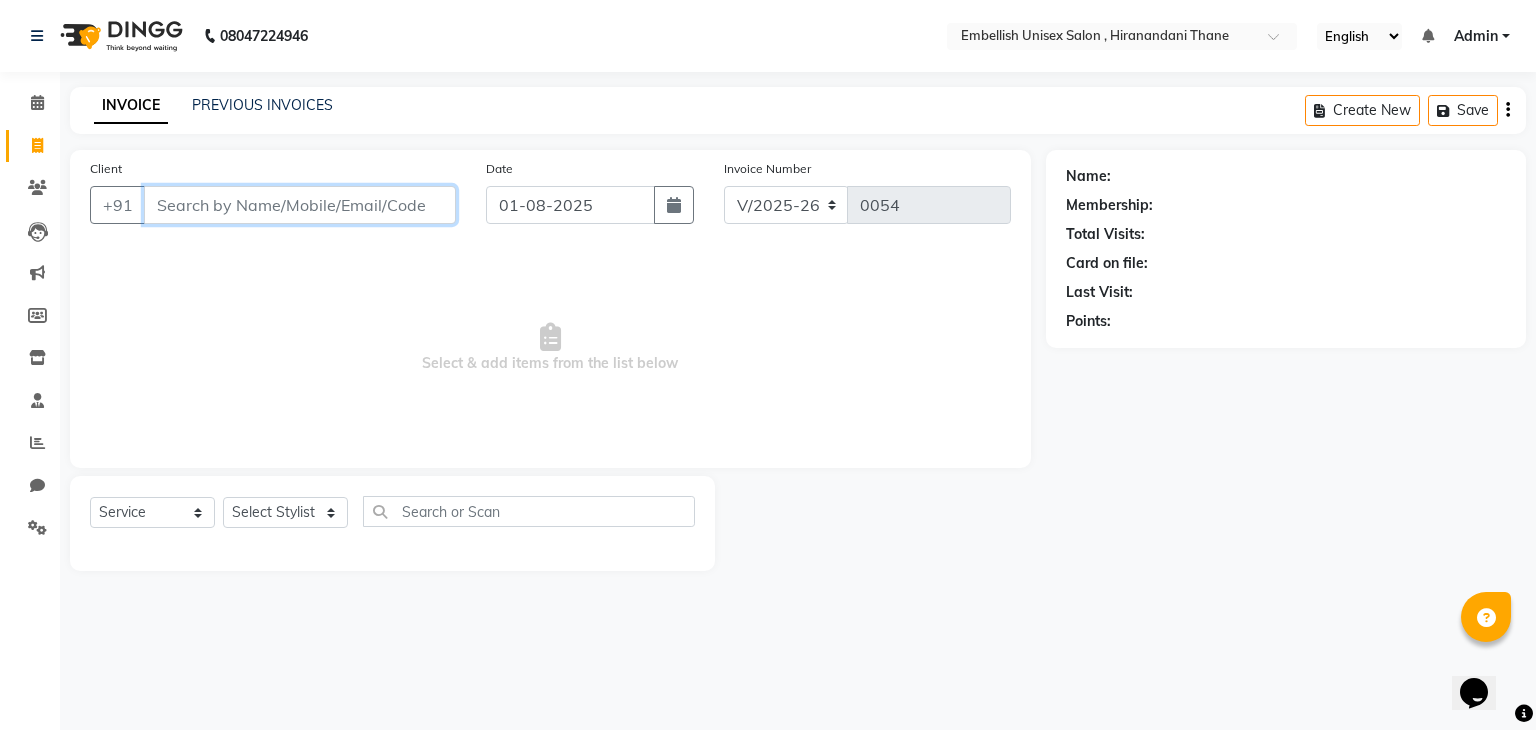 click on "Client" at bounding box center (300, 205) 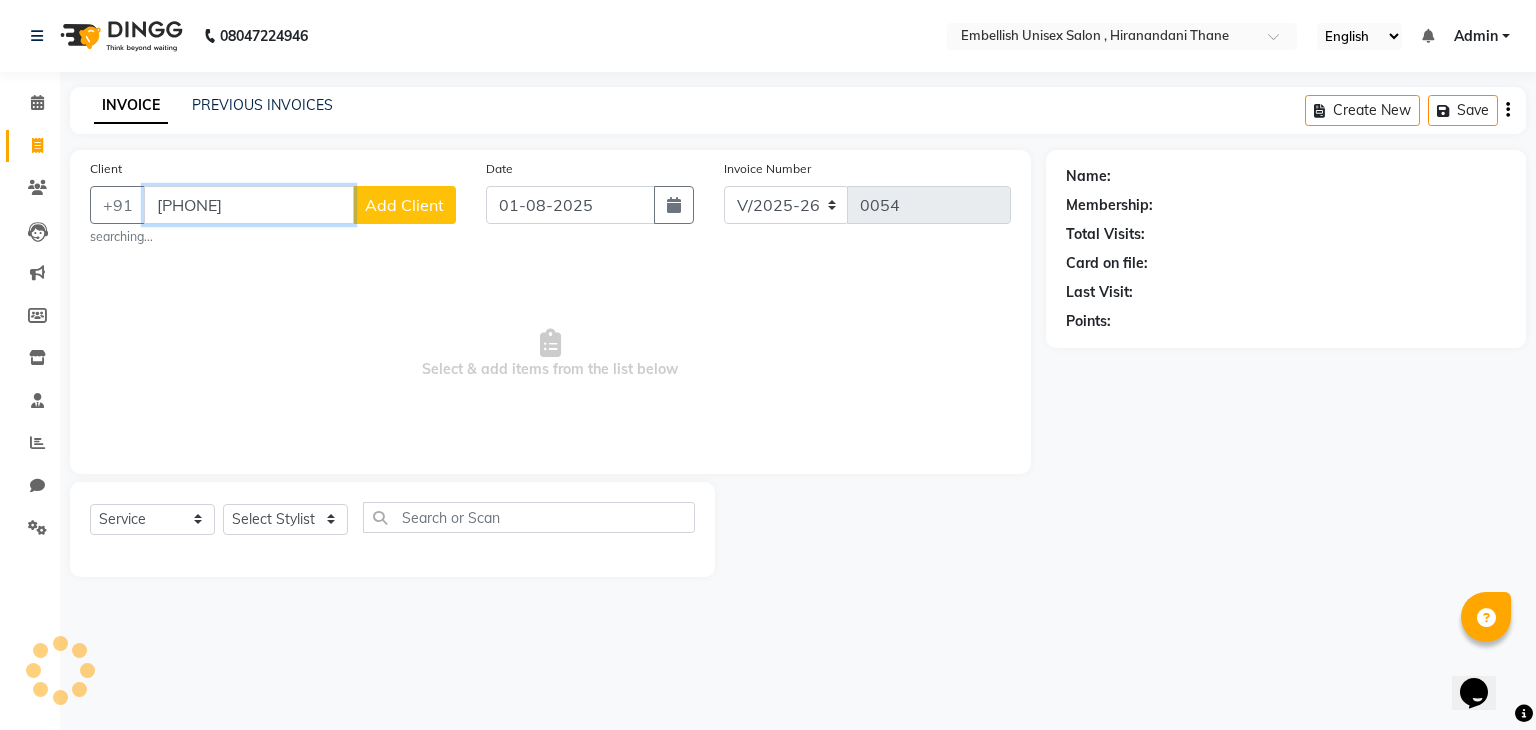 type on "[PHONE]" 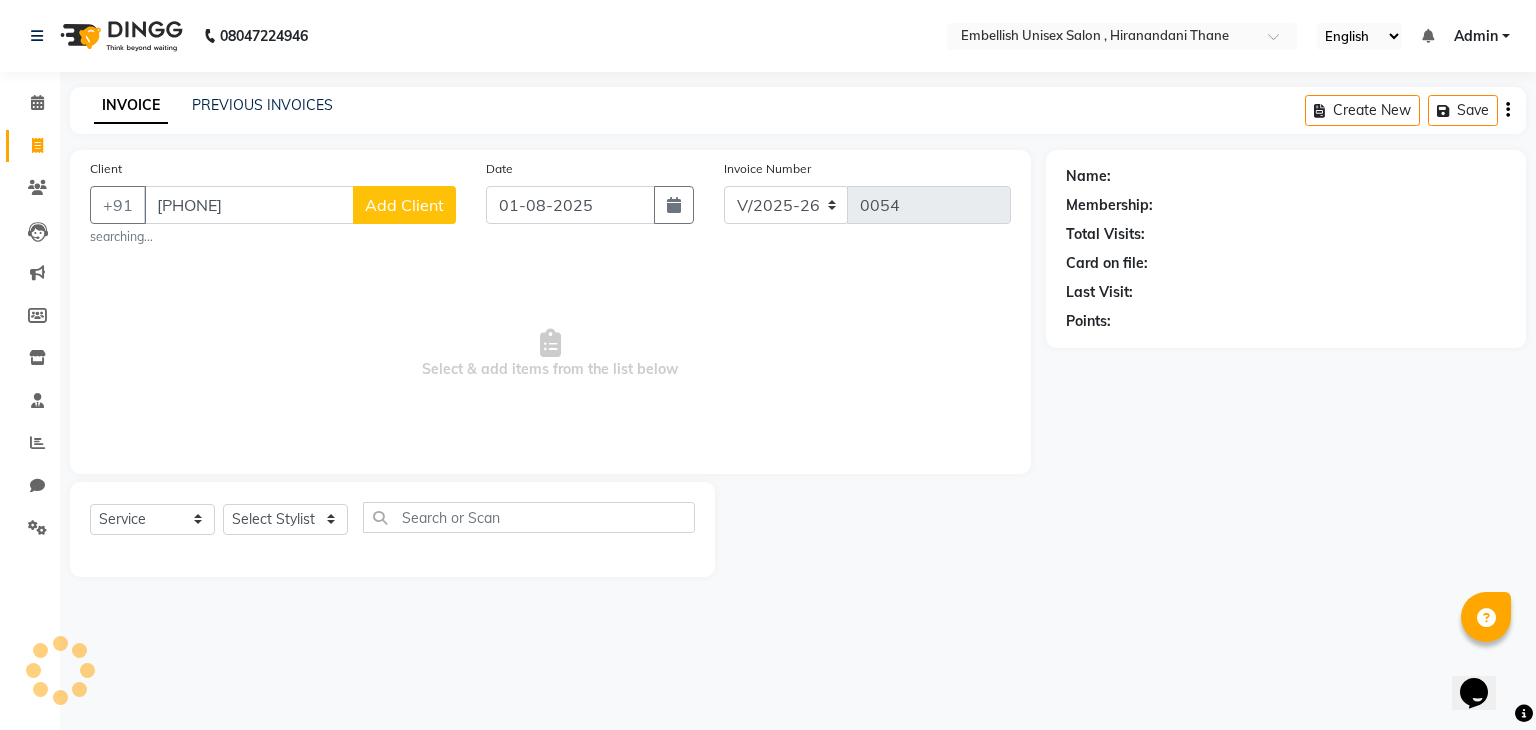 click on "Add Client" 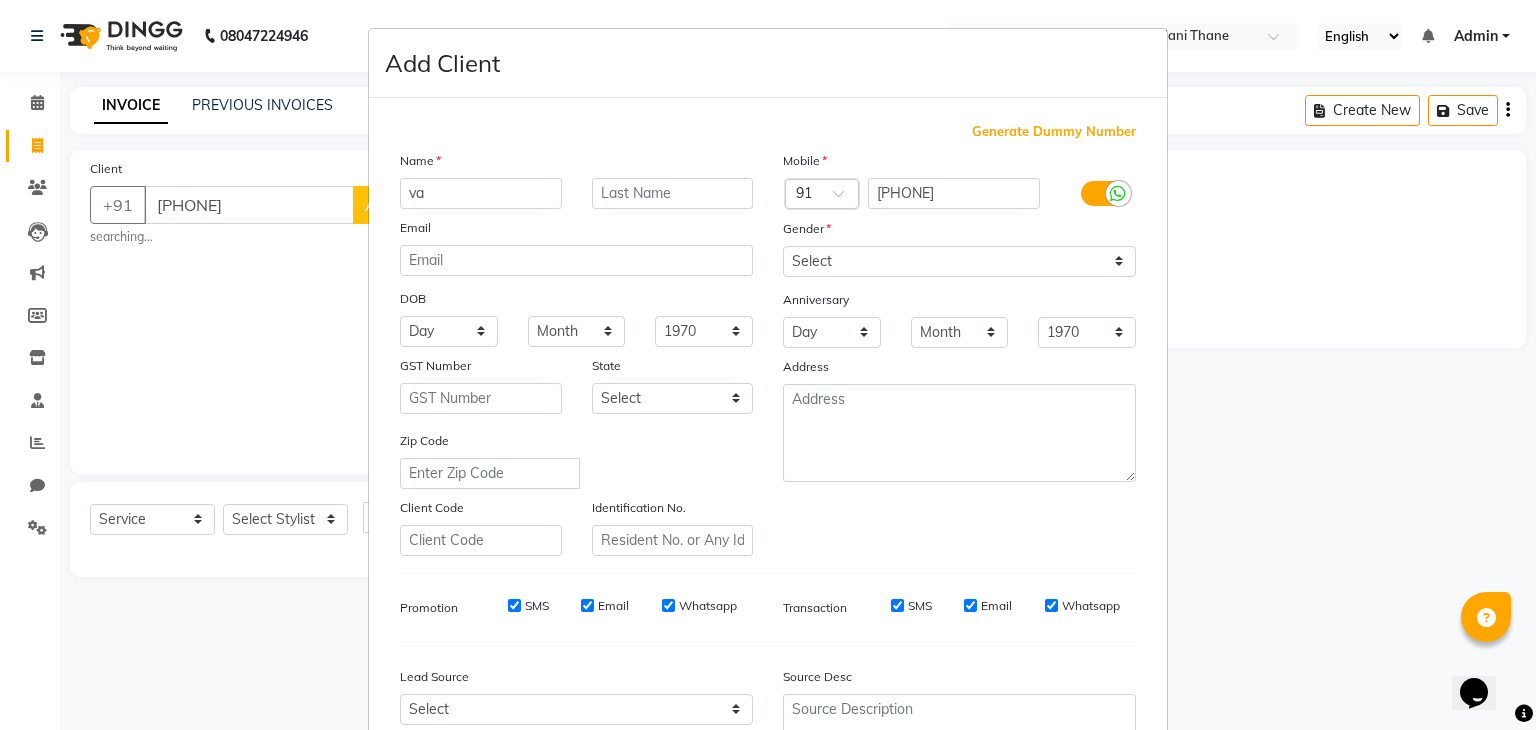 type on "v" 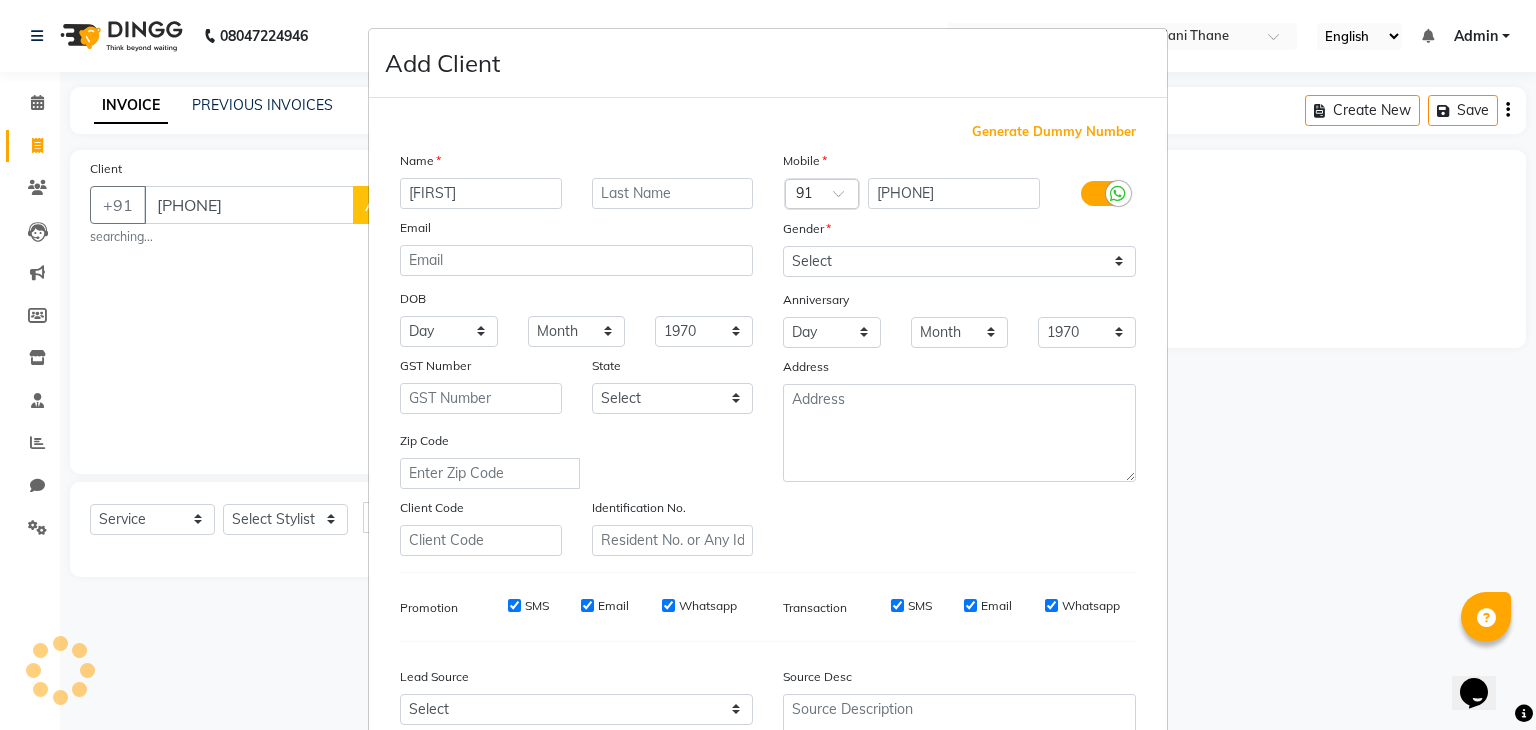 type on "[FIRST]" 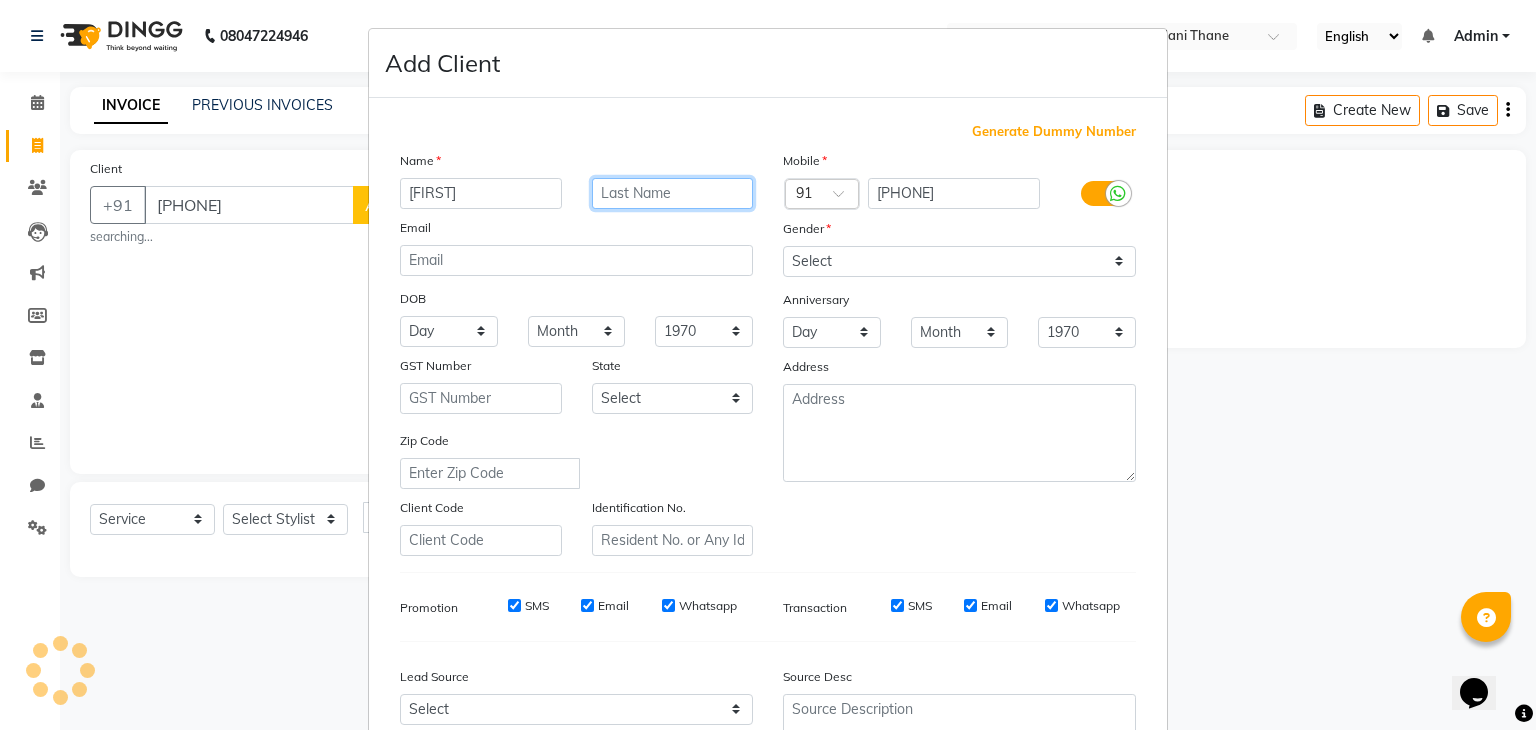 click at bounding box center (673, 193) 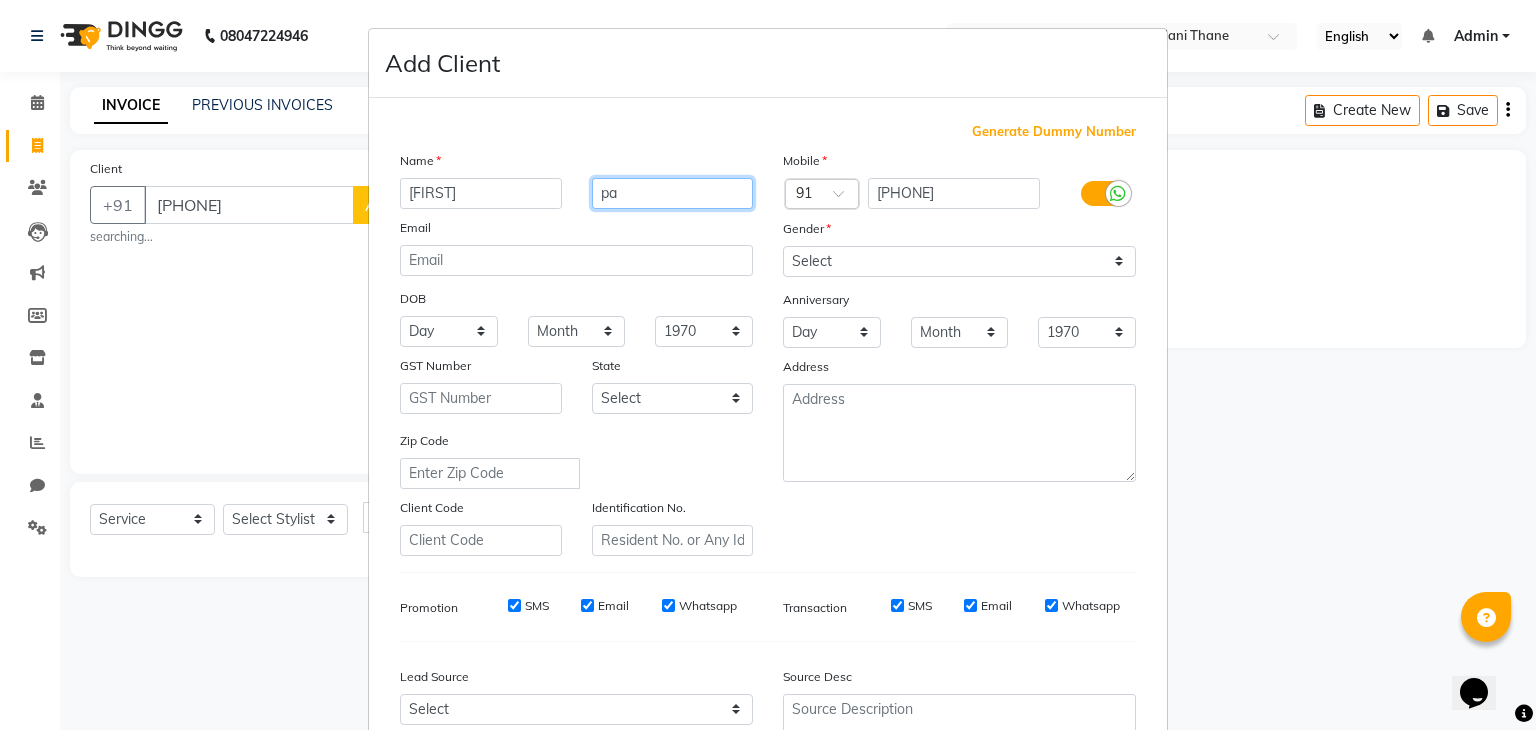 type on "p" 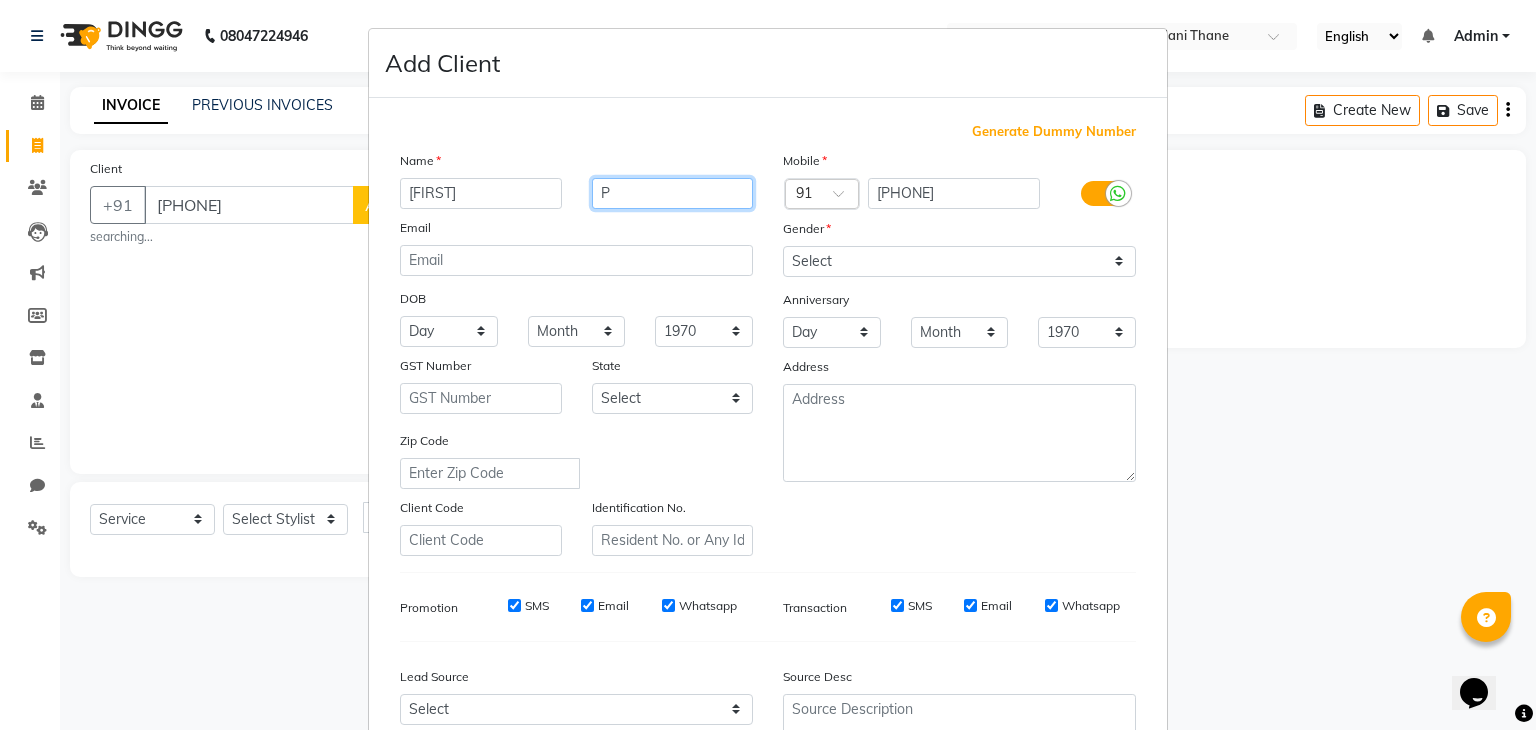 click on "P" at bounding box center (673, 193) 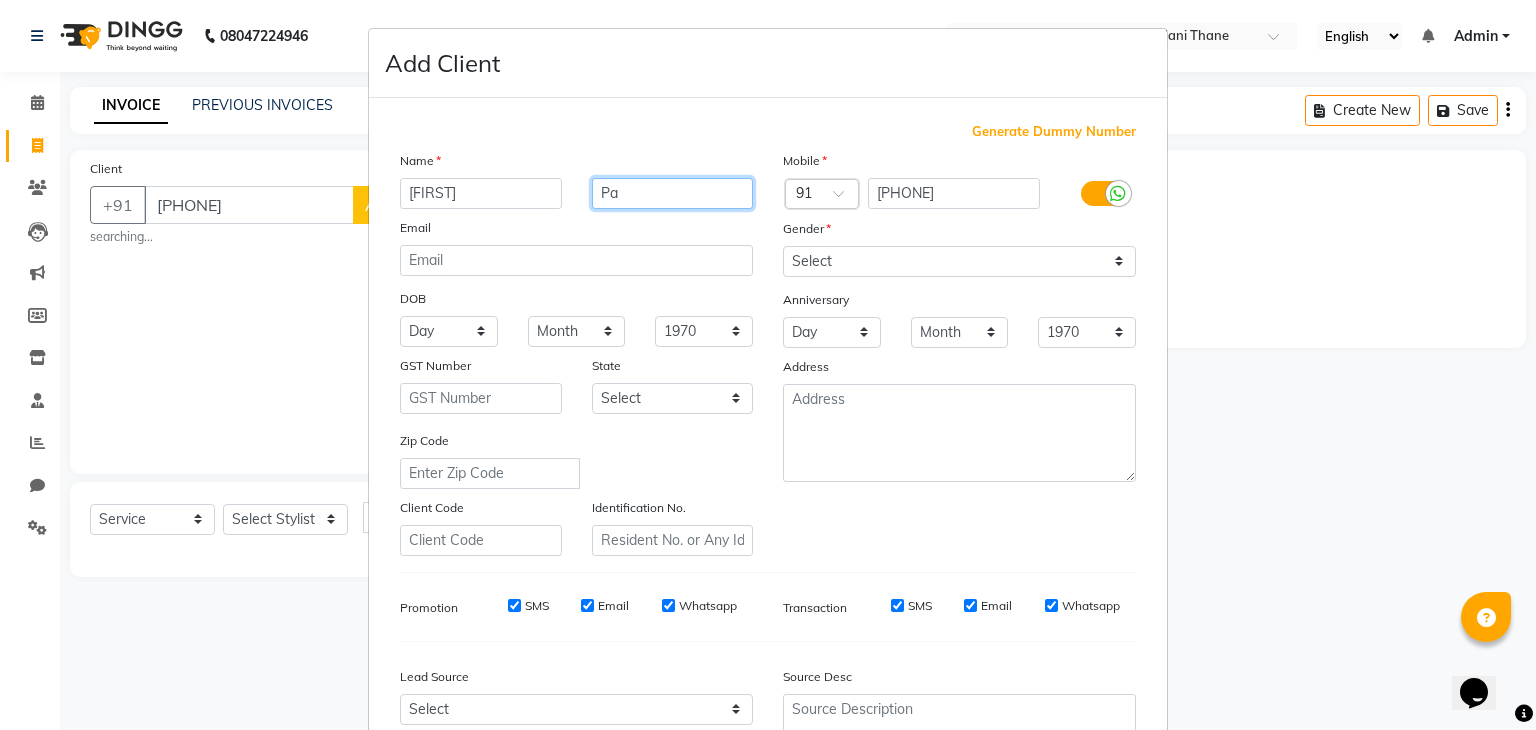type on "P" 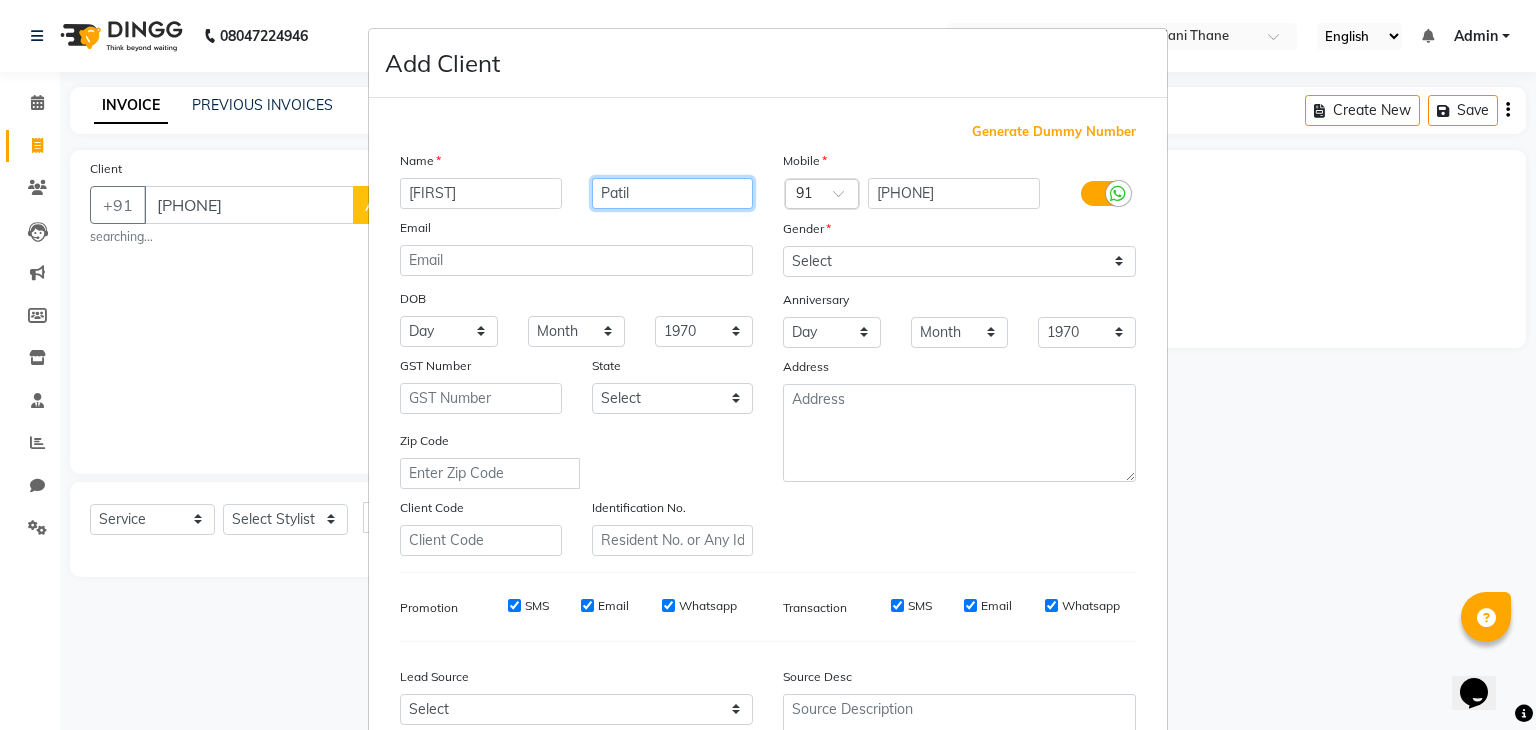 type on "Patil" 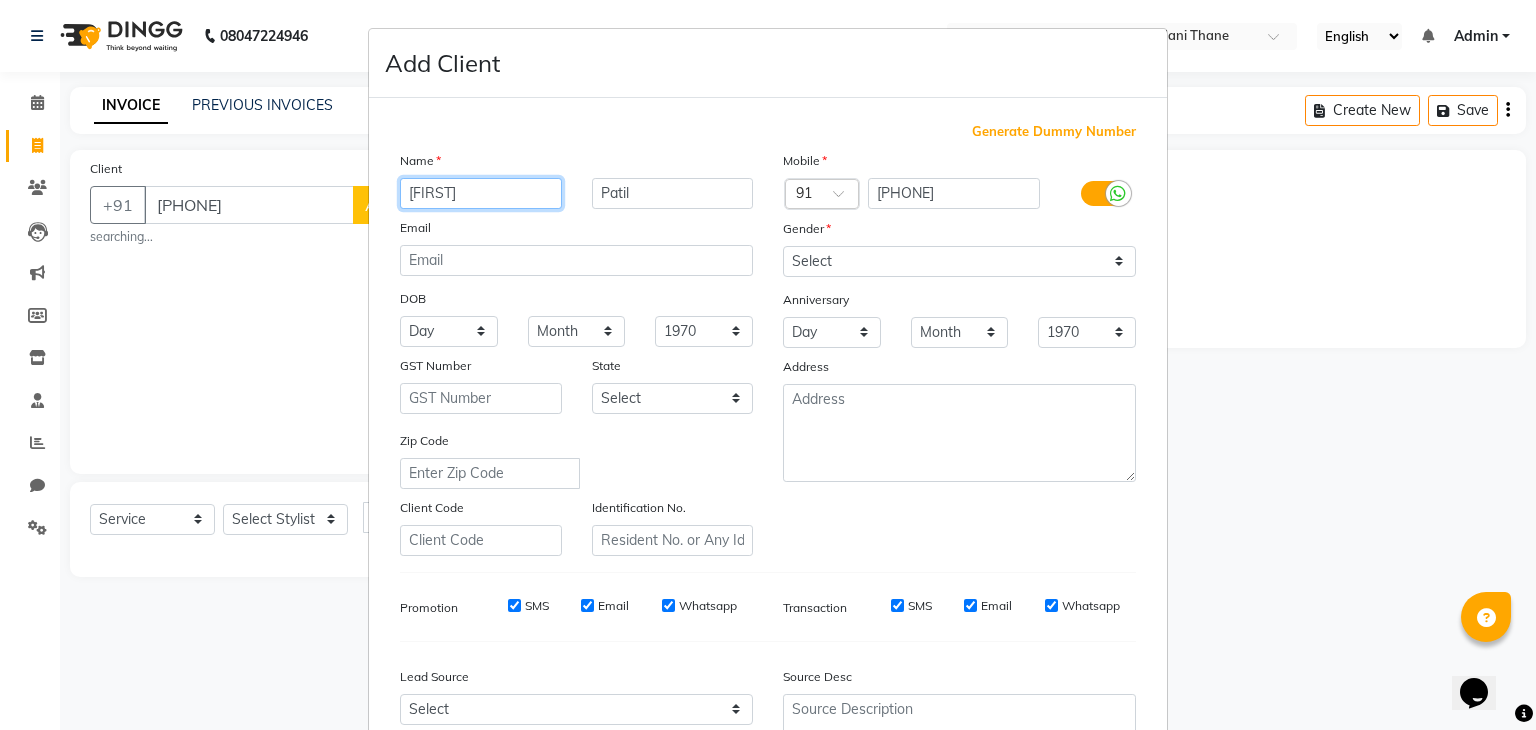 click on "[FIRST]" at bounding box center (481, 193) 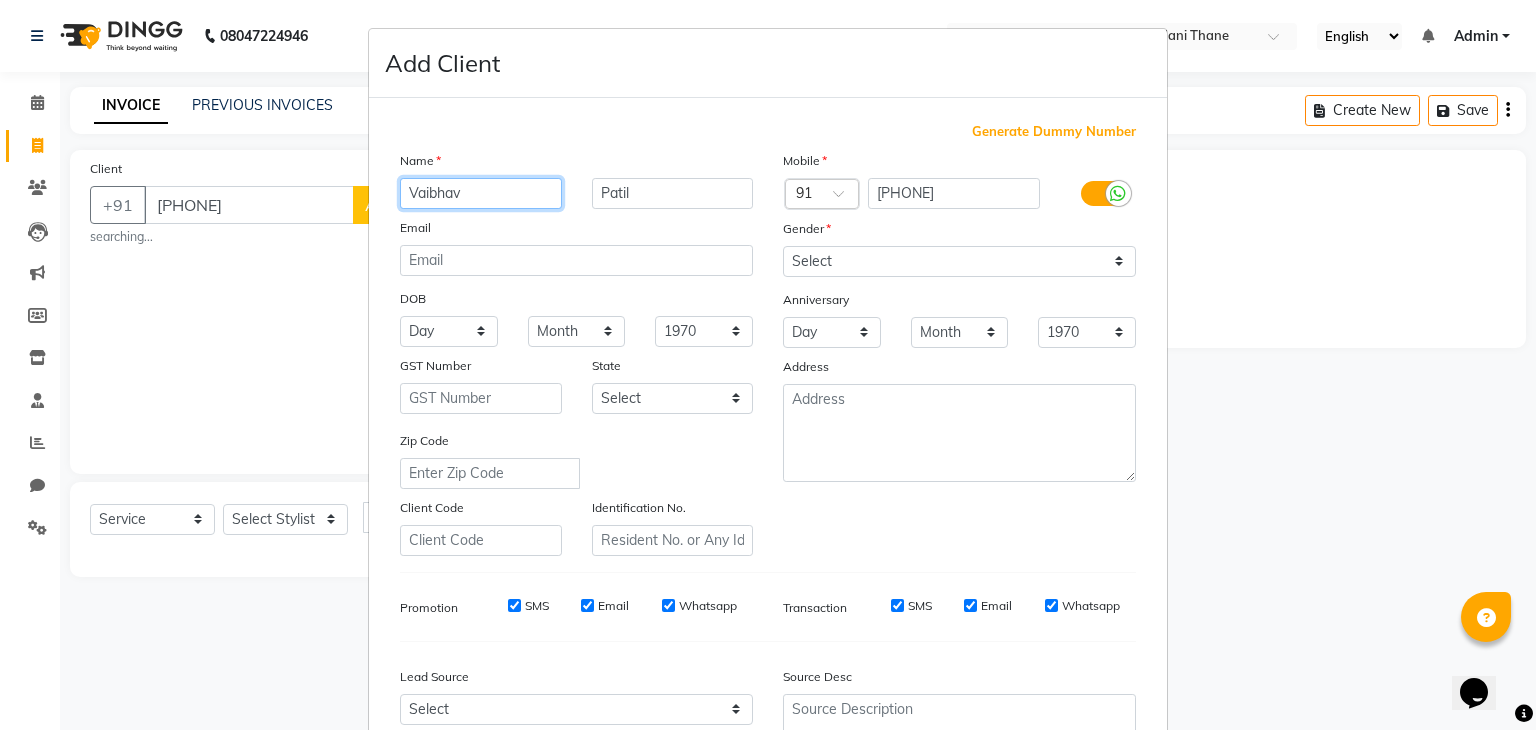 type on "Vaibhav" 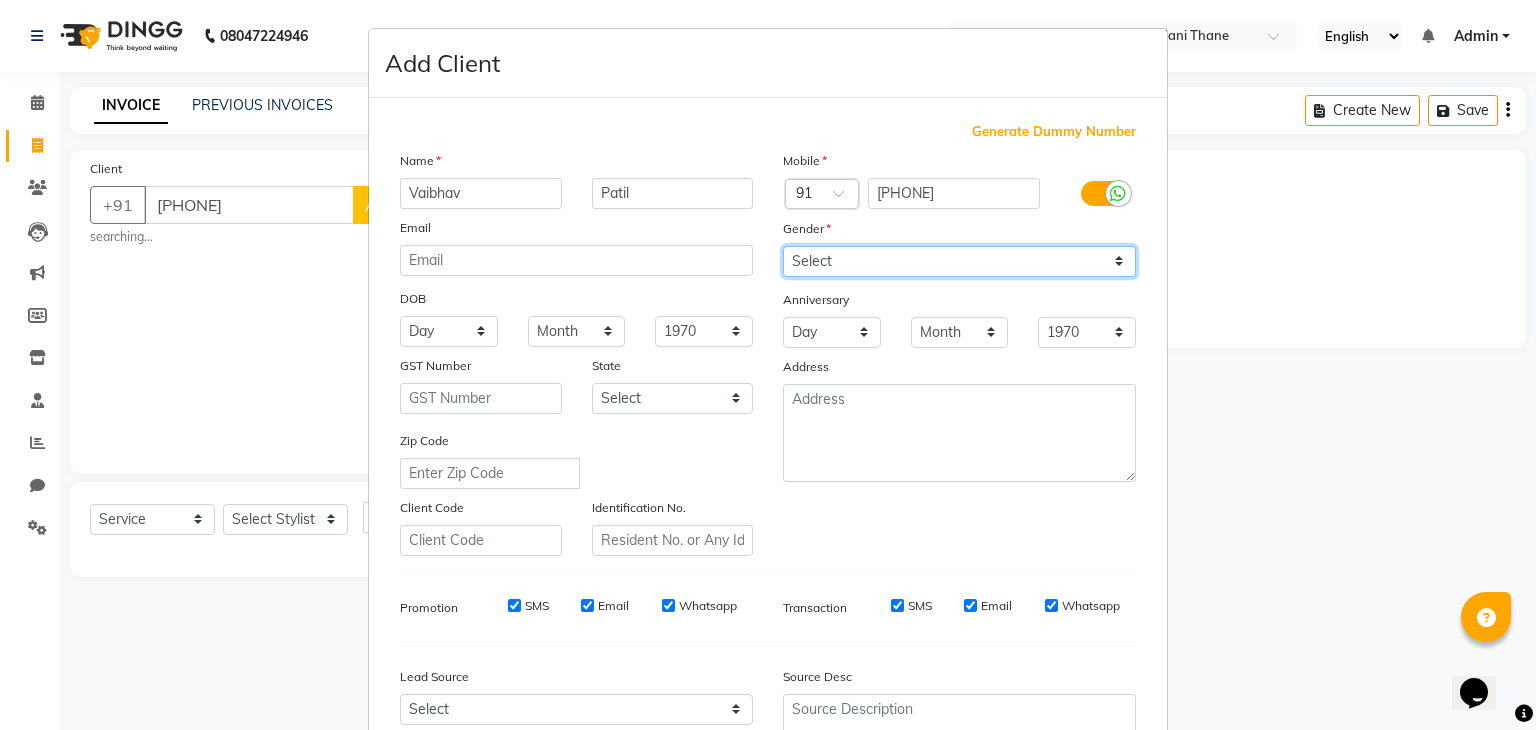 click on "Select Male Female Other Prefer Not To Say" at bounding box center (959, 261) 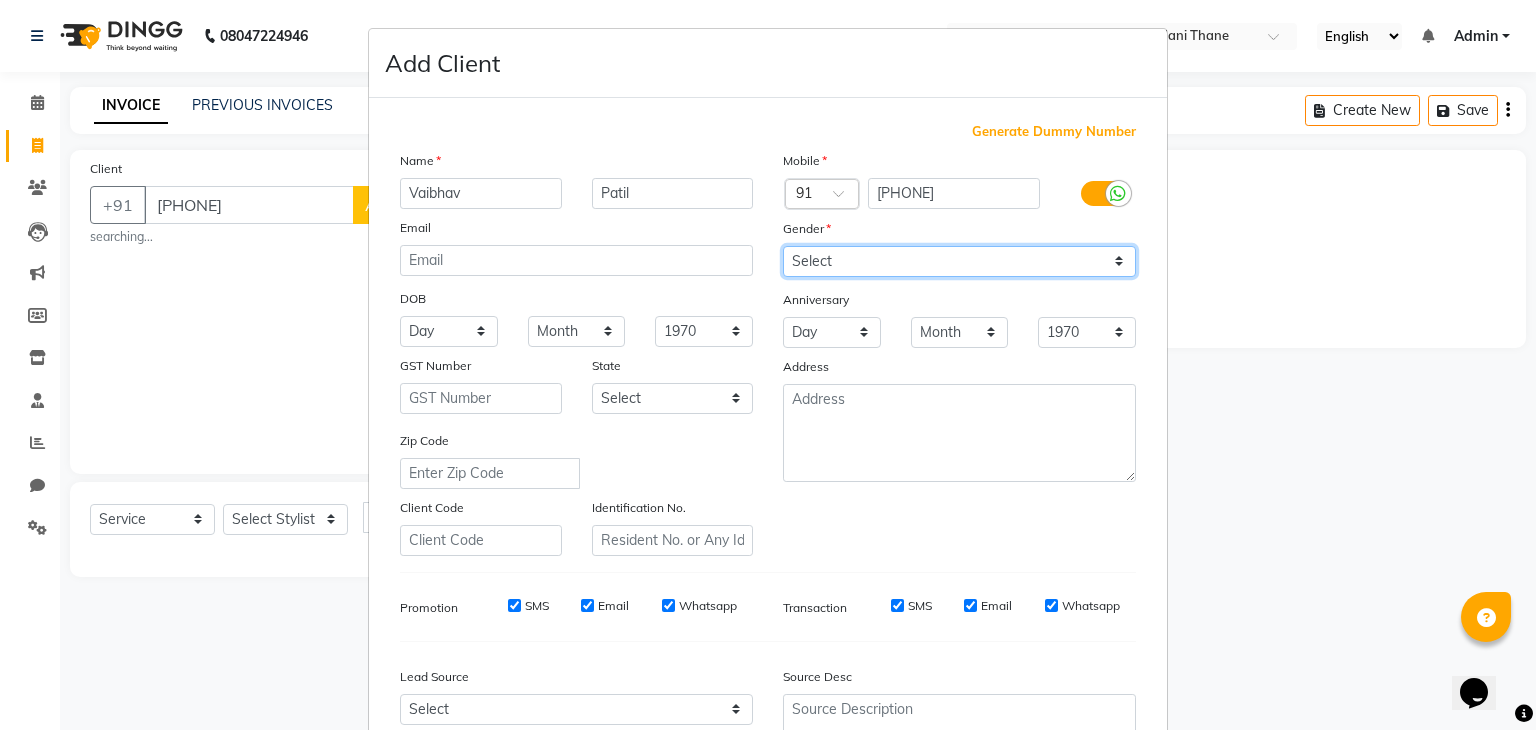 select on "male" 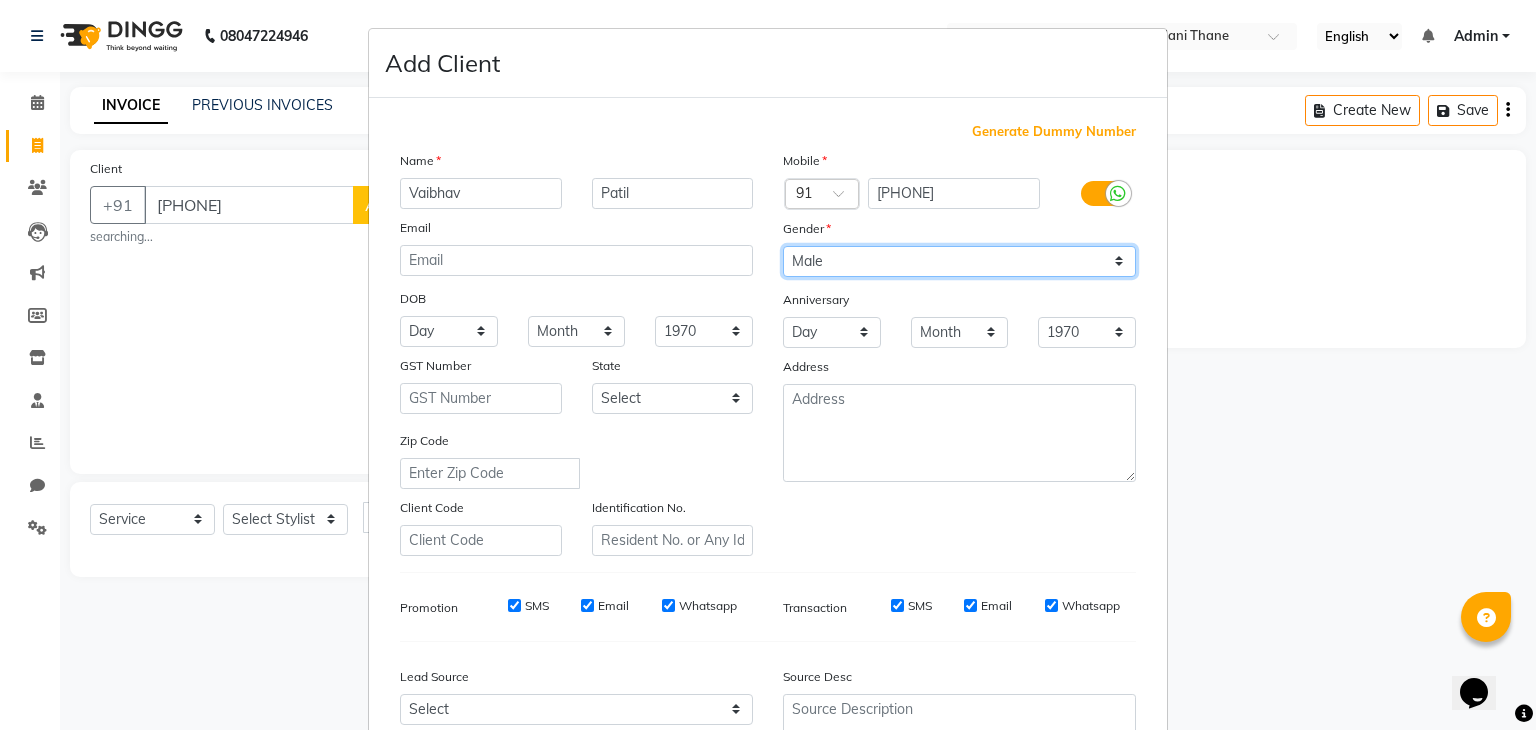click on "Select Male Female Other Prefer Not To Say" at bounding box center (959, 261) 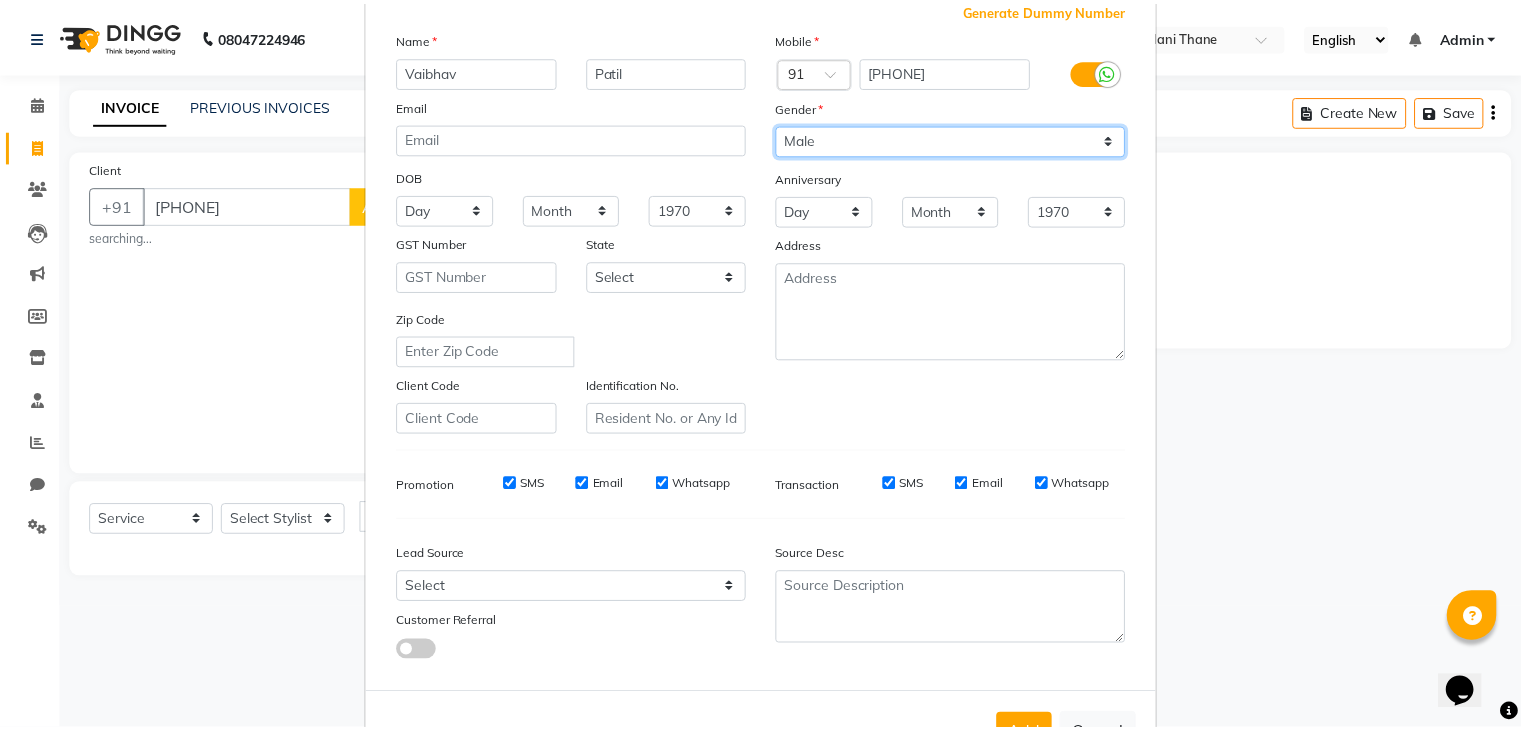 scroll, scrollTop: 203, scrollLeft: 0, axis: vertical 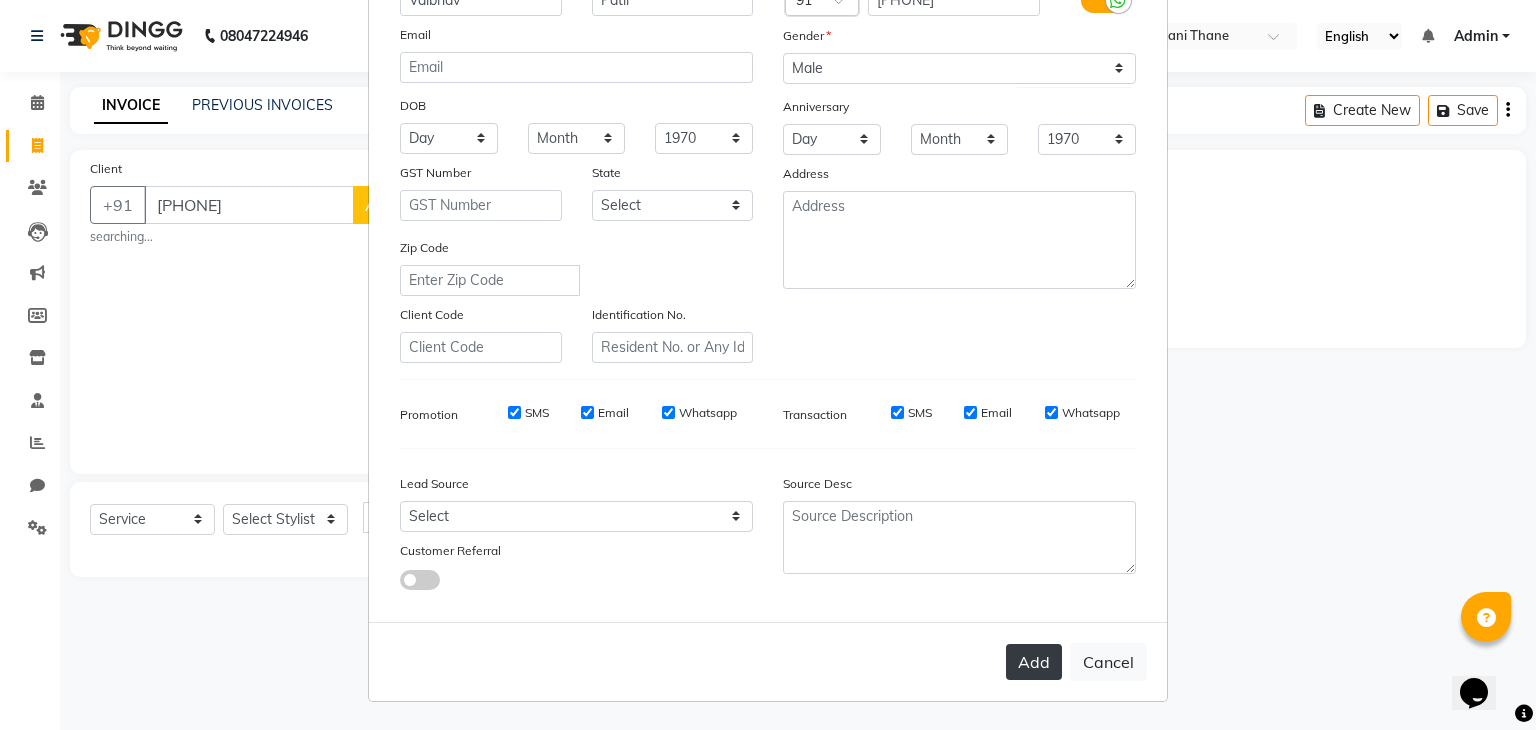 click on "Add" at bounding box center (1034, 662) 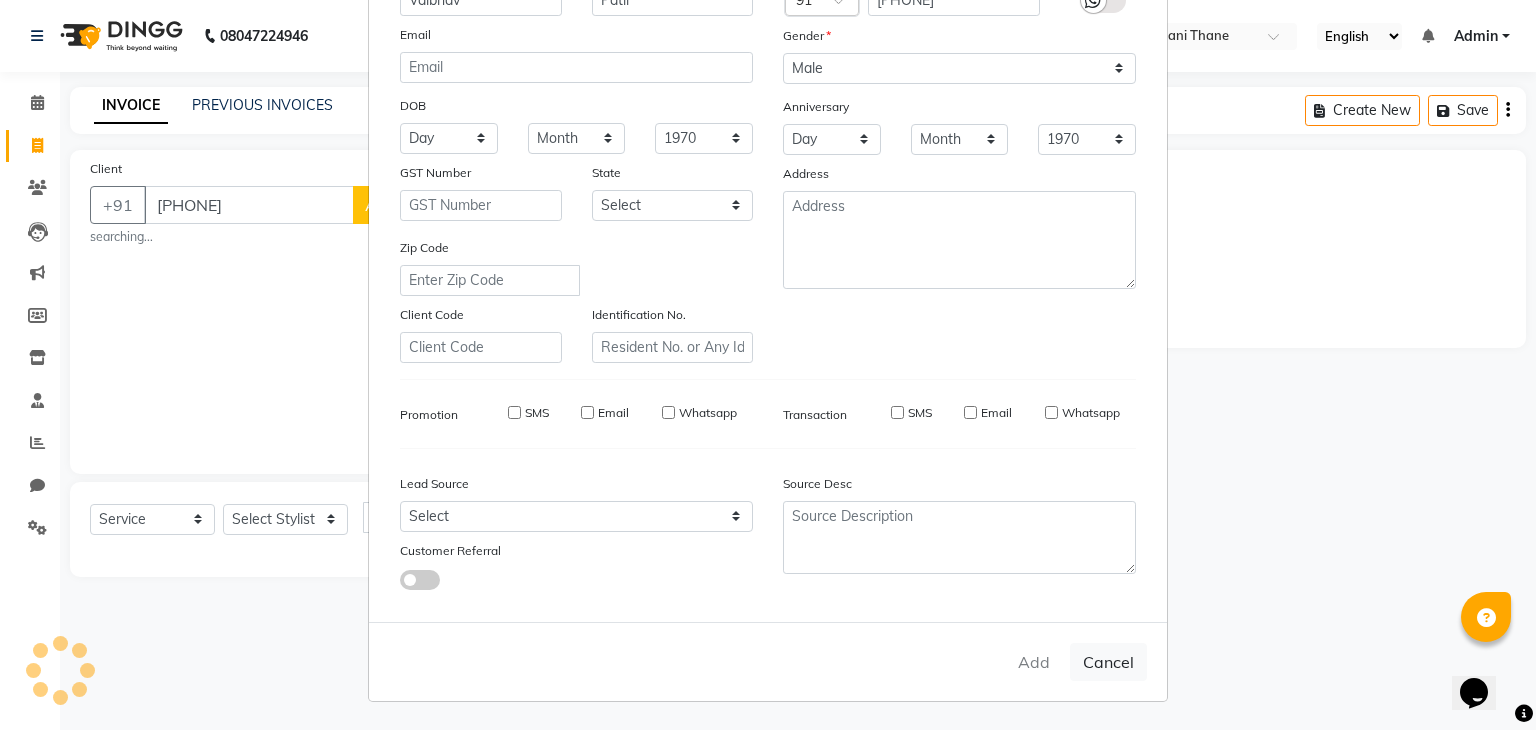 type 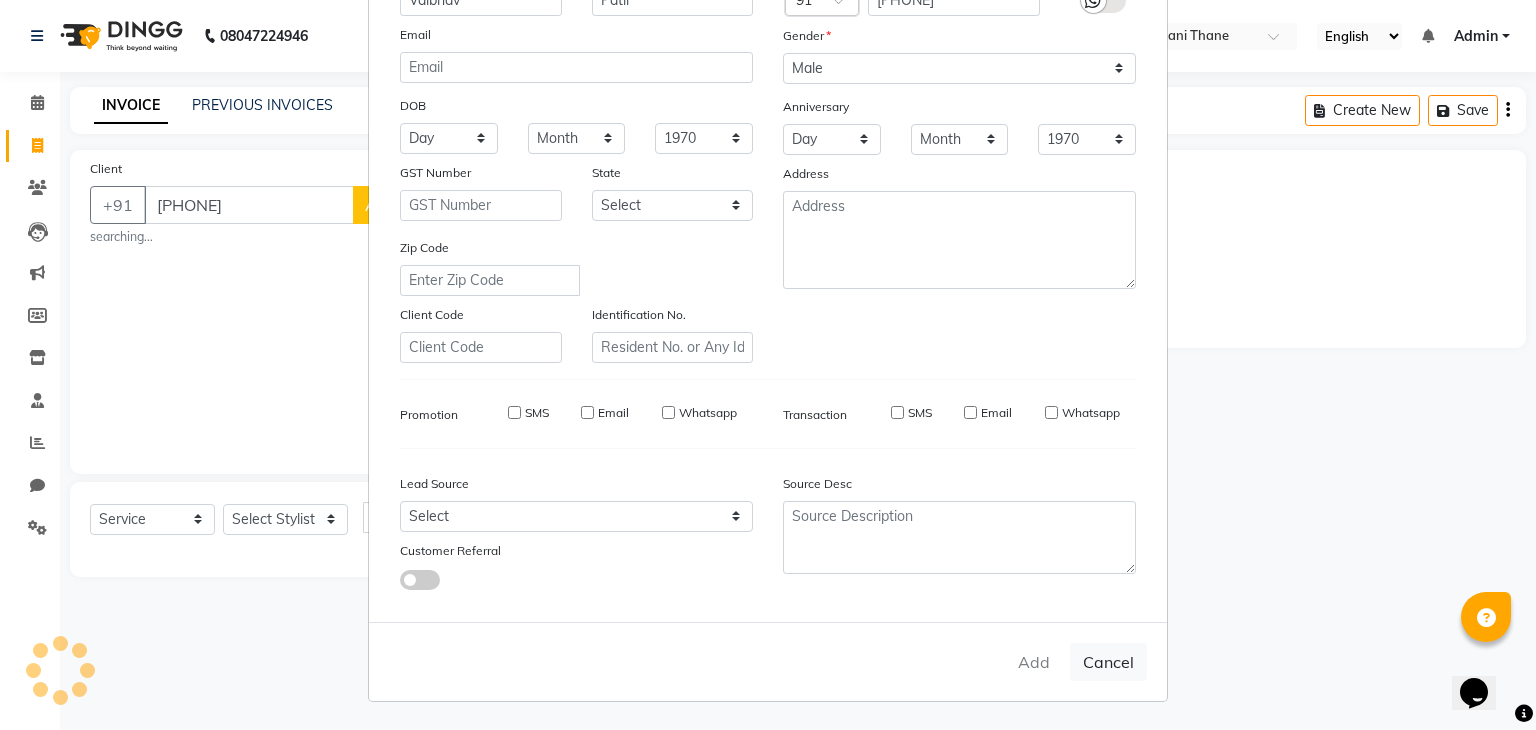 type 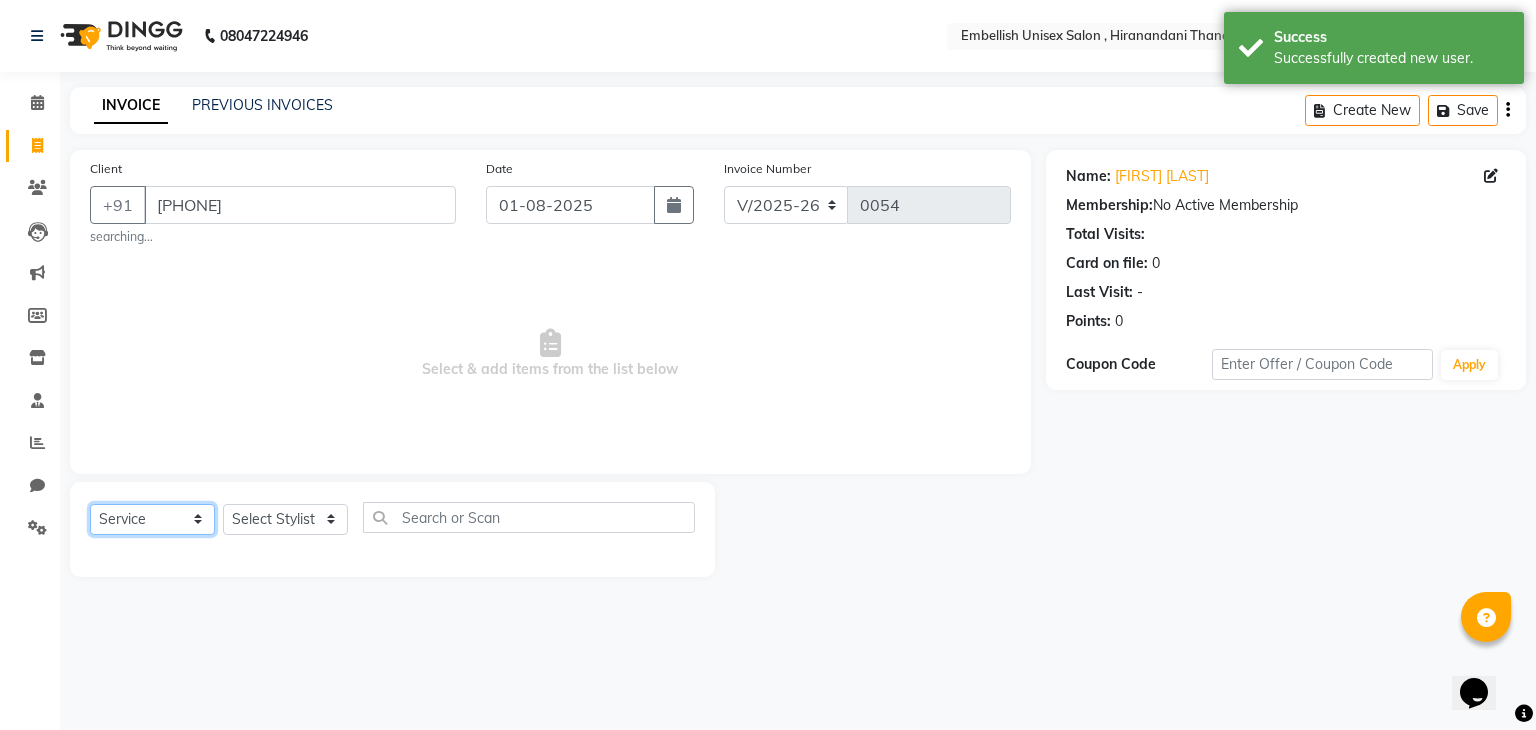 click on "Select  Service  Product  Membership  Package Voucher Prepaid Gift Card" 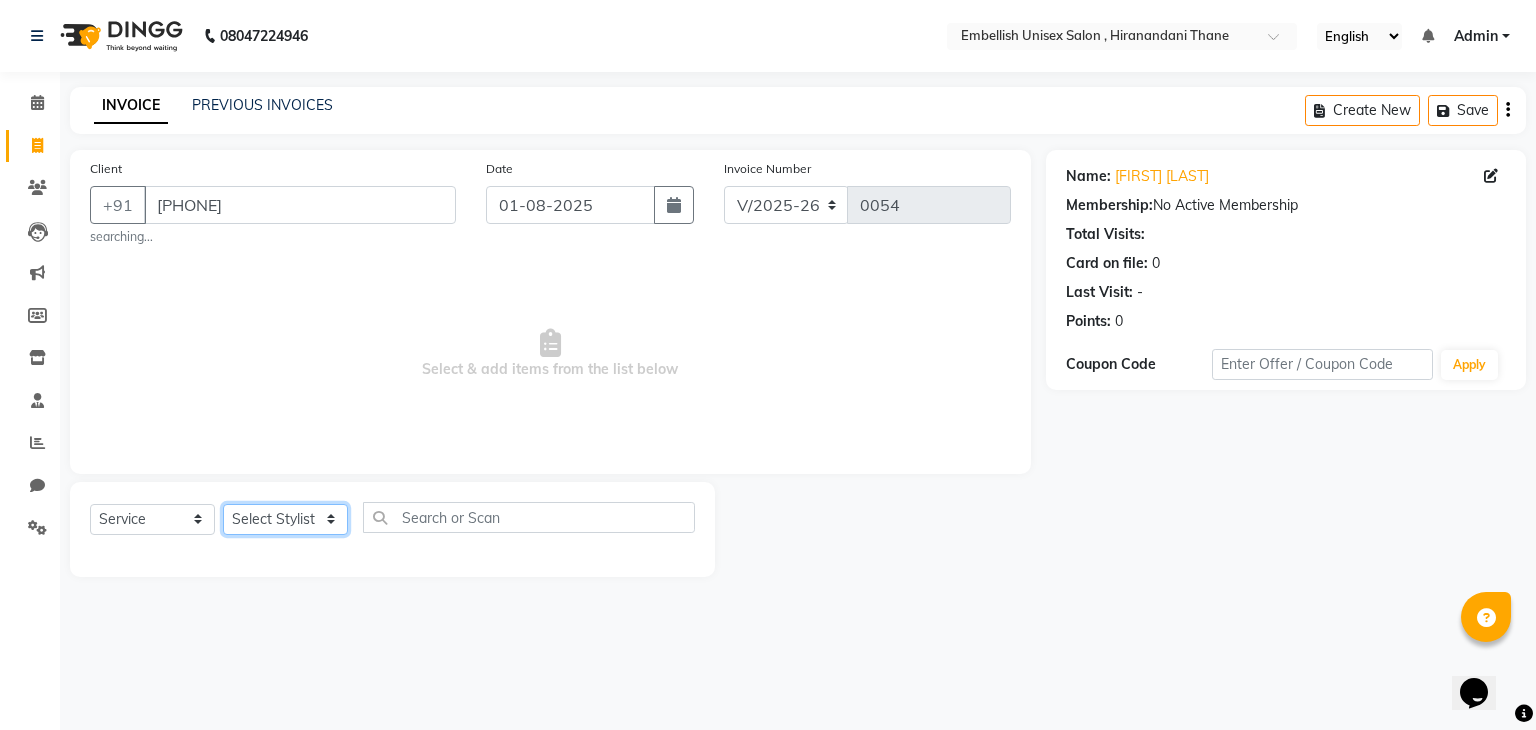 click on "Select Stylist [FIRST] [FIRST] [FIRST] [FIRST]" 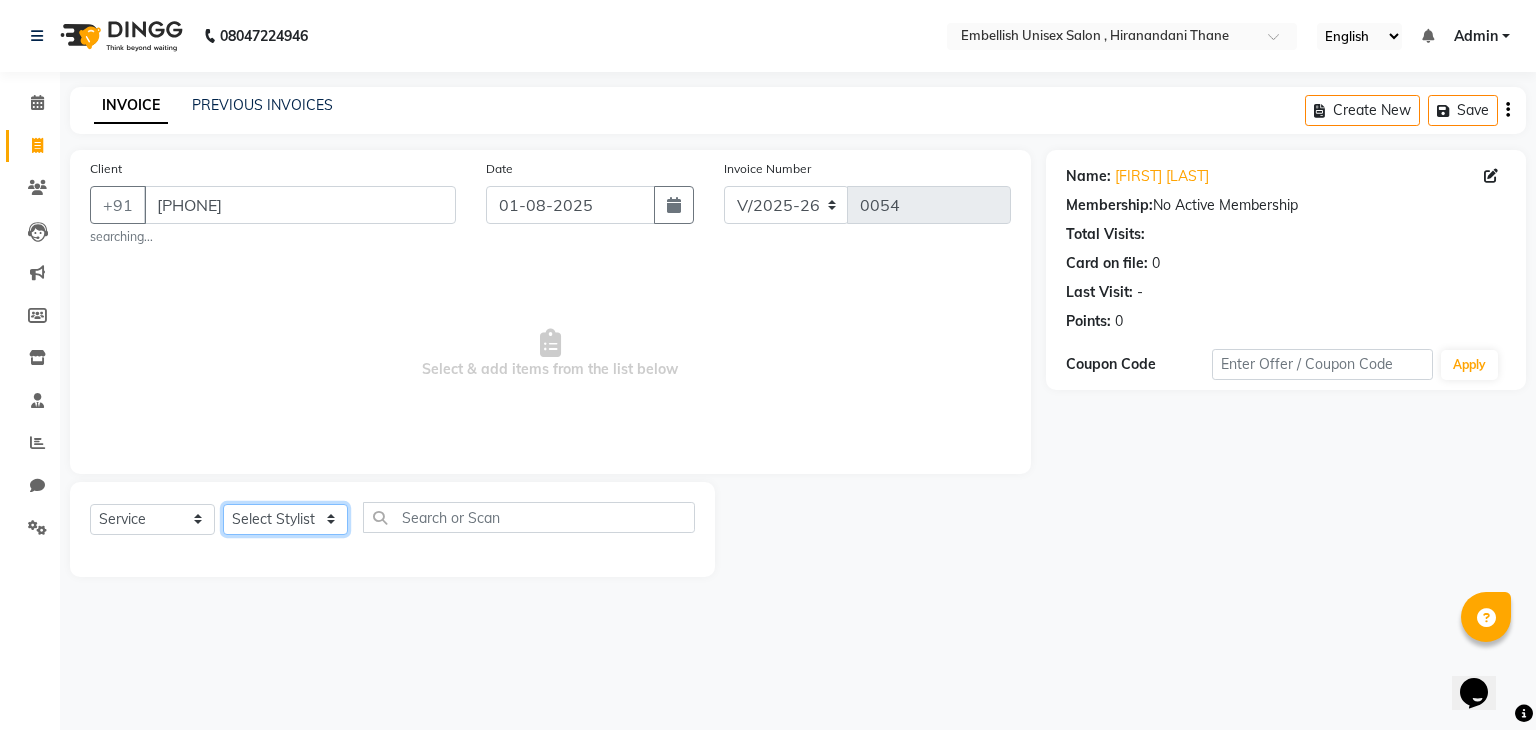 select on "[NUMBER]" 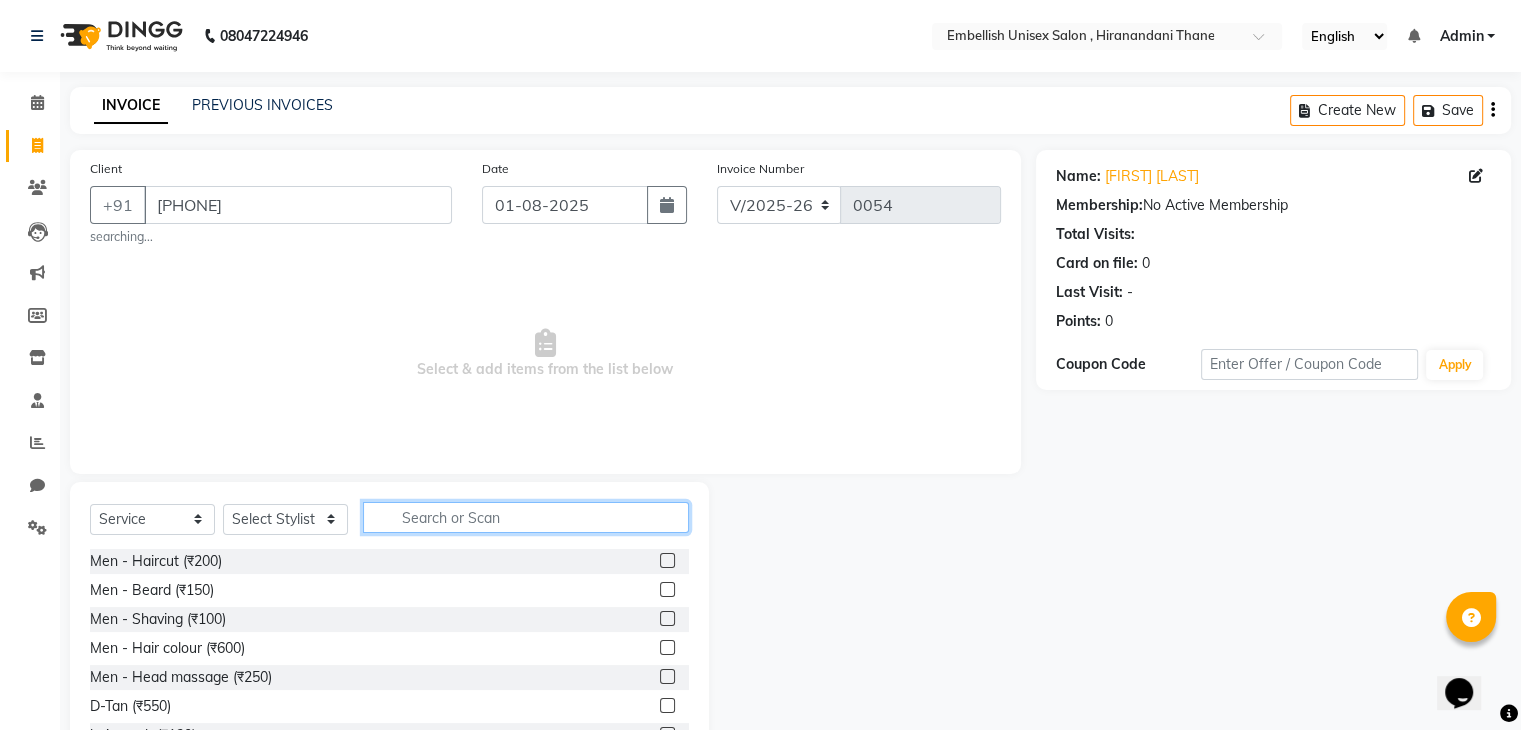 click 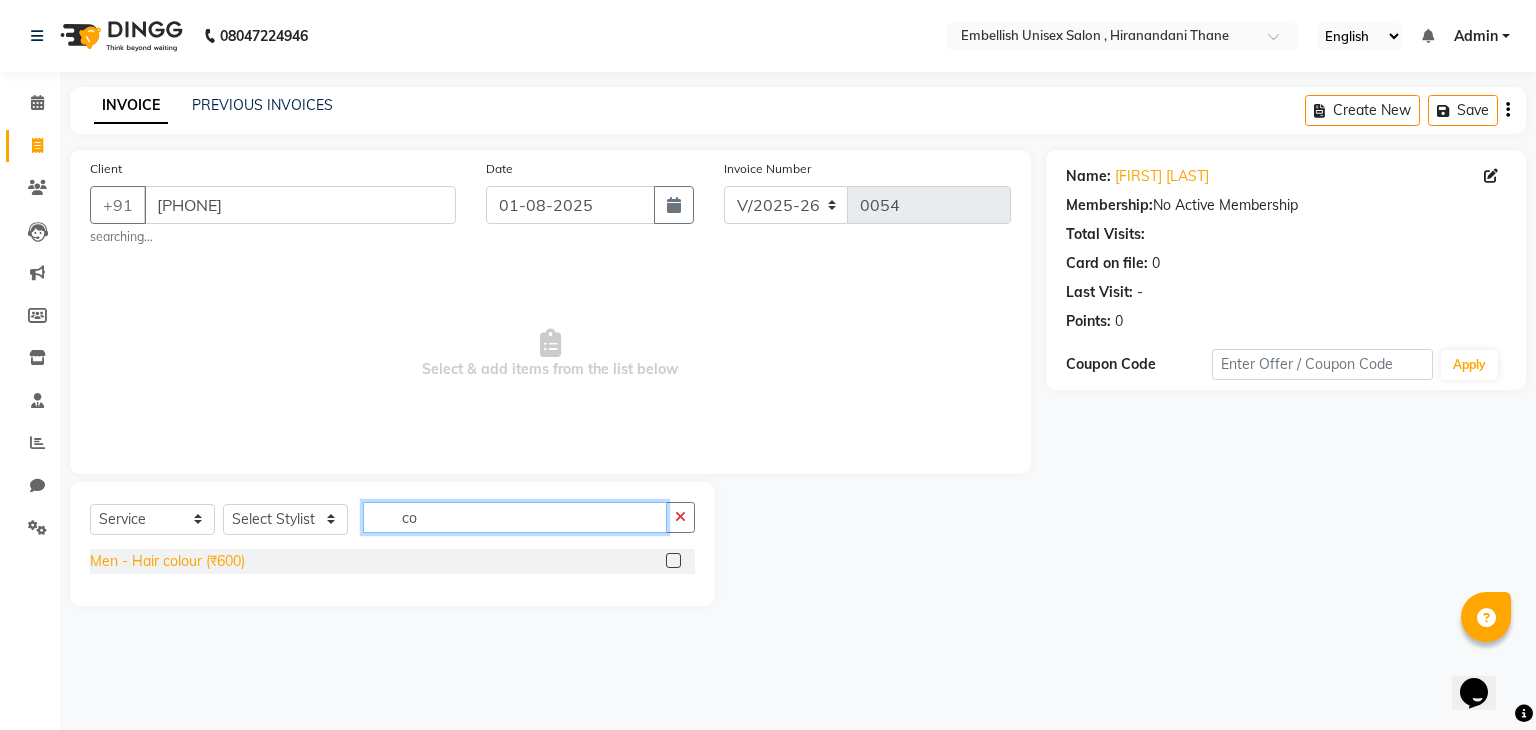type on "co" 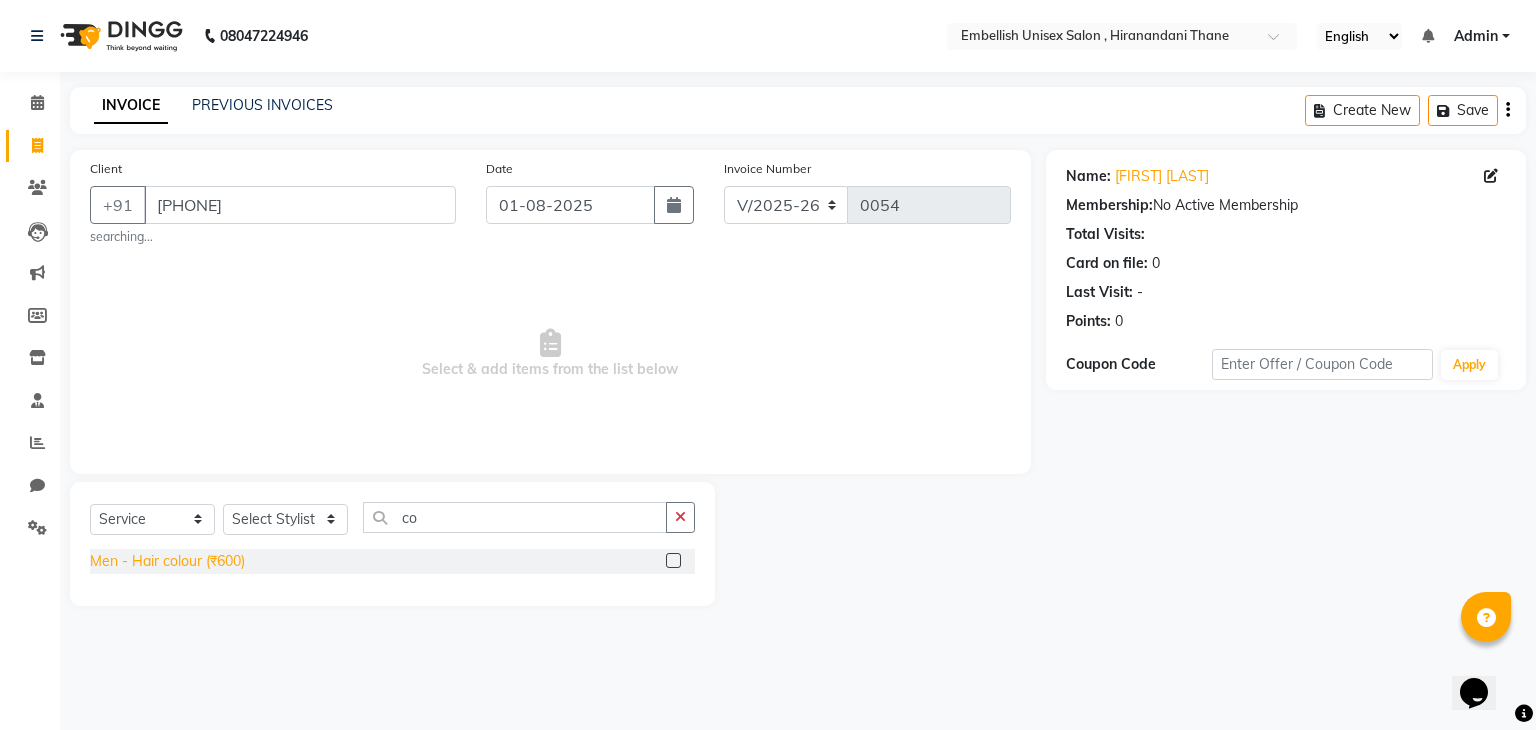 click on "Men - Hair colour (₹600)" 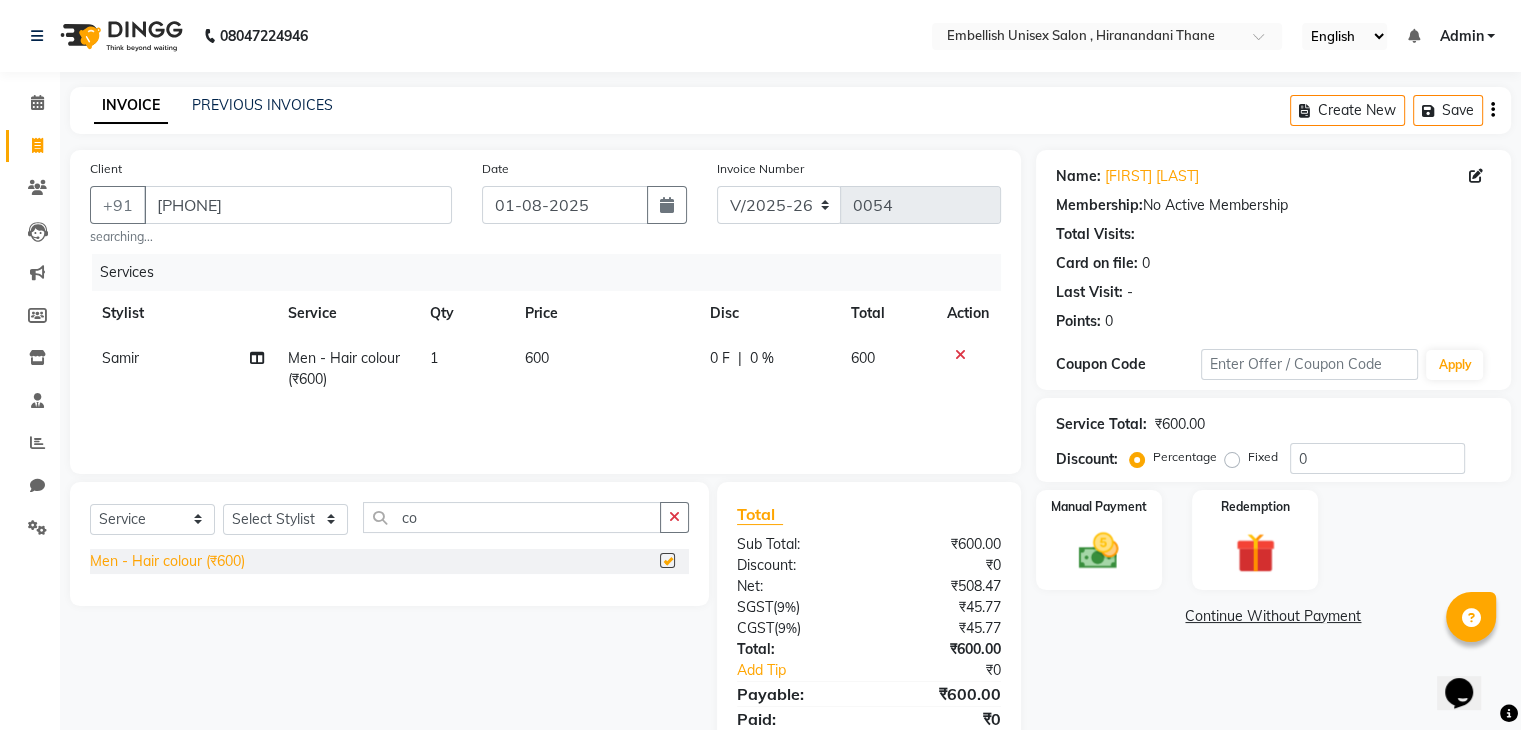 checkbox on "false" 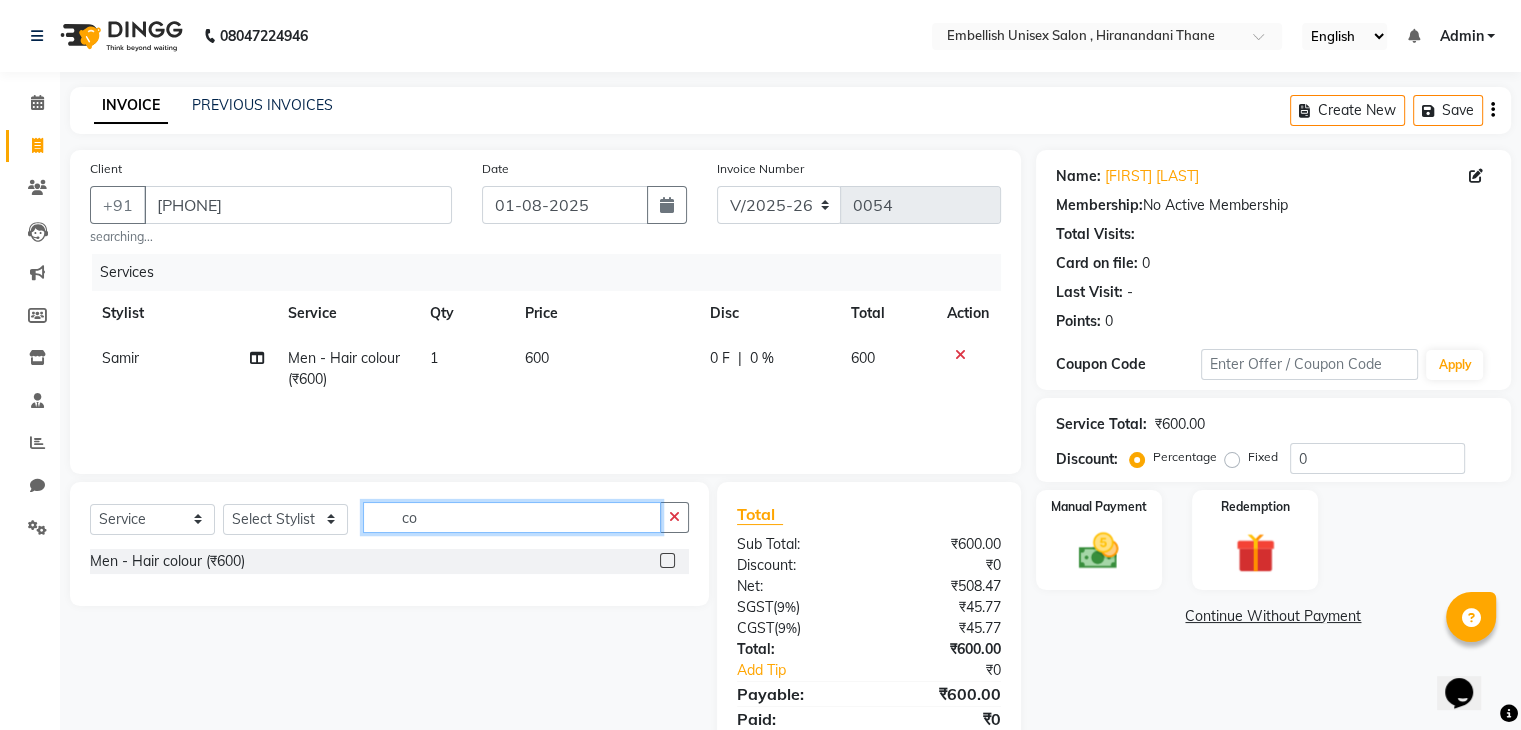 click on "co" 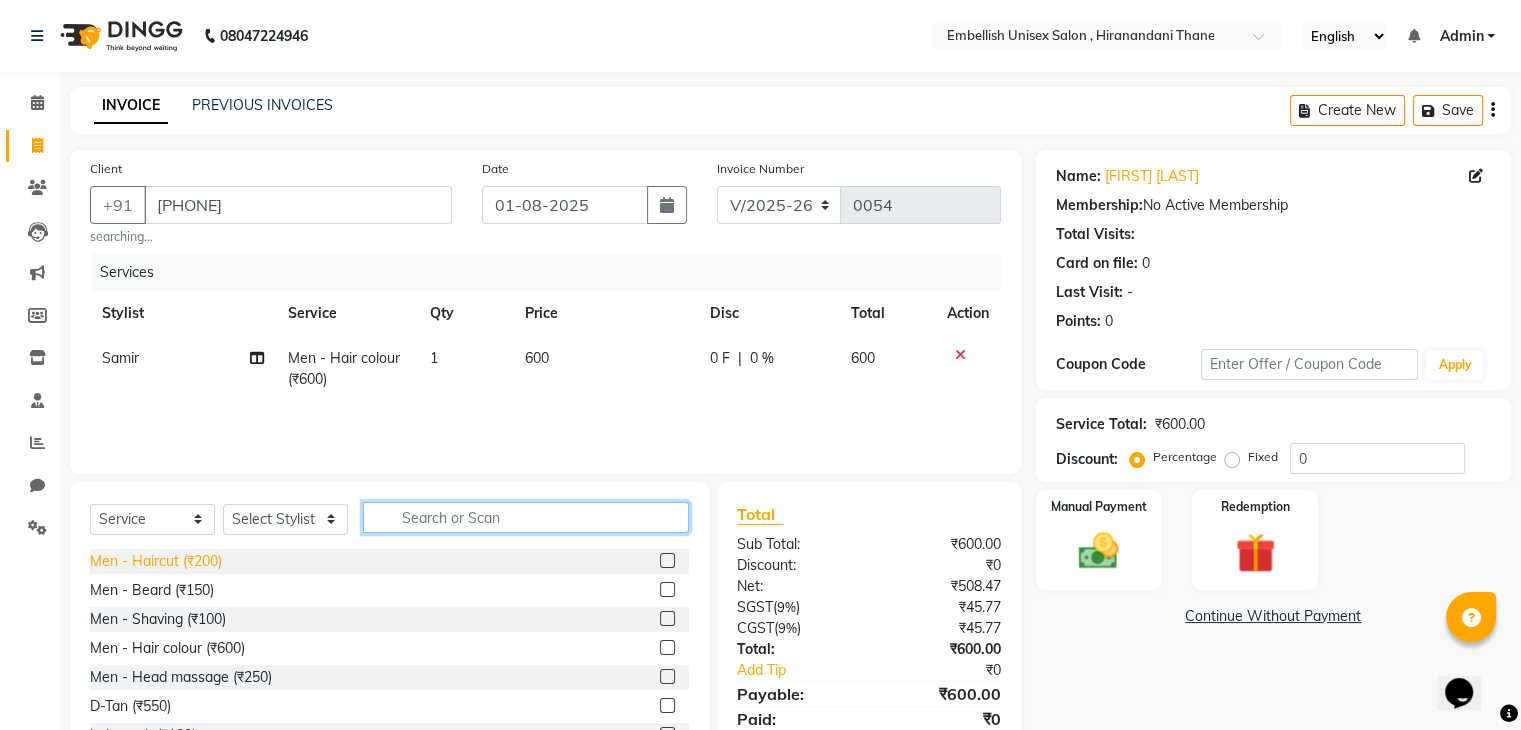 type 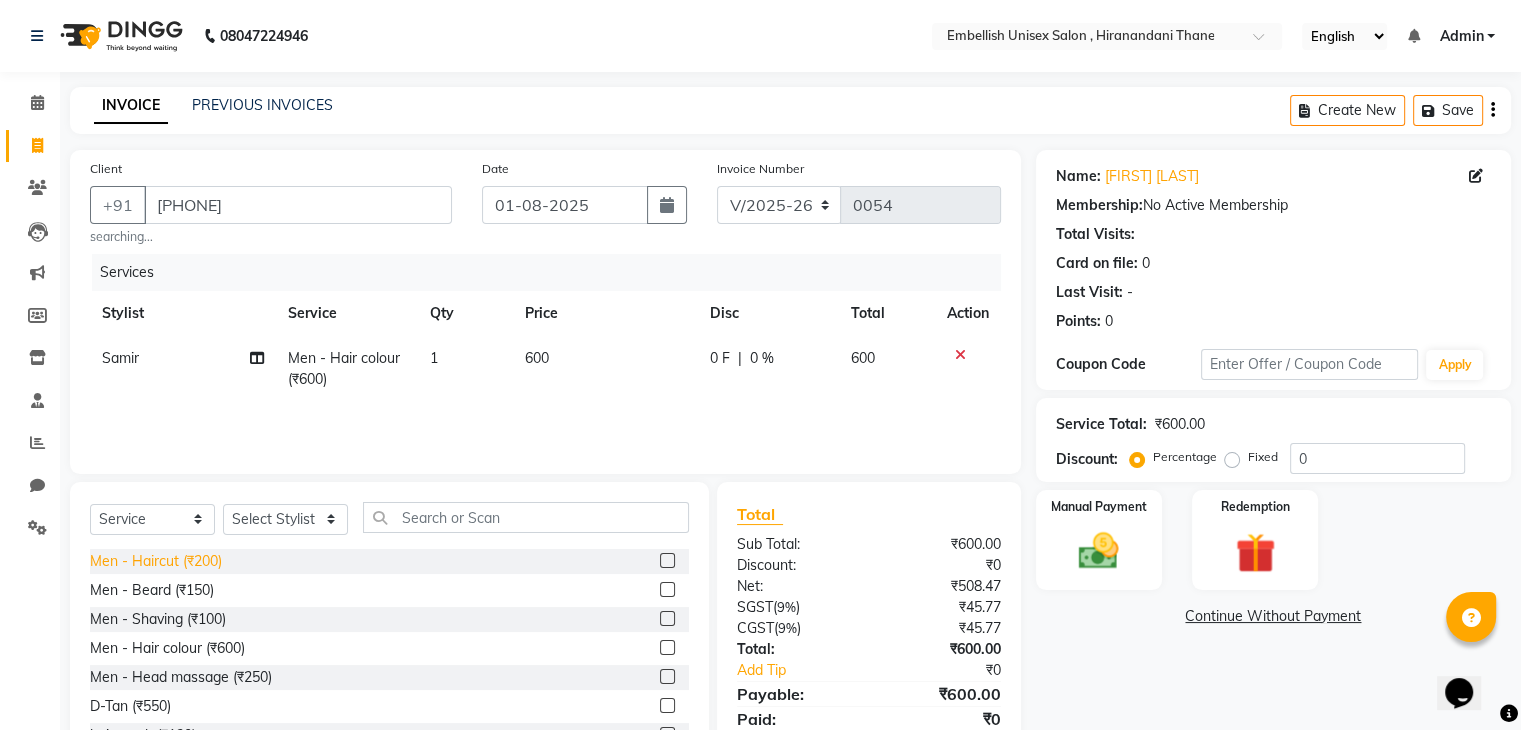 click on "Men - Haircut (₹200)" 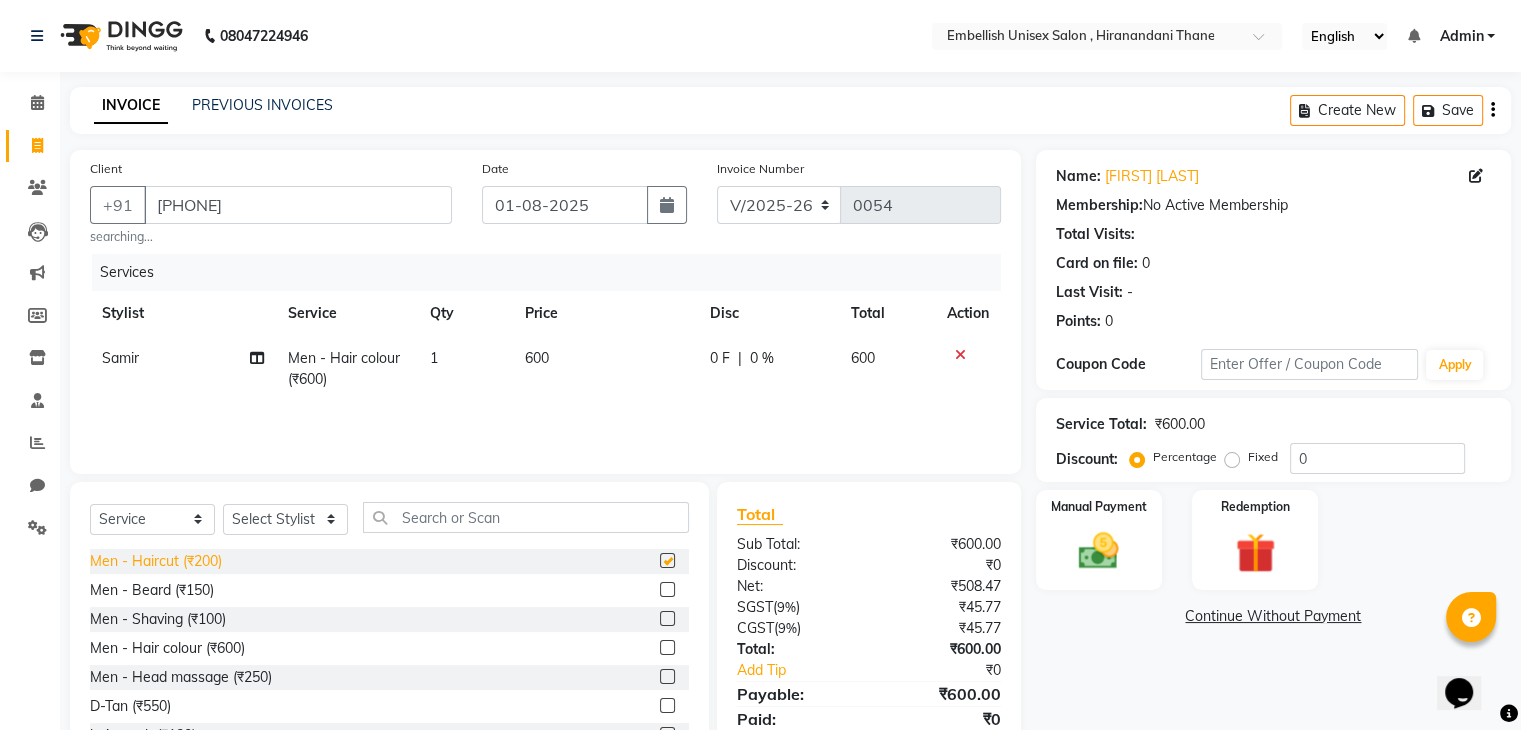 checkbox on "false" 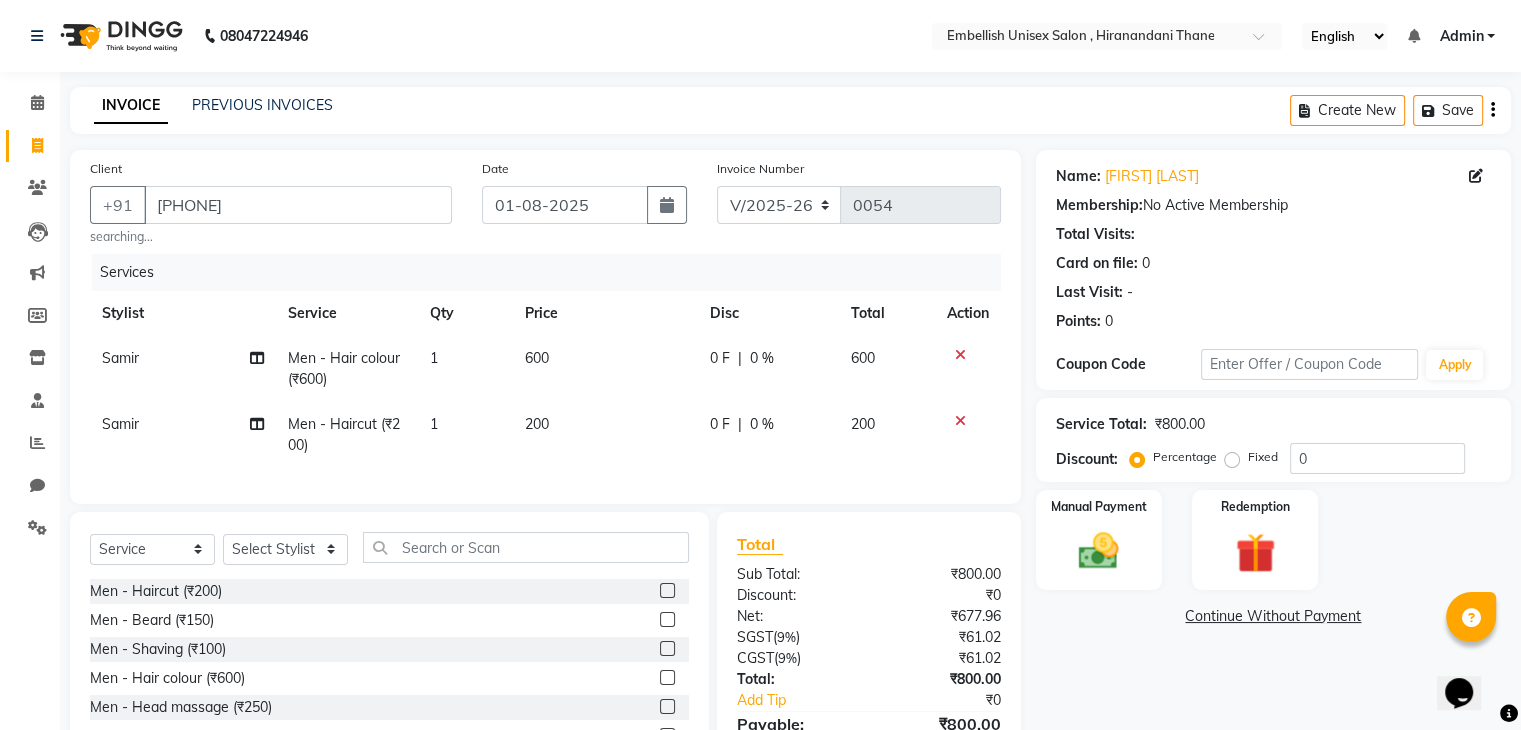 click on "600" 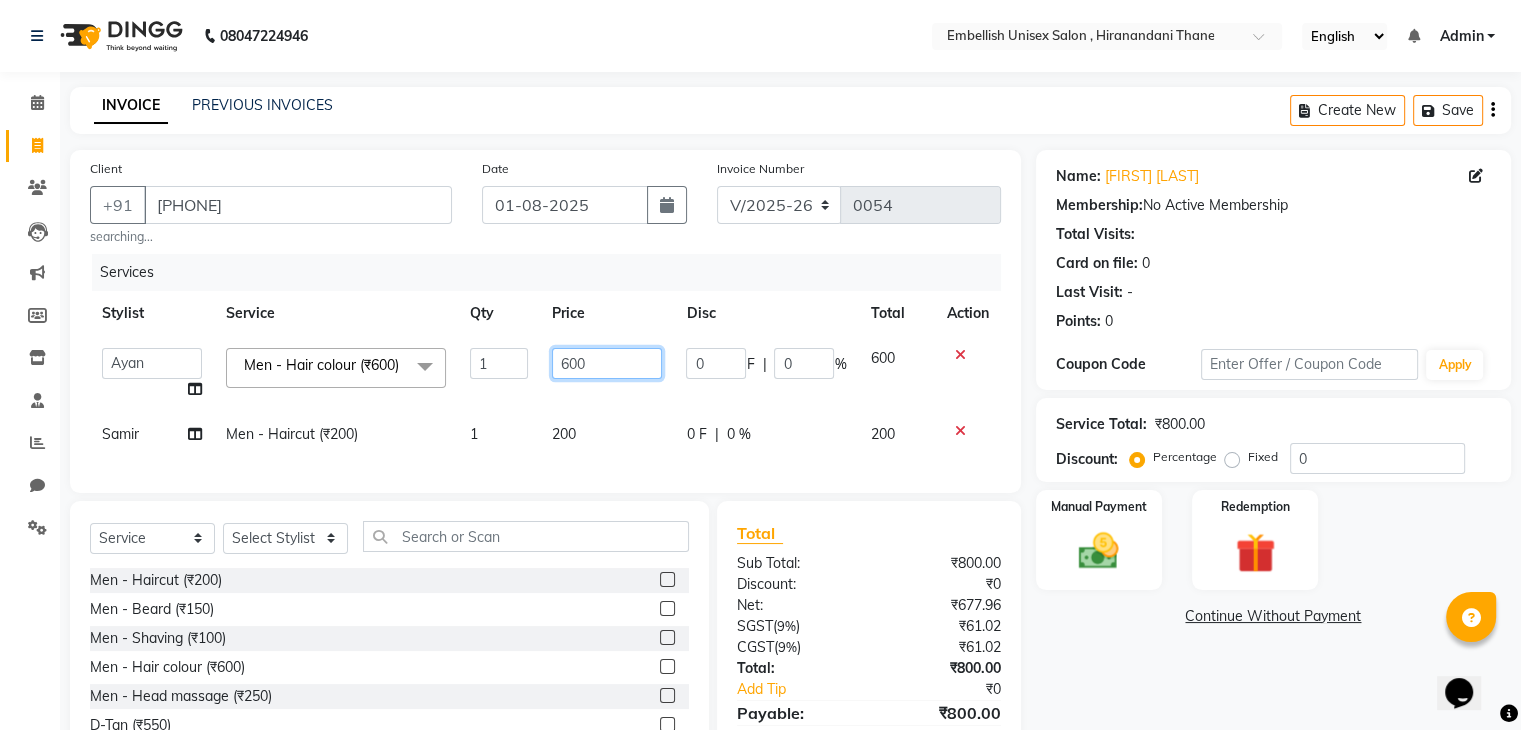 click on "600" 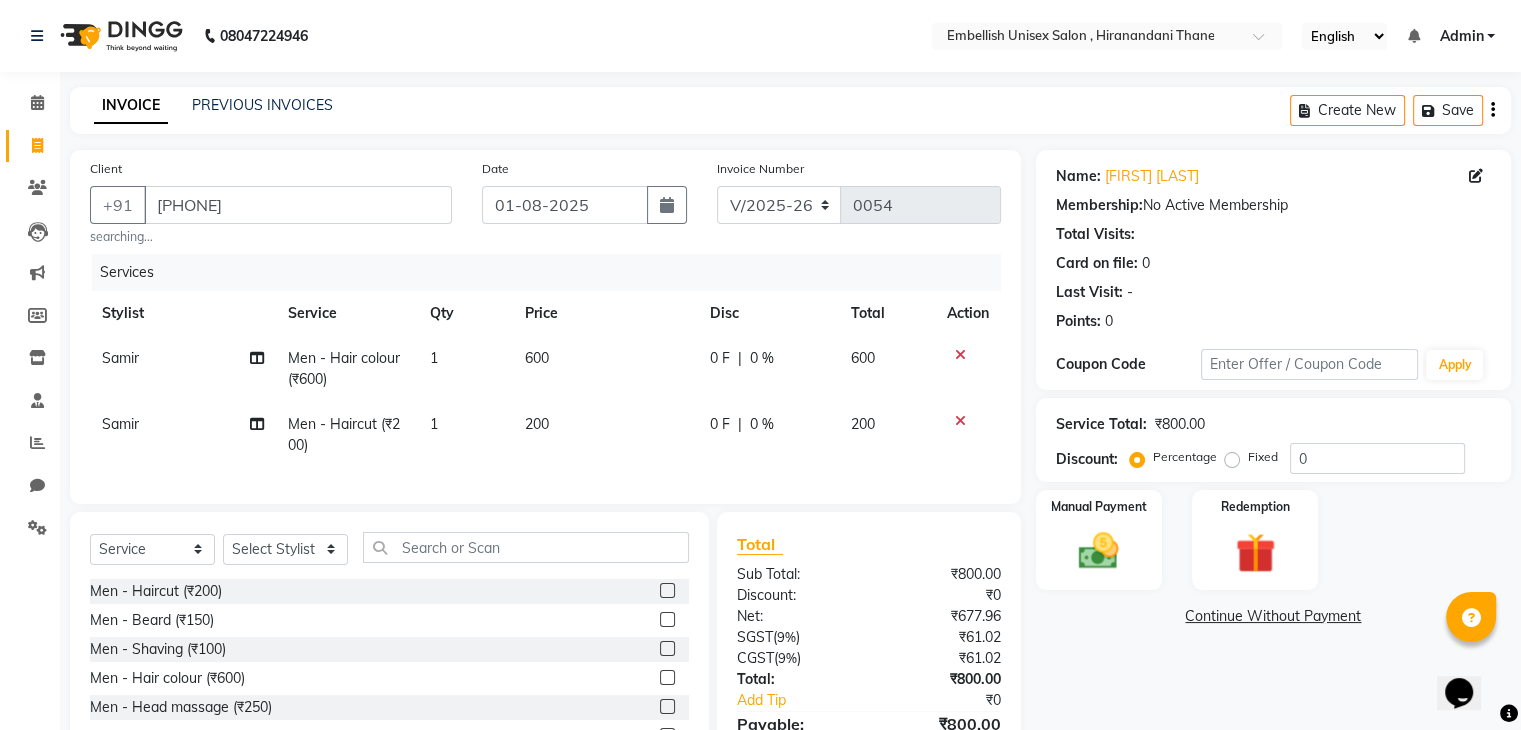 click on "600" 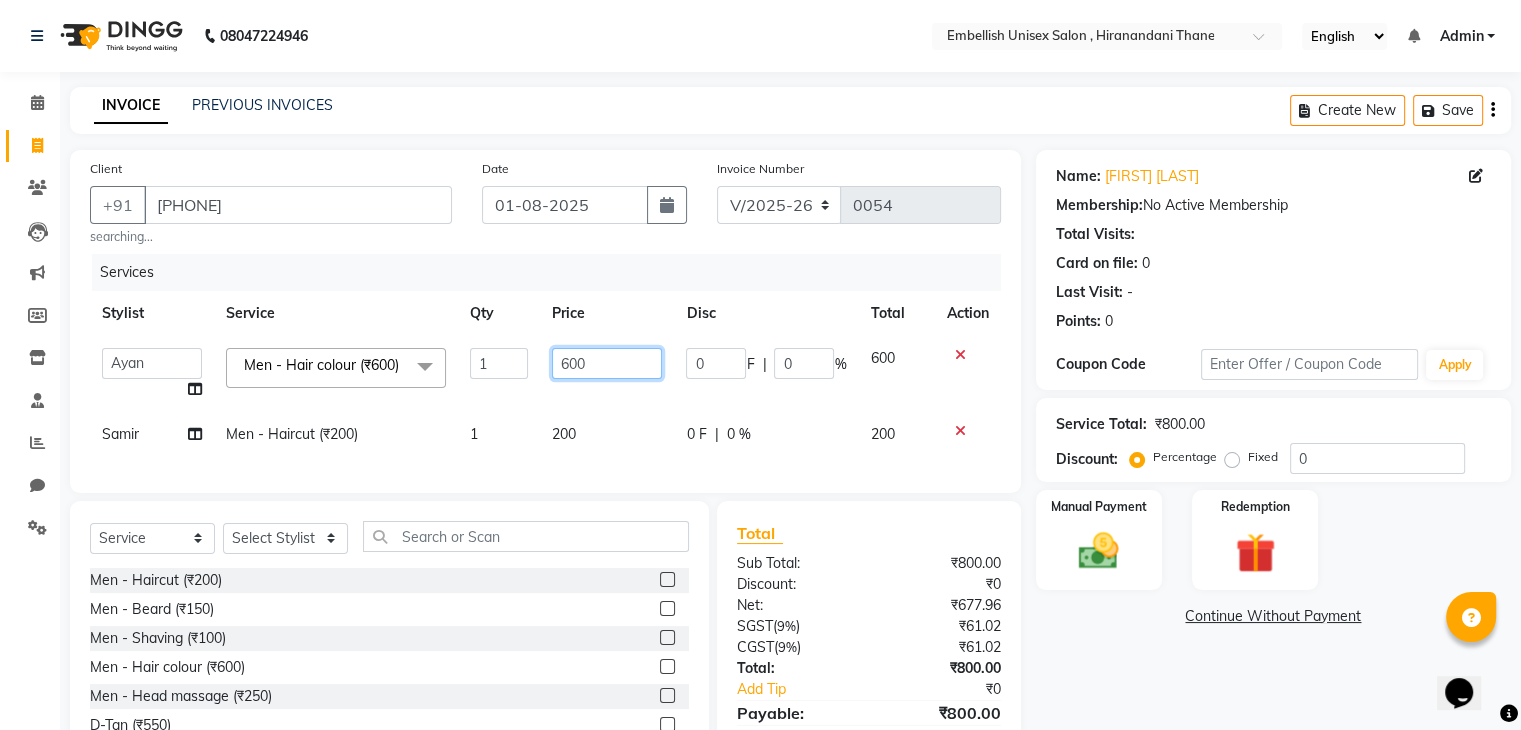 click on "600" 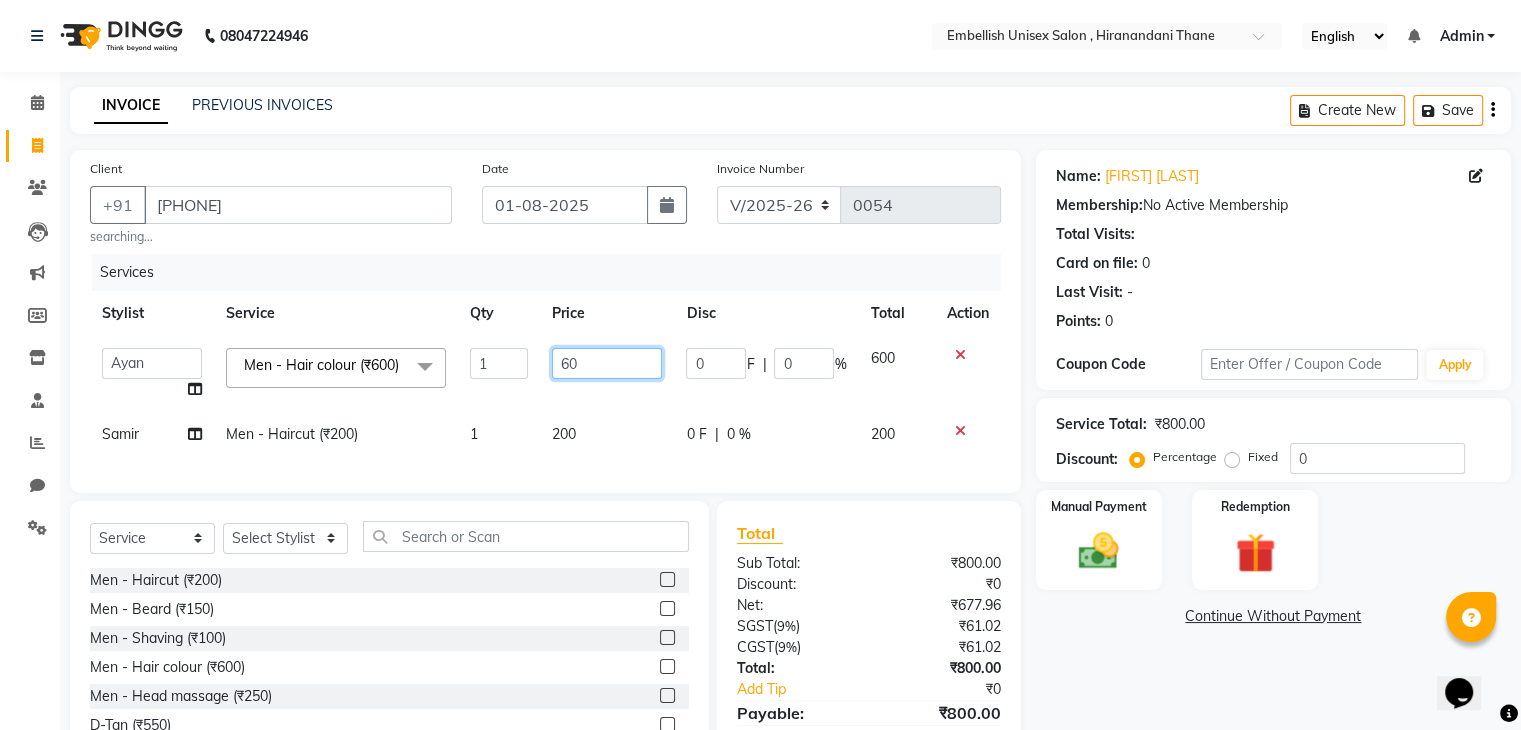 type on "6" 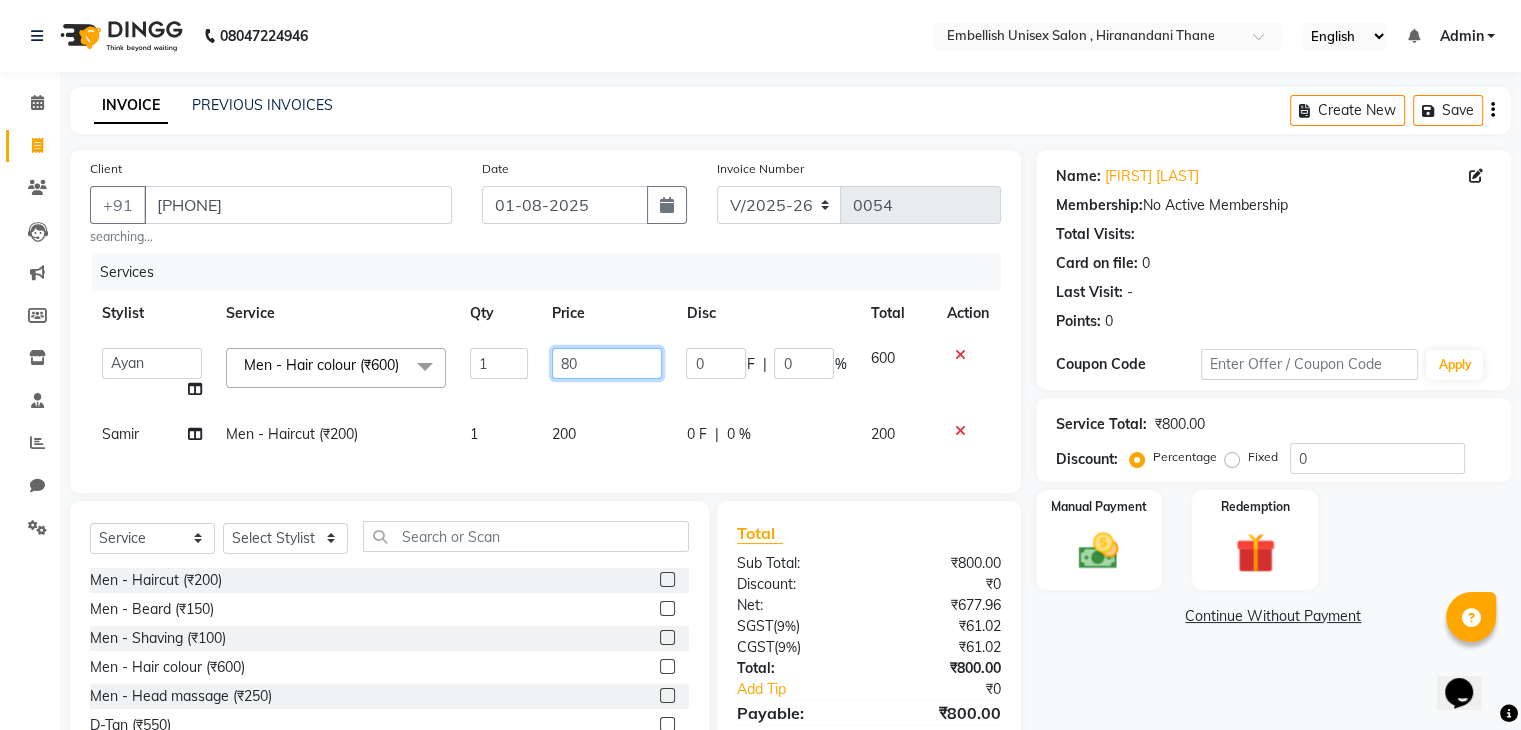 type on "800" 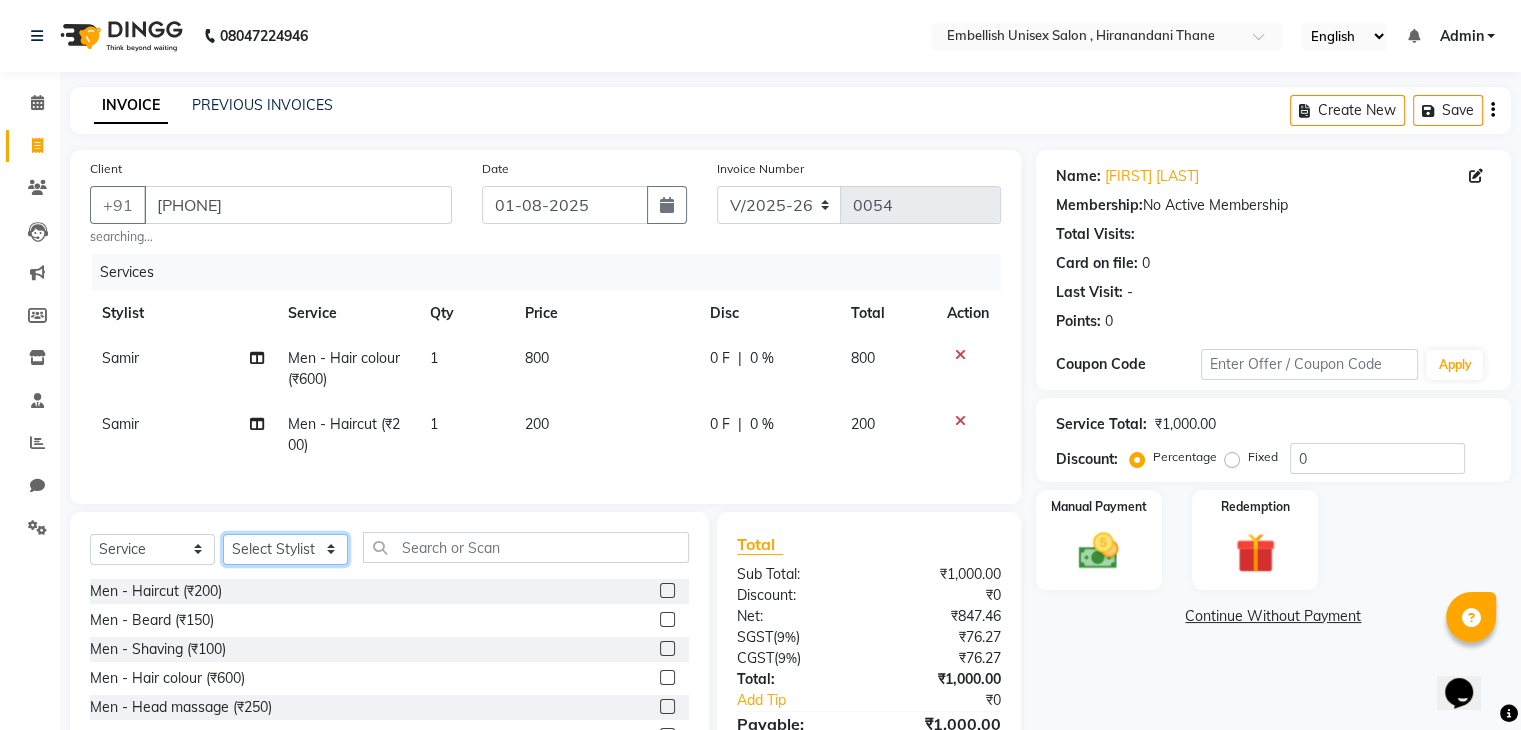 click on "Select Stylist [FIRST] [FIRST] [FIRST] [FIRST]" 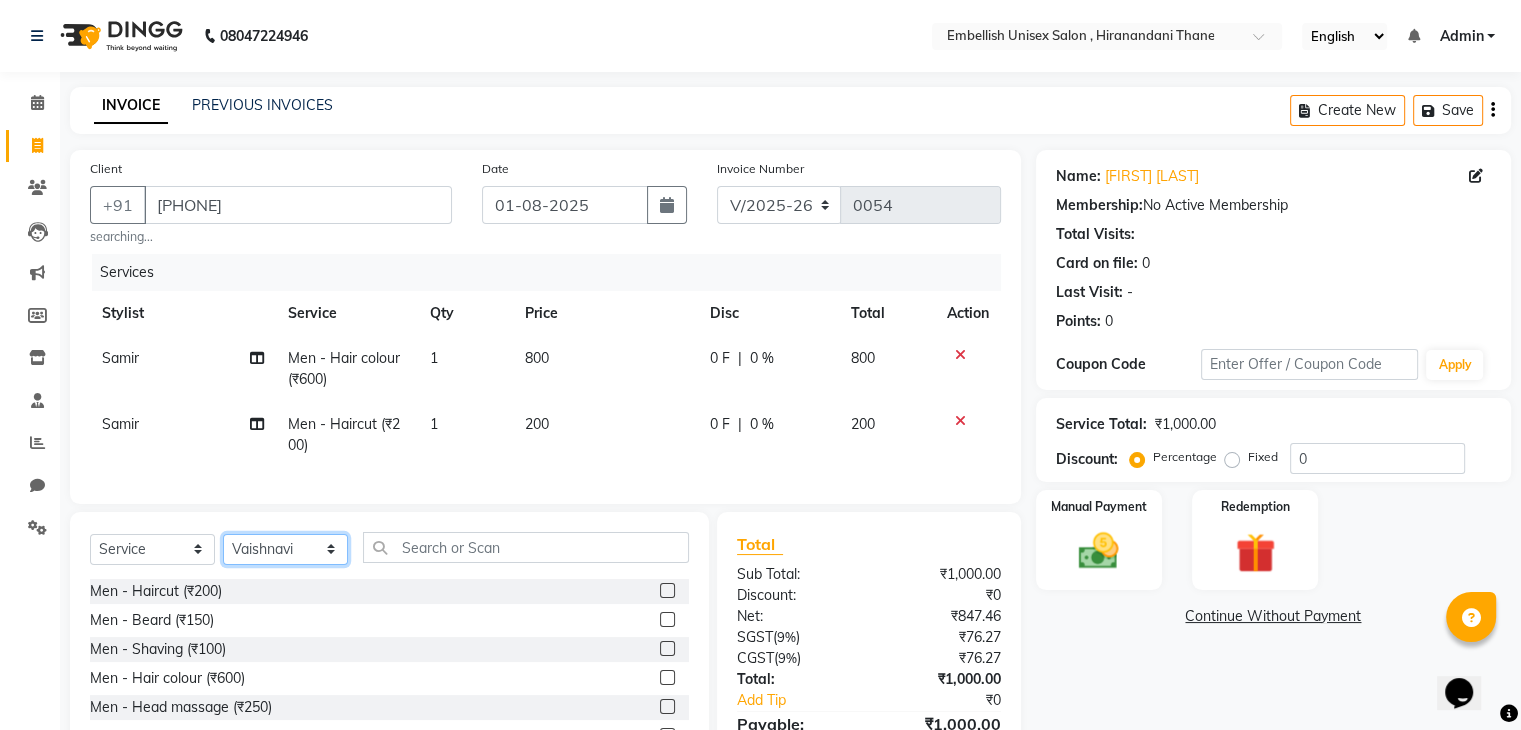 click on "Select Stylist [FIRST] [FIRST] [FIRST] [FIRST]" 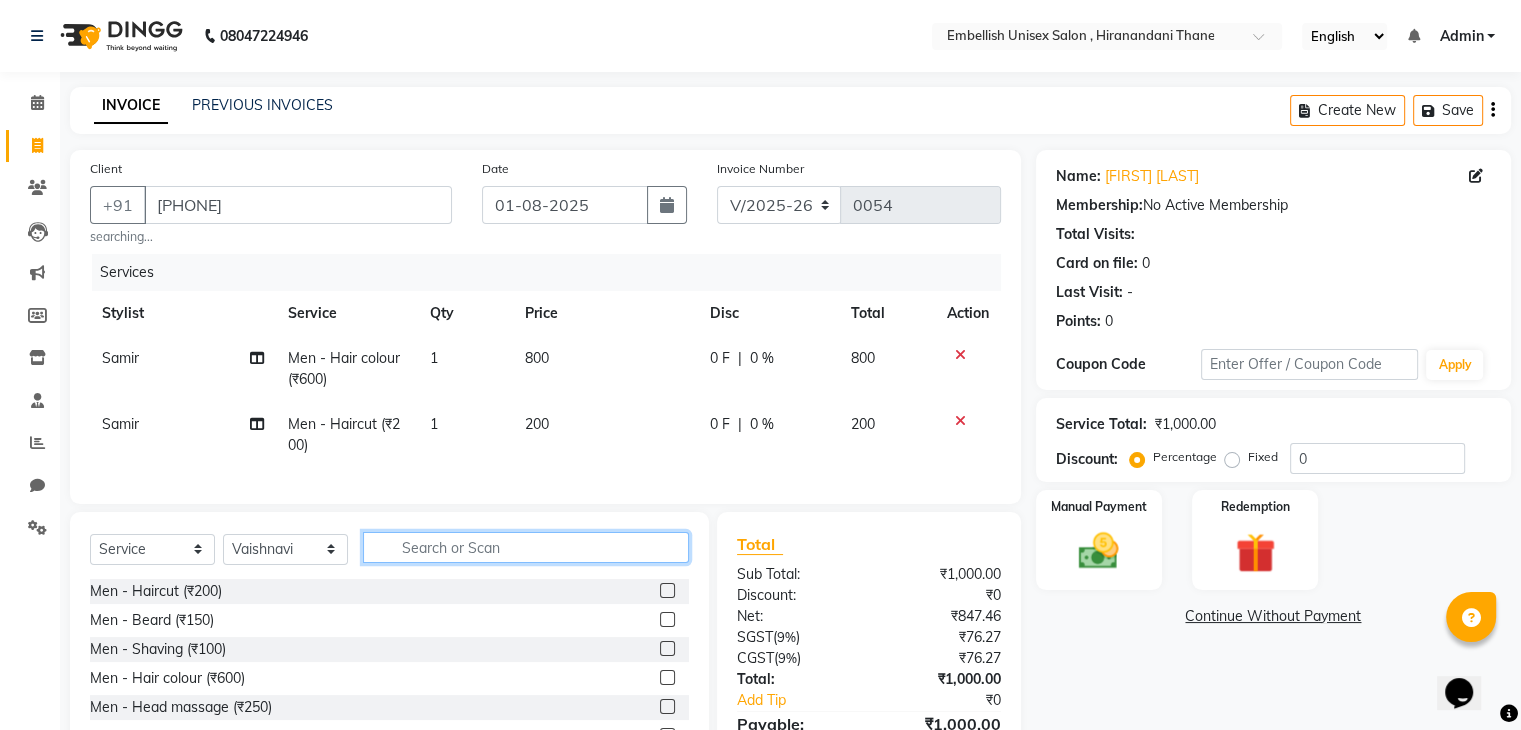 click 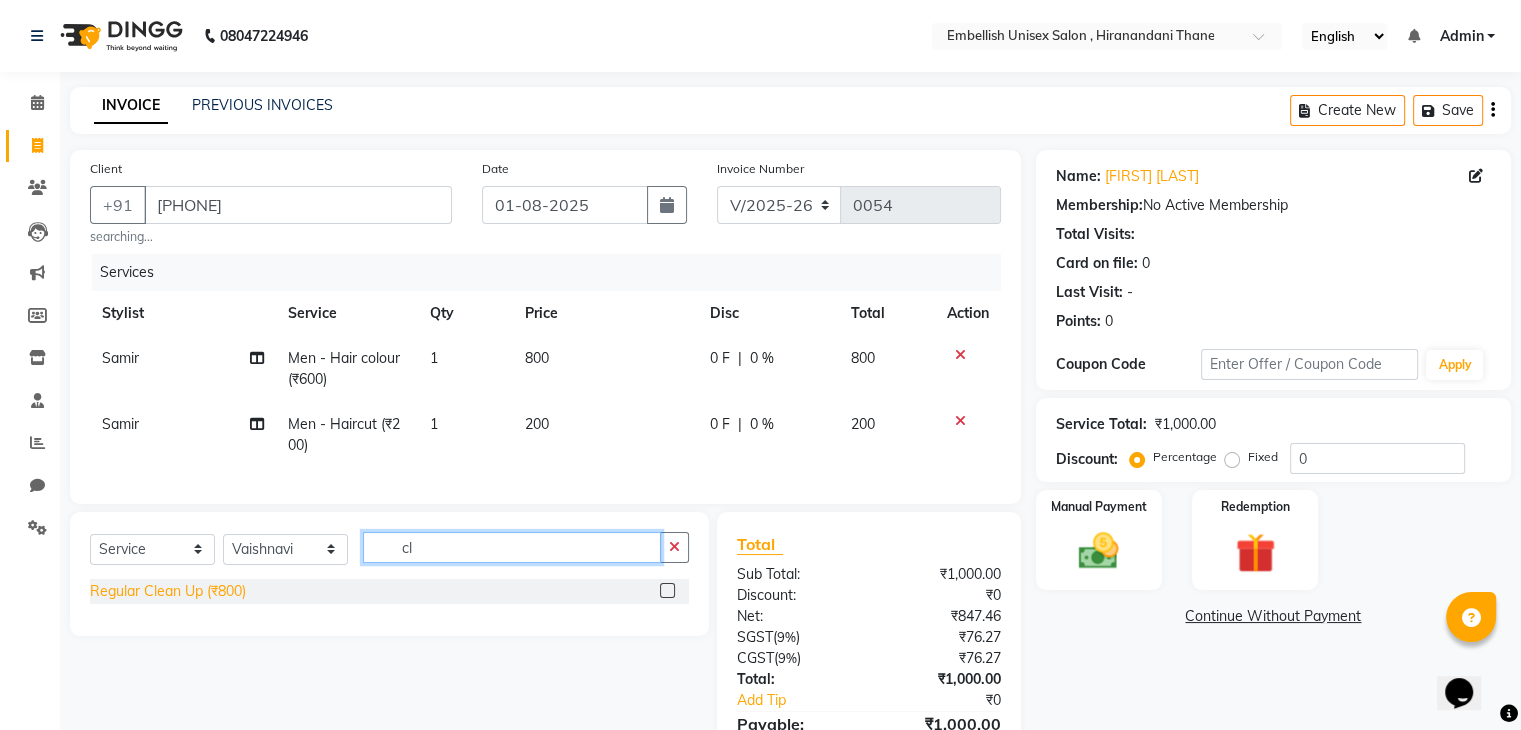 type on "cl" 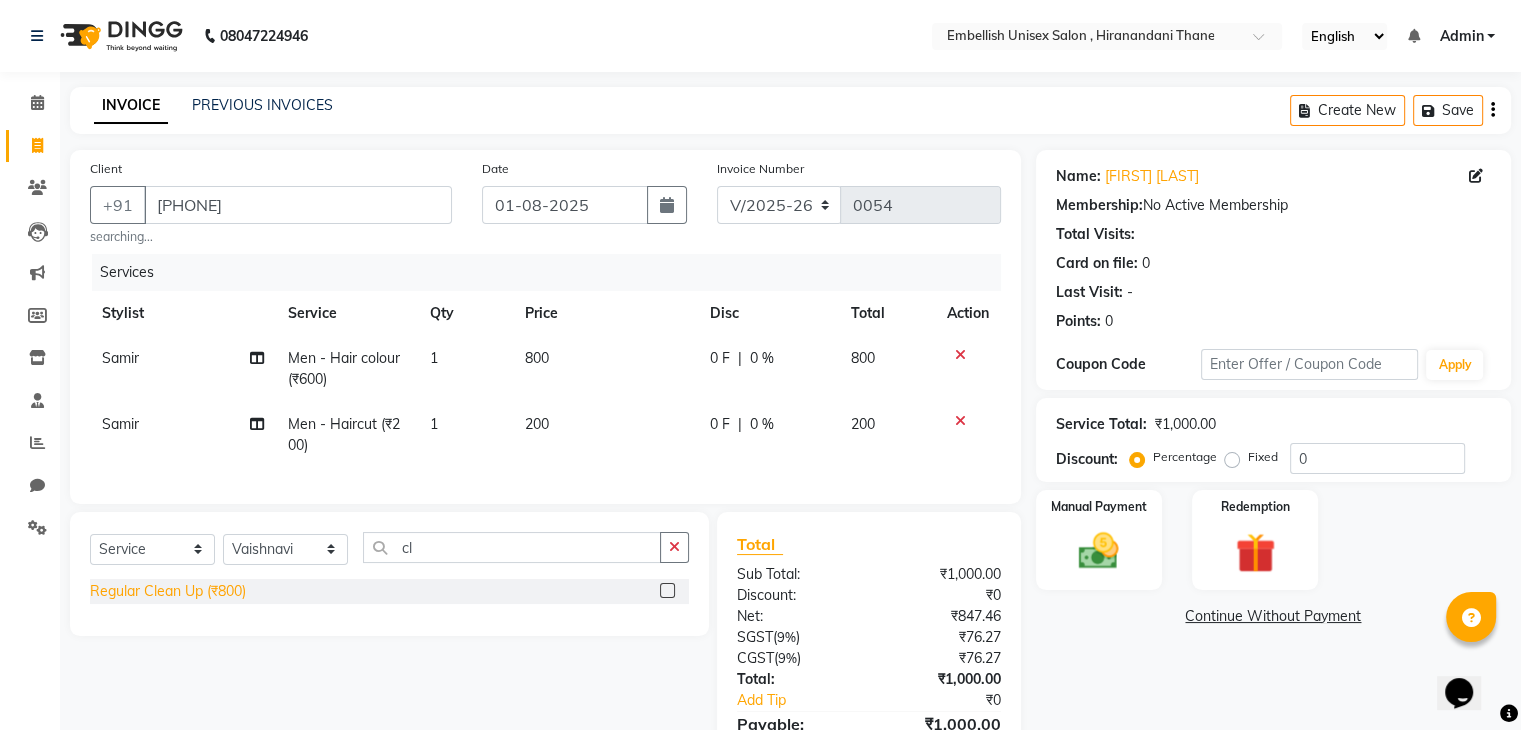 click on "Regular Clean Up (₹800)" 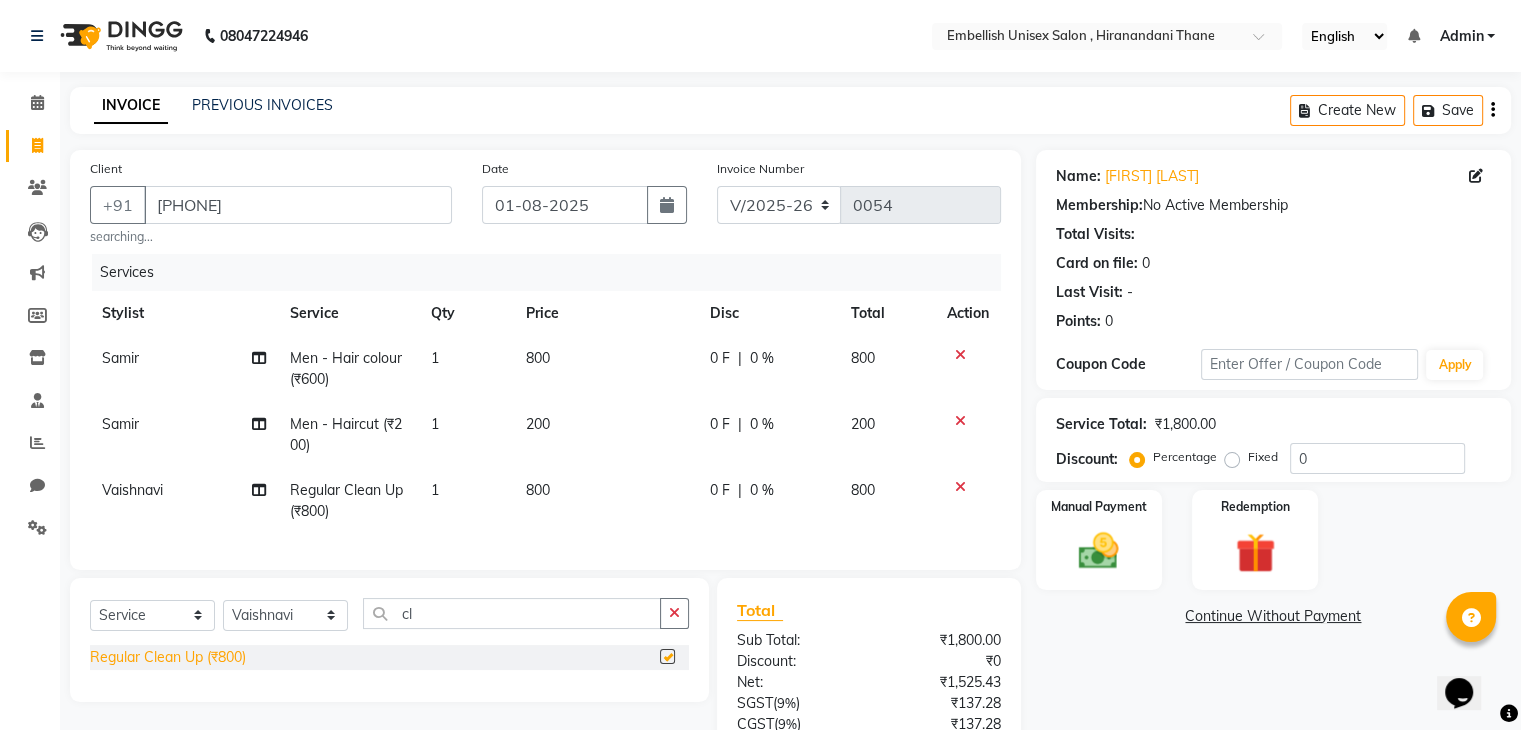 checkbox on "false" 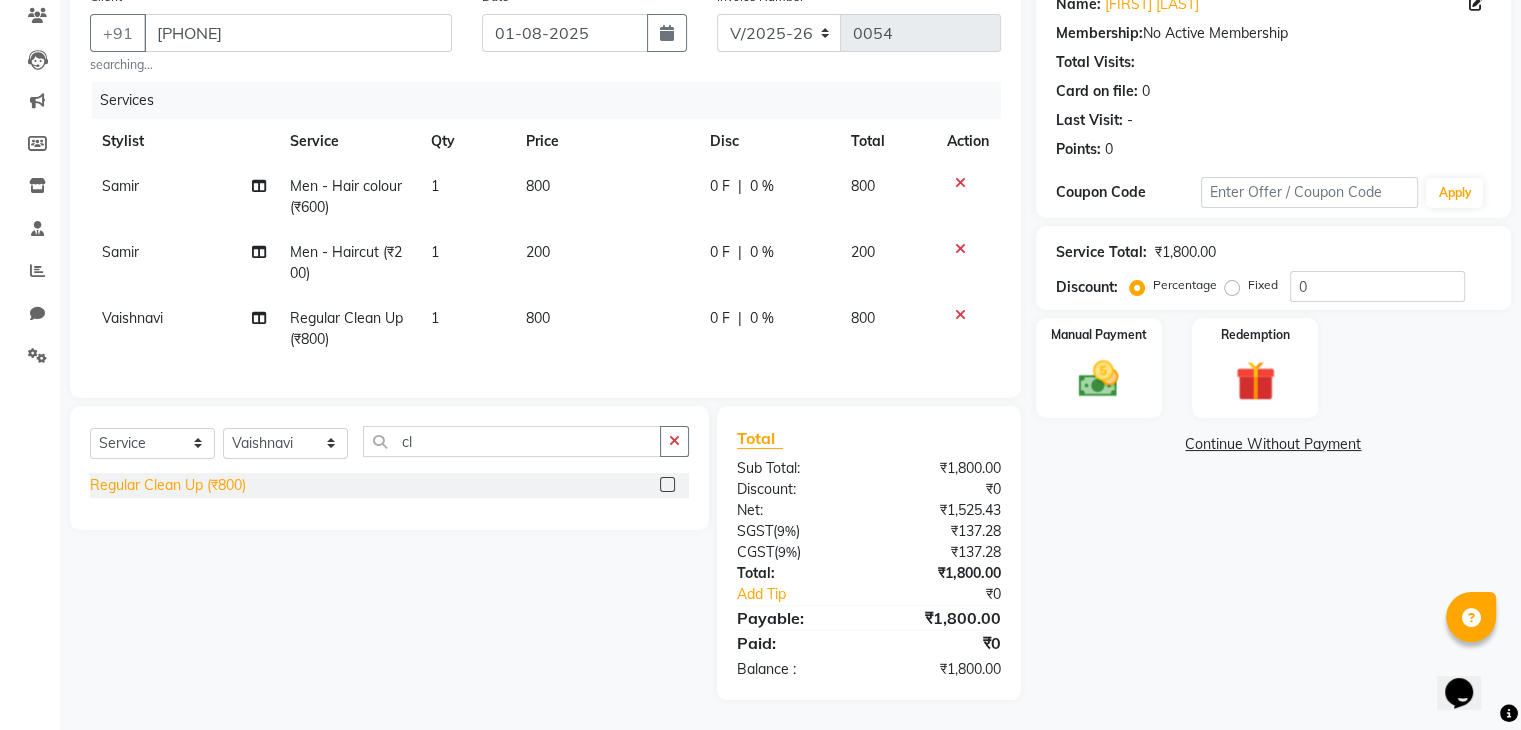 scroll, scrollTop: 0, scrollLeft: 0, axis: both 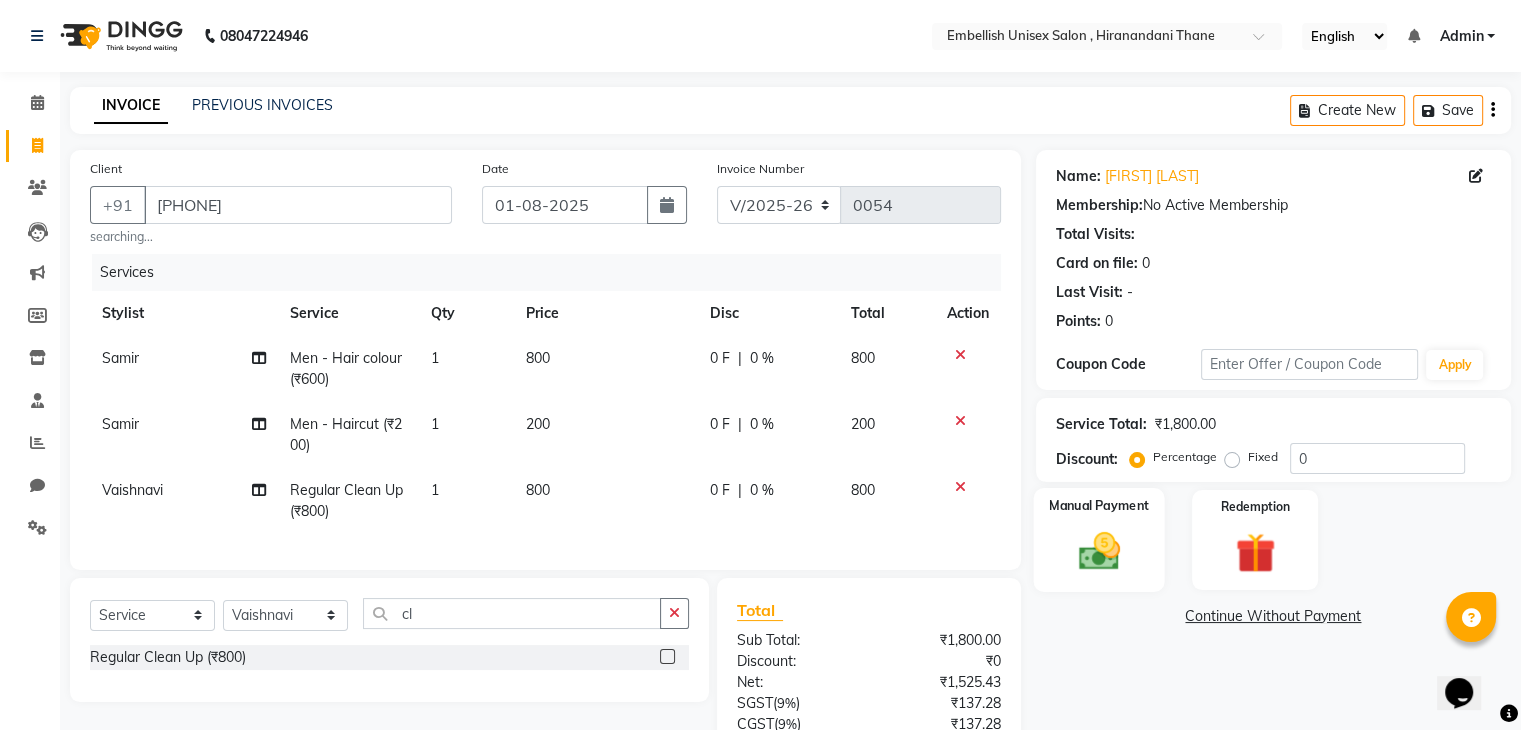 click 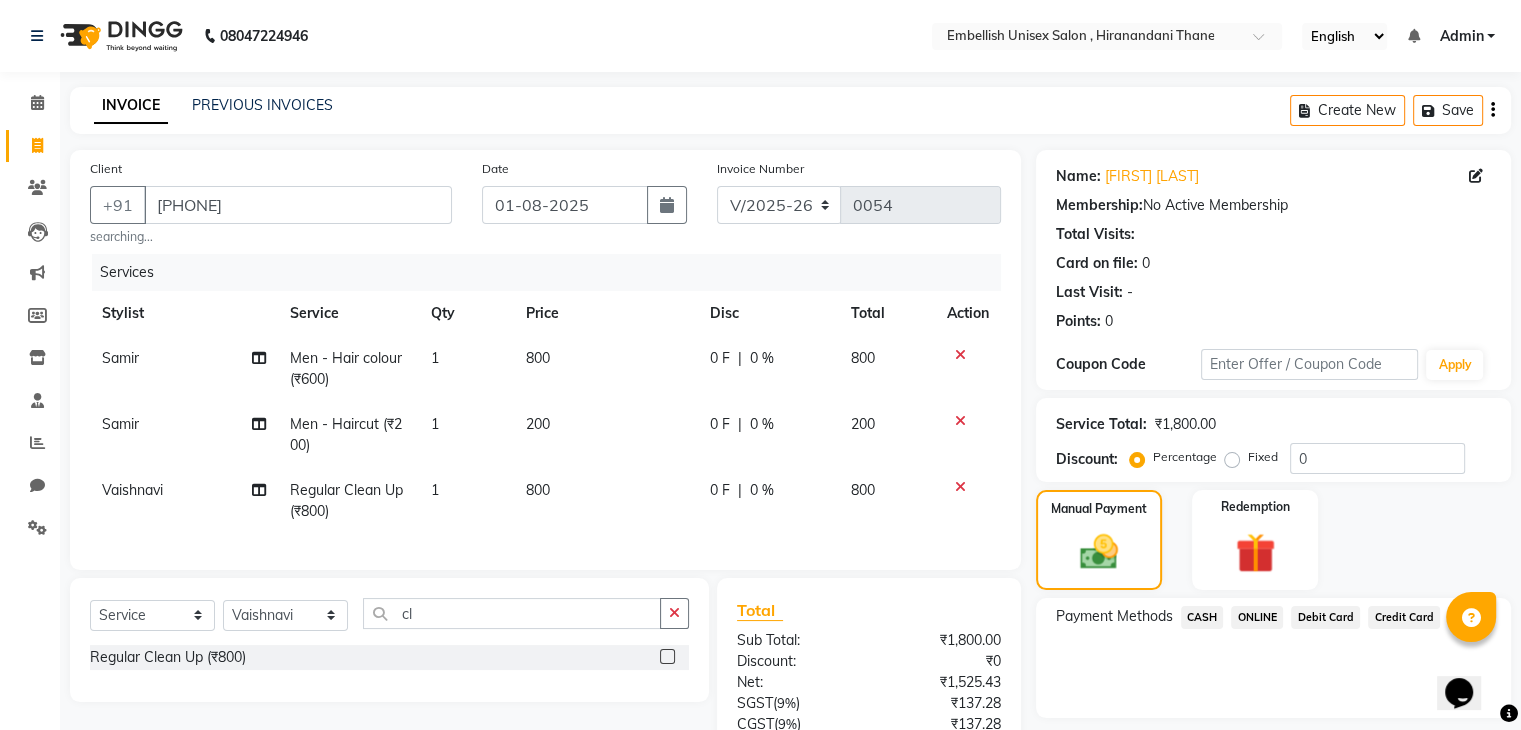 click on "ONLINE" 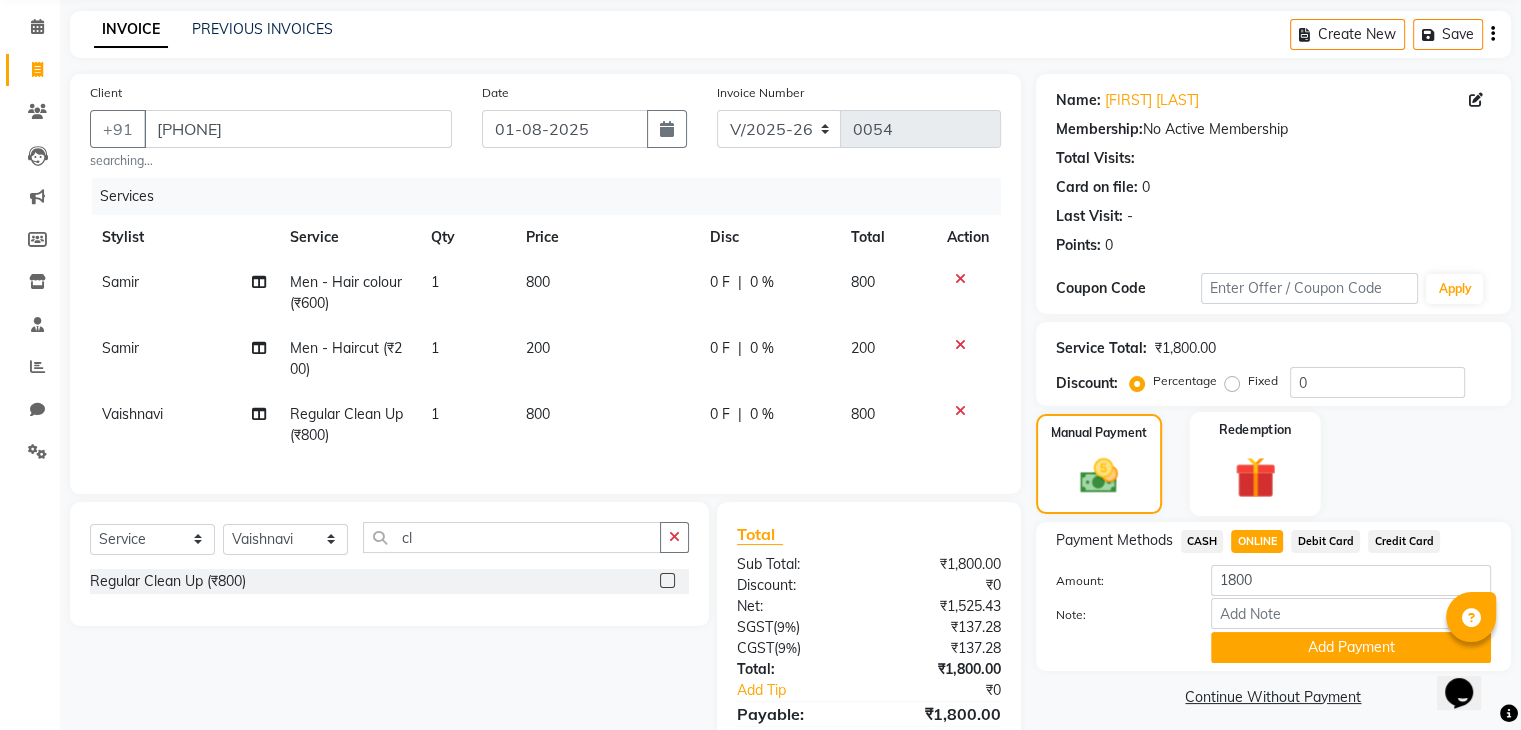 scroll, scrollTop: 119, scrollLeft: 0, axis: vertical 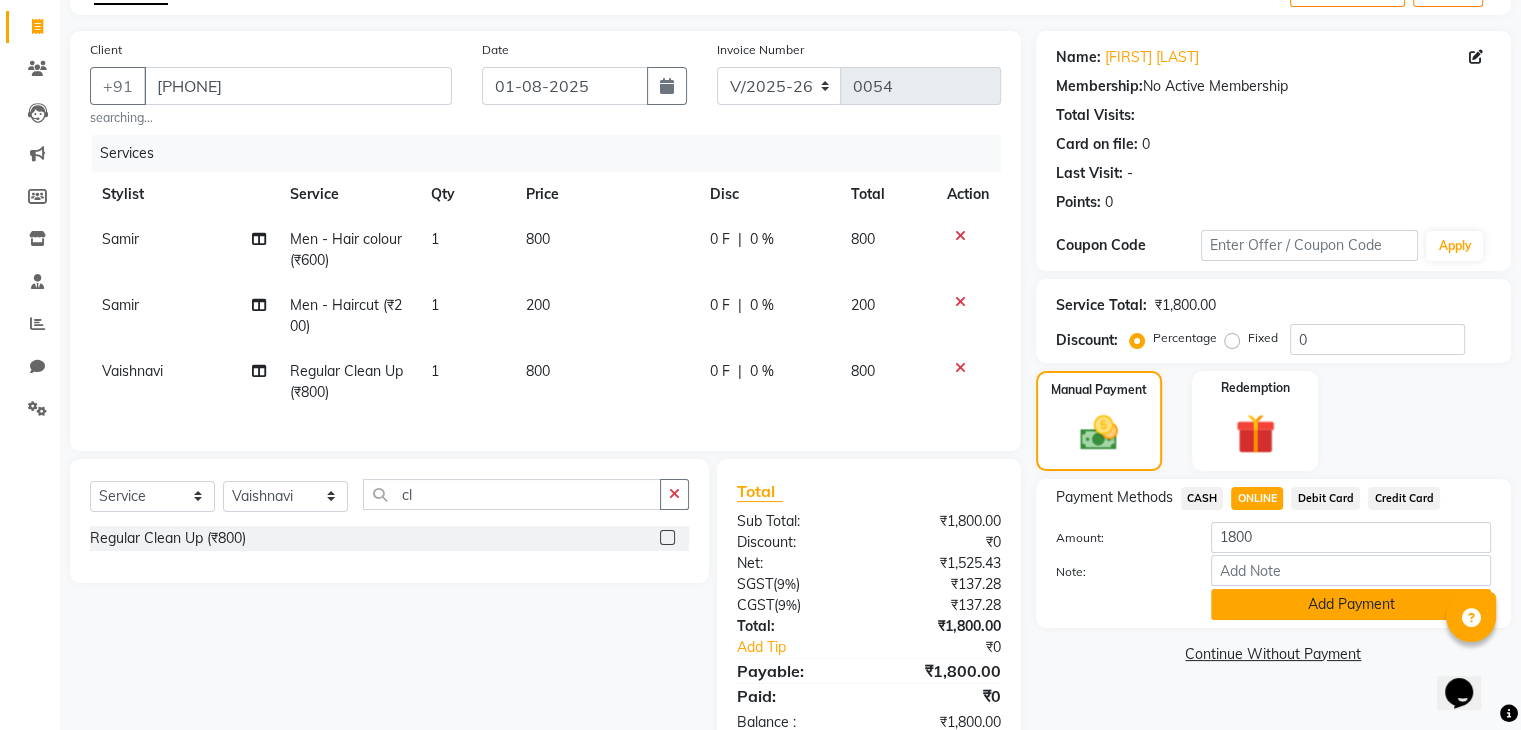 click on "Add Payment" 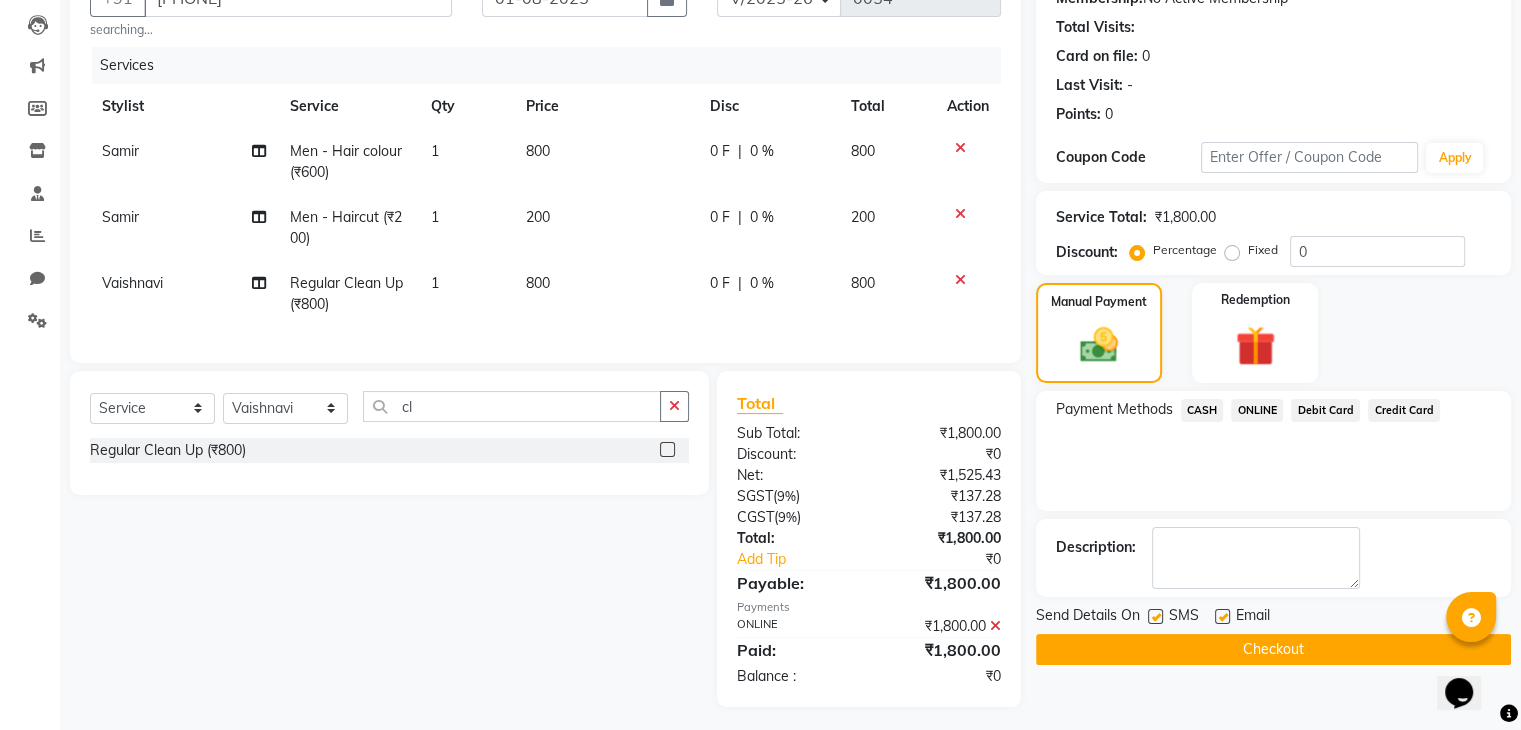 scroll, scrollTop: 230, scrollLeft: 0, axis: vertical 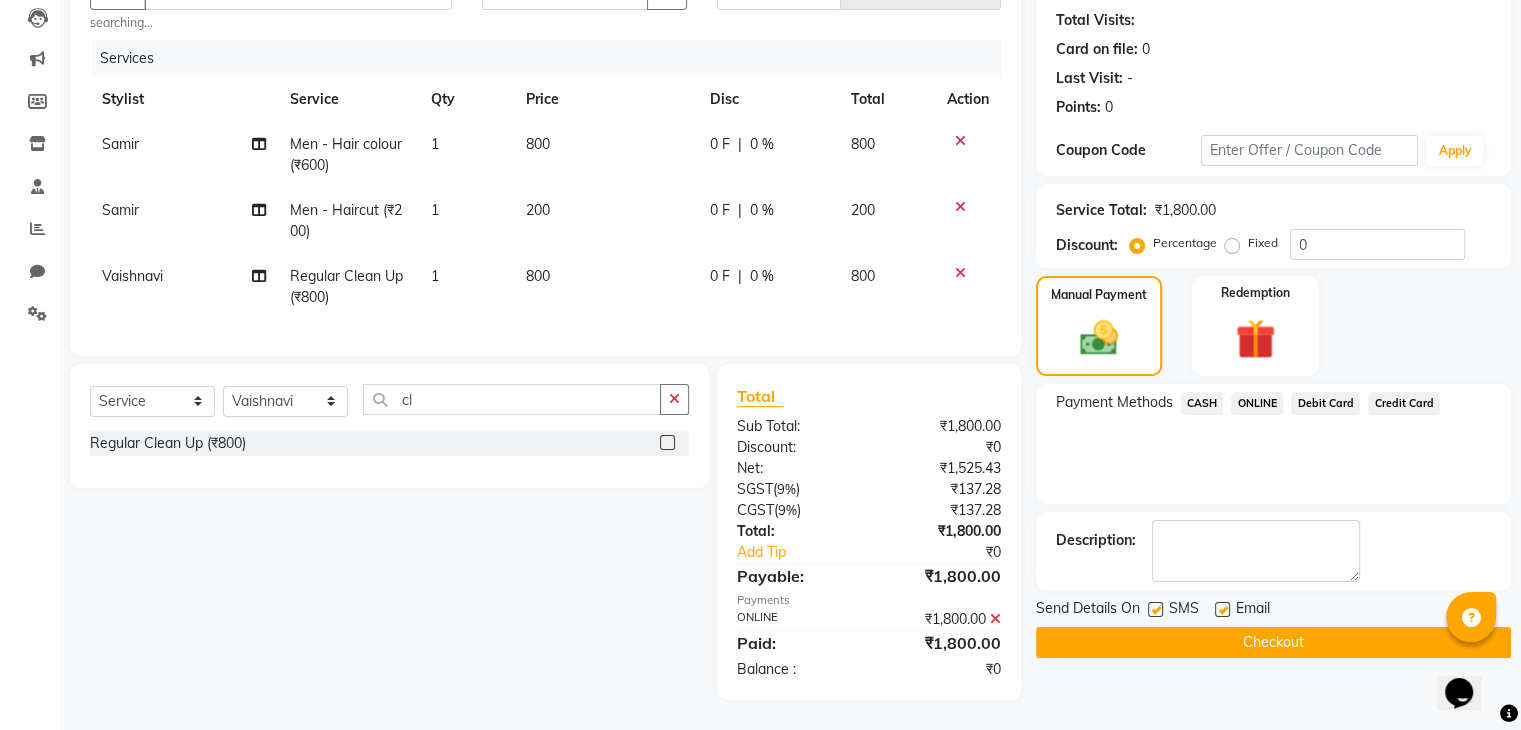 click on "Checkout" 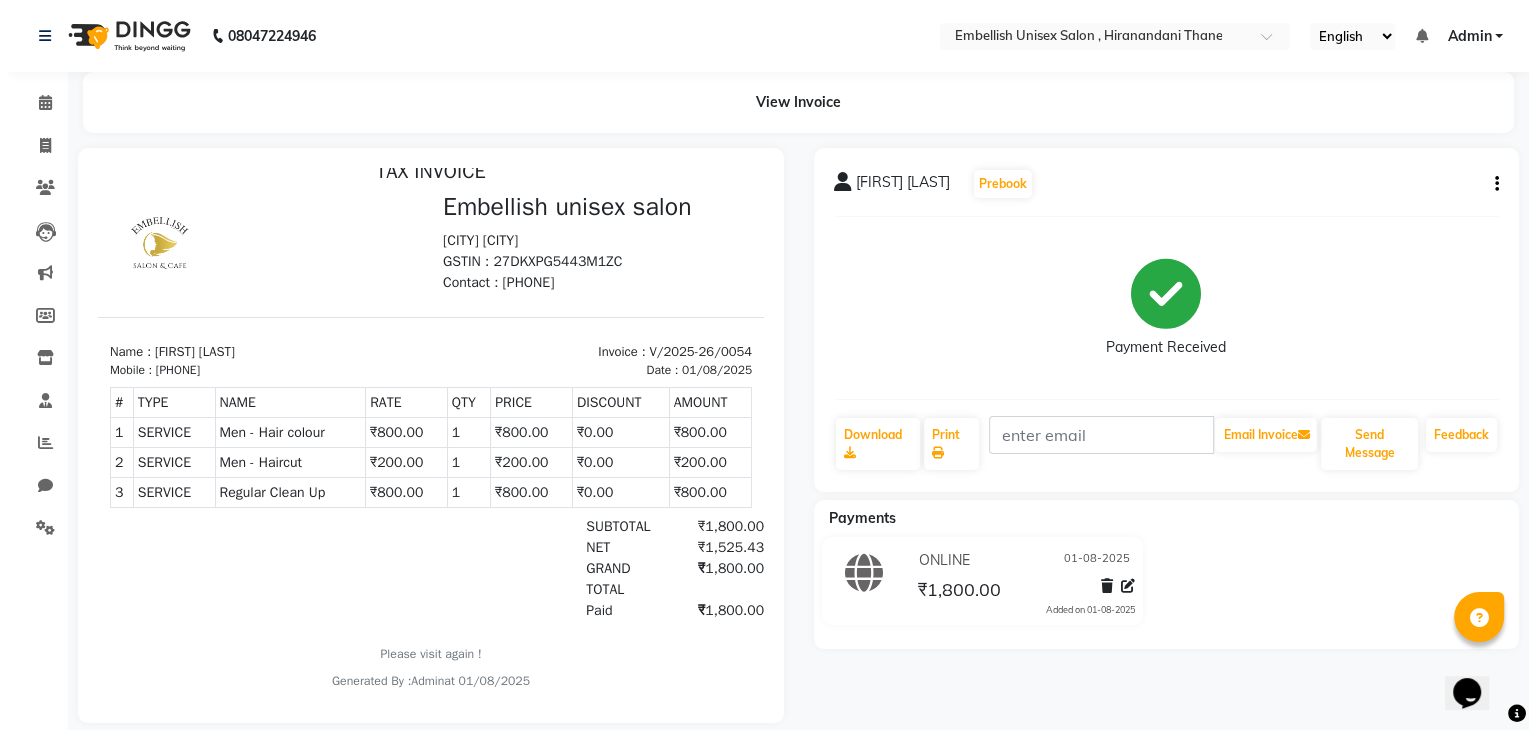 scroll, scrollTop: 15, scrollLeft: 0, axis: vertical 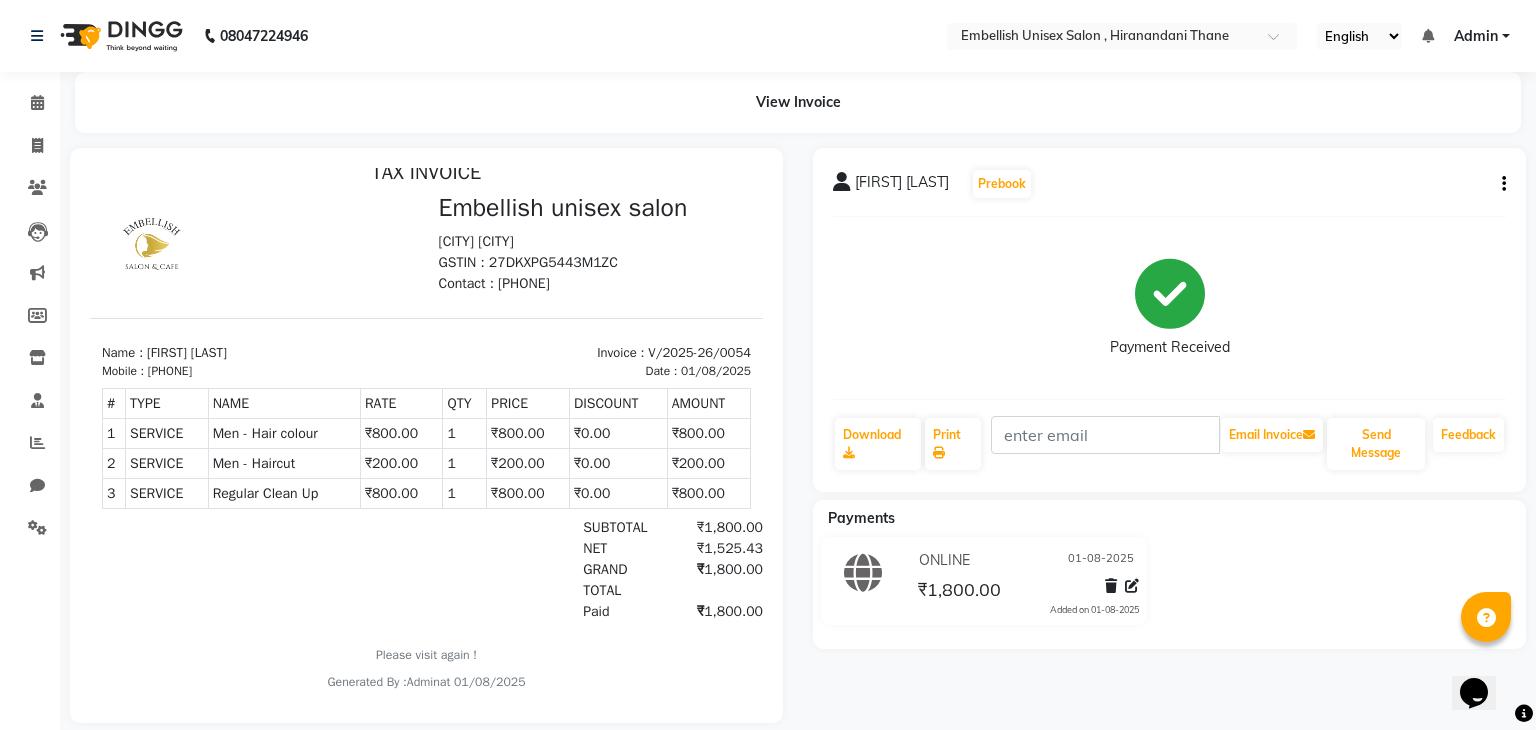 select on "8665" 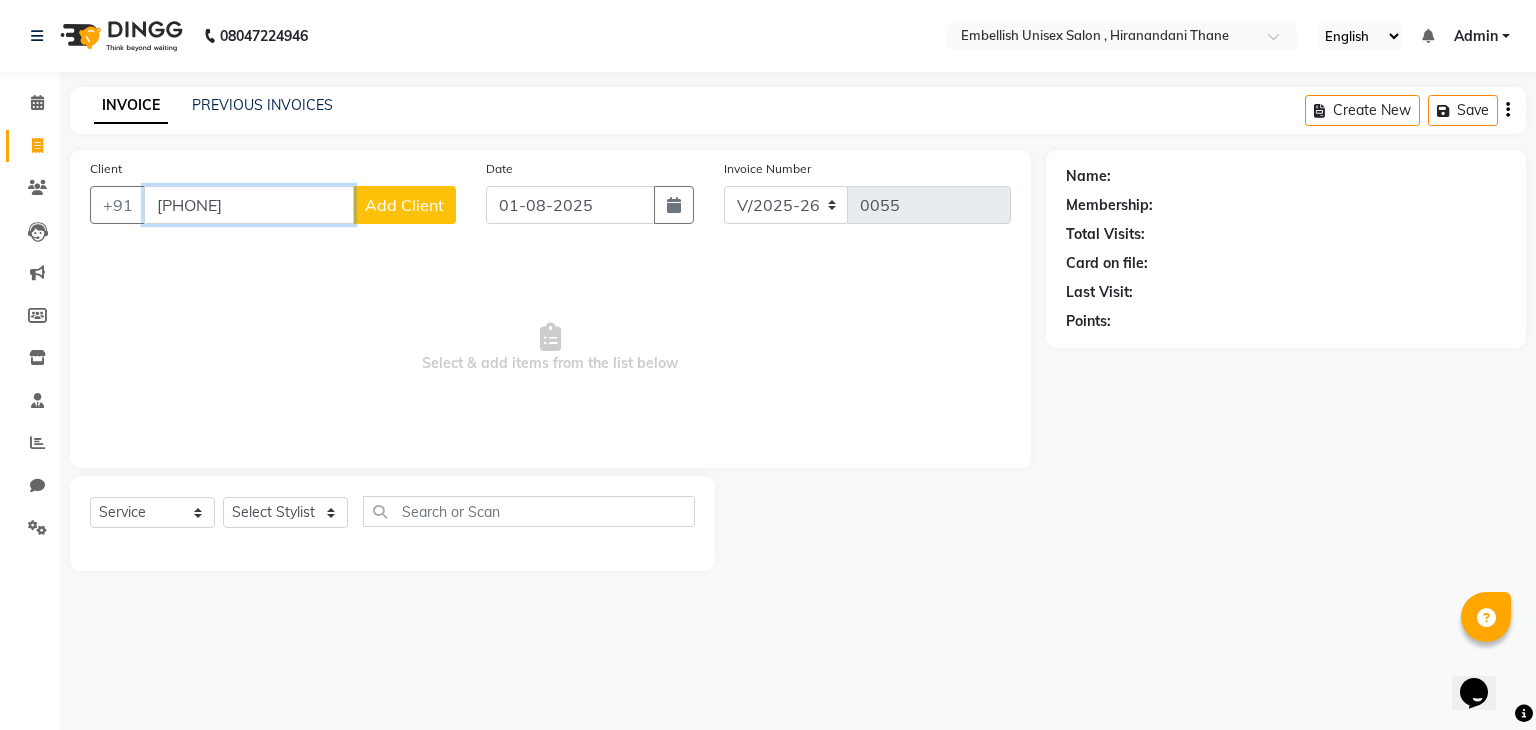 type on "[PHONE]" 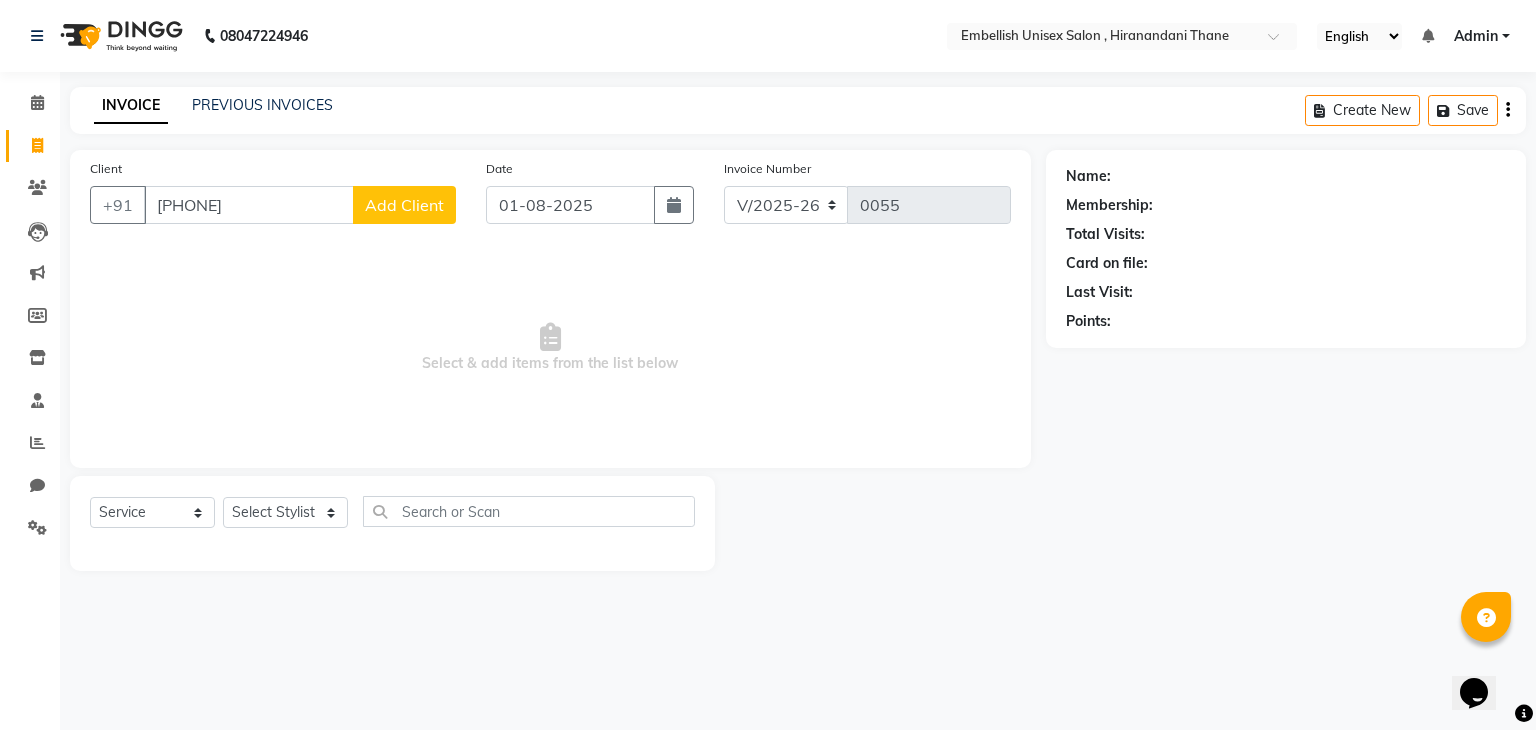 click on "Add Client" 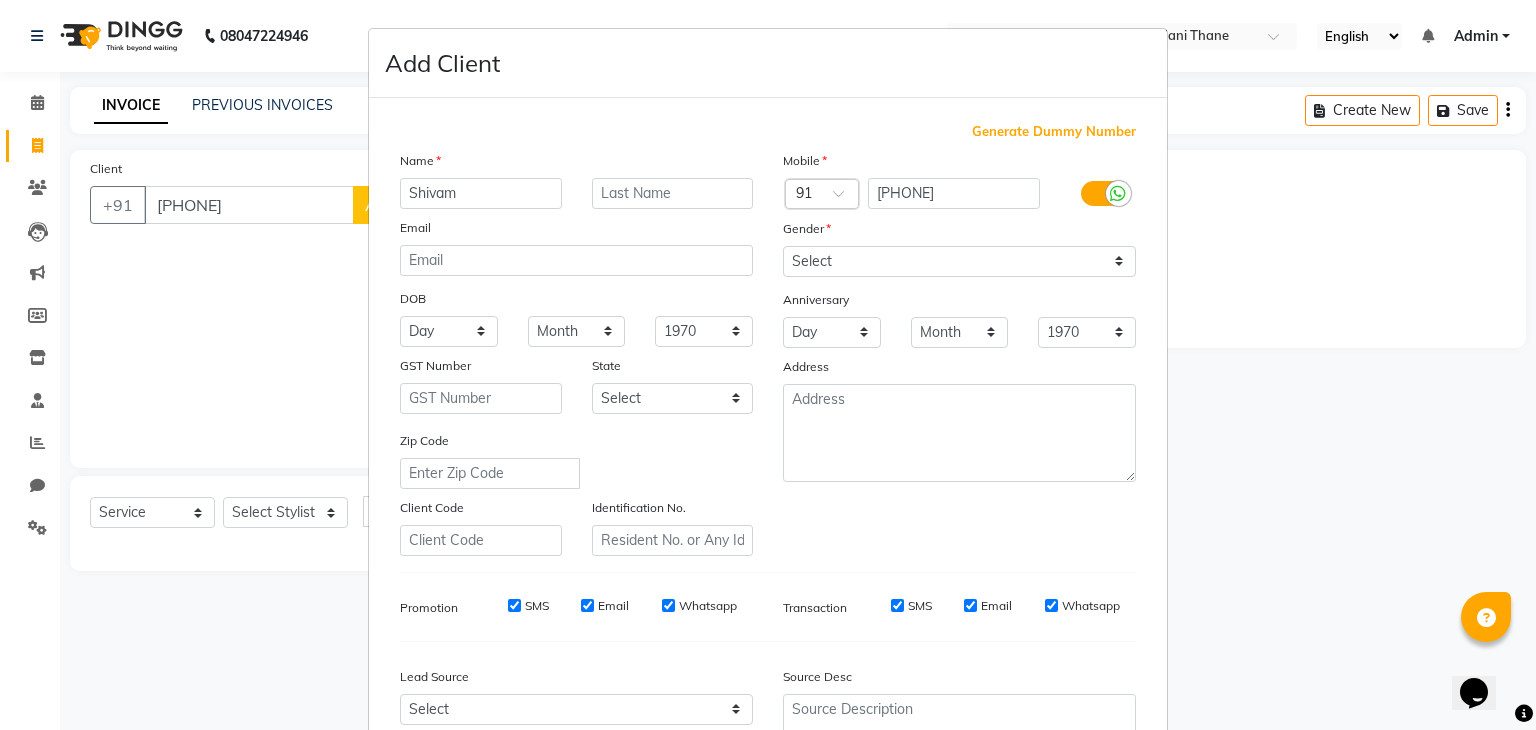 type on "Shivam" 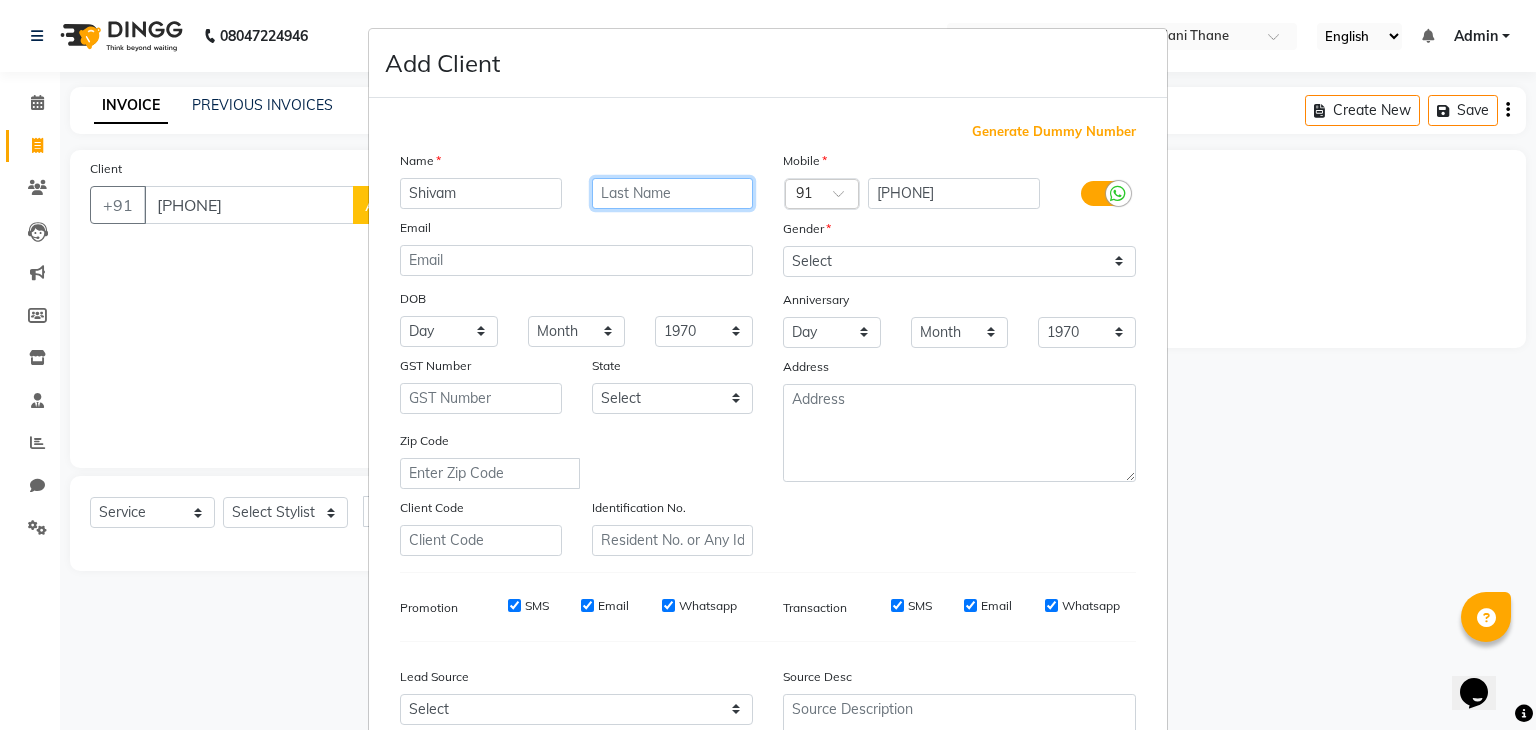 click at bounding box center [673, 193] 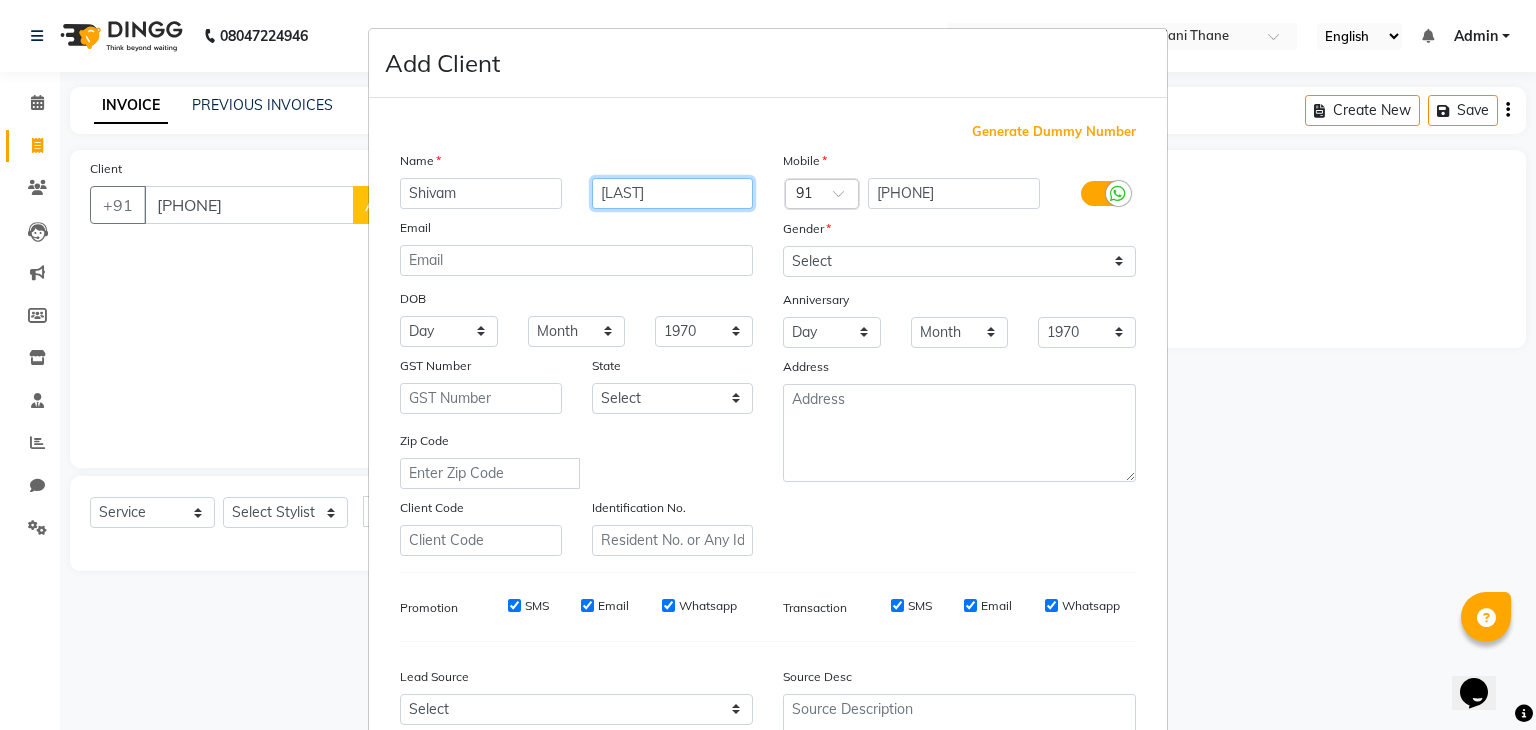 type on "[LAST]" 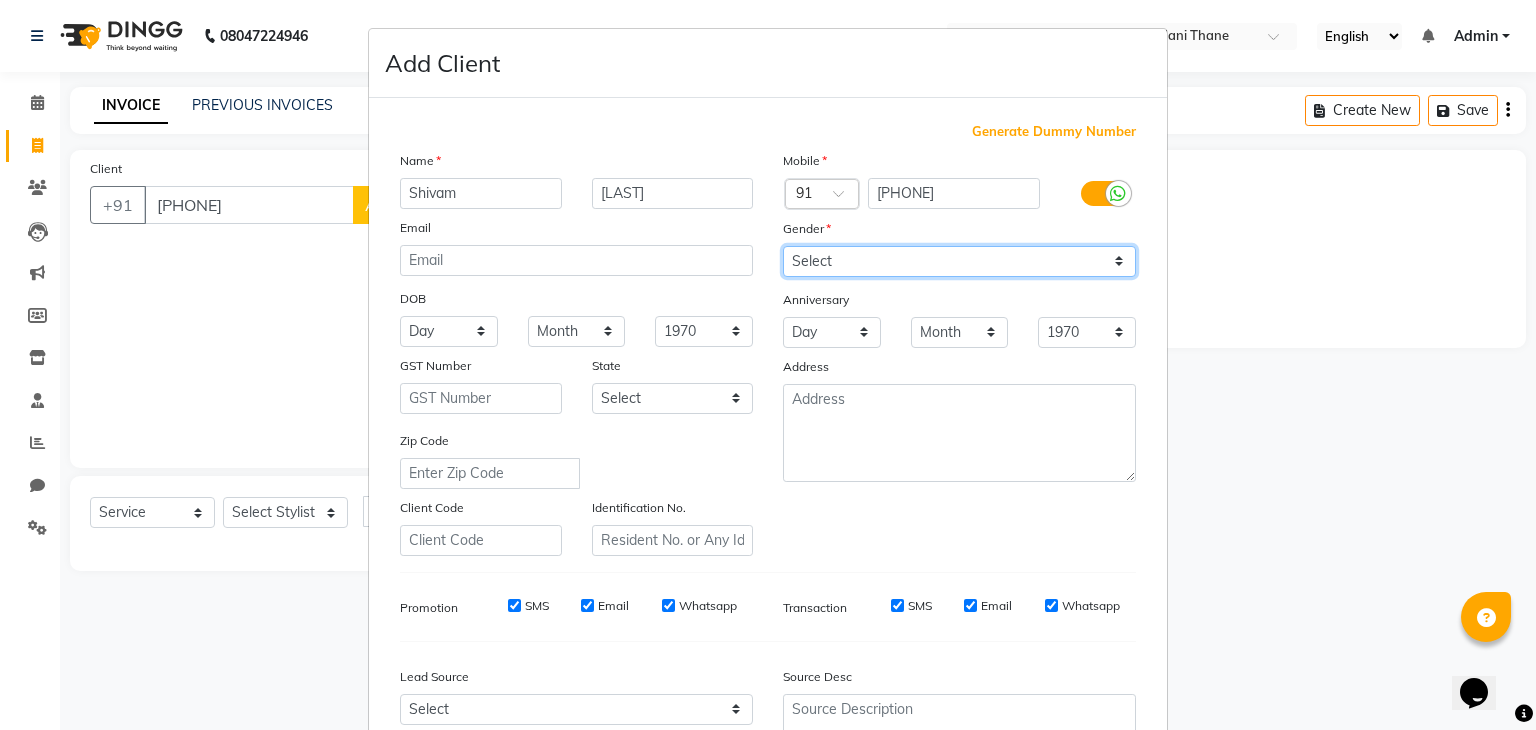 click on "Select Male Female Other Prefer Not To Say" at bounding box center (959, 261) 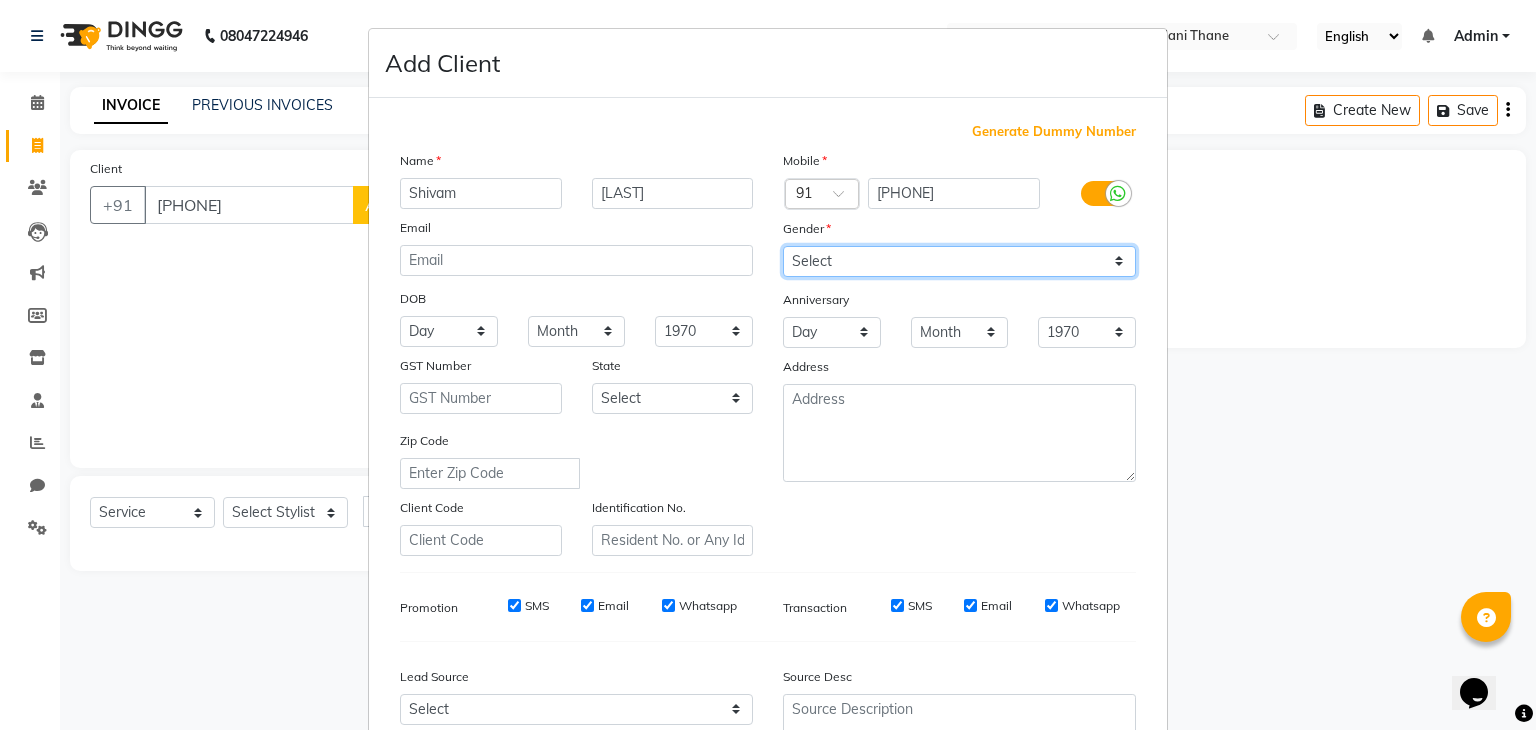select on "male" 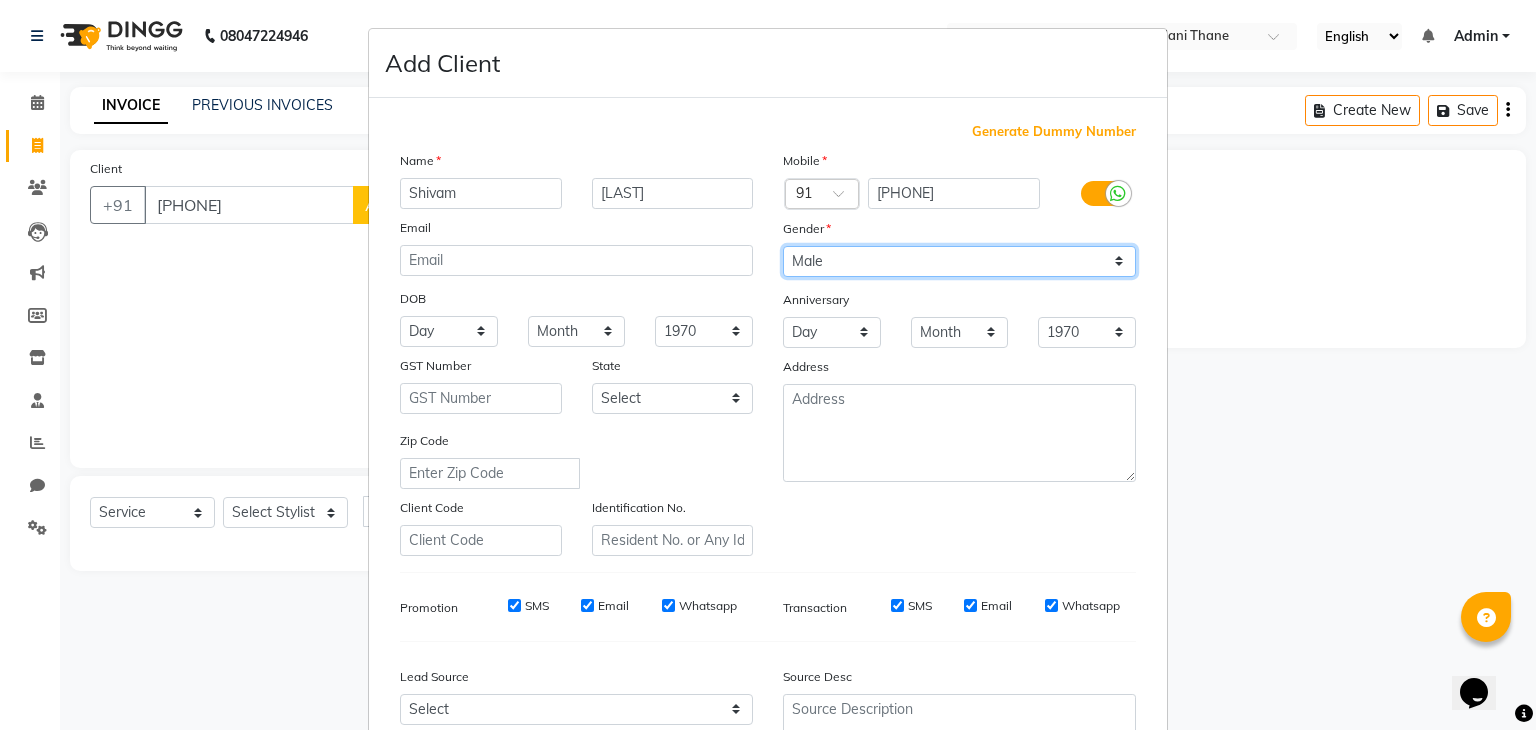 click on "Select Male Female Other Prefer Not To Say" at bounding box center (959, 261) 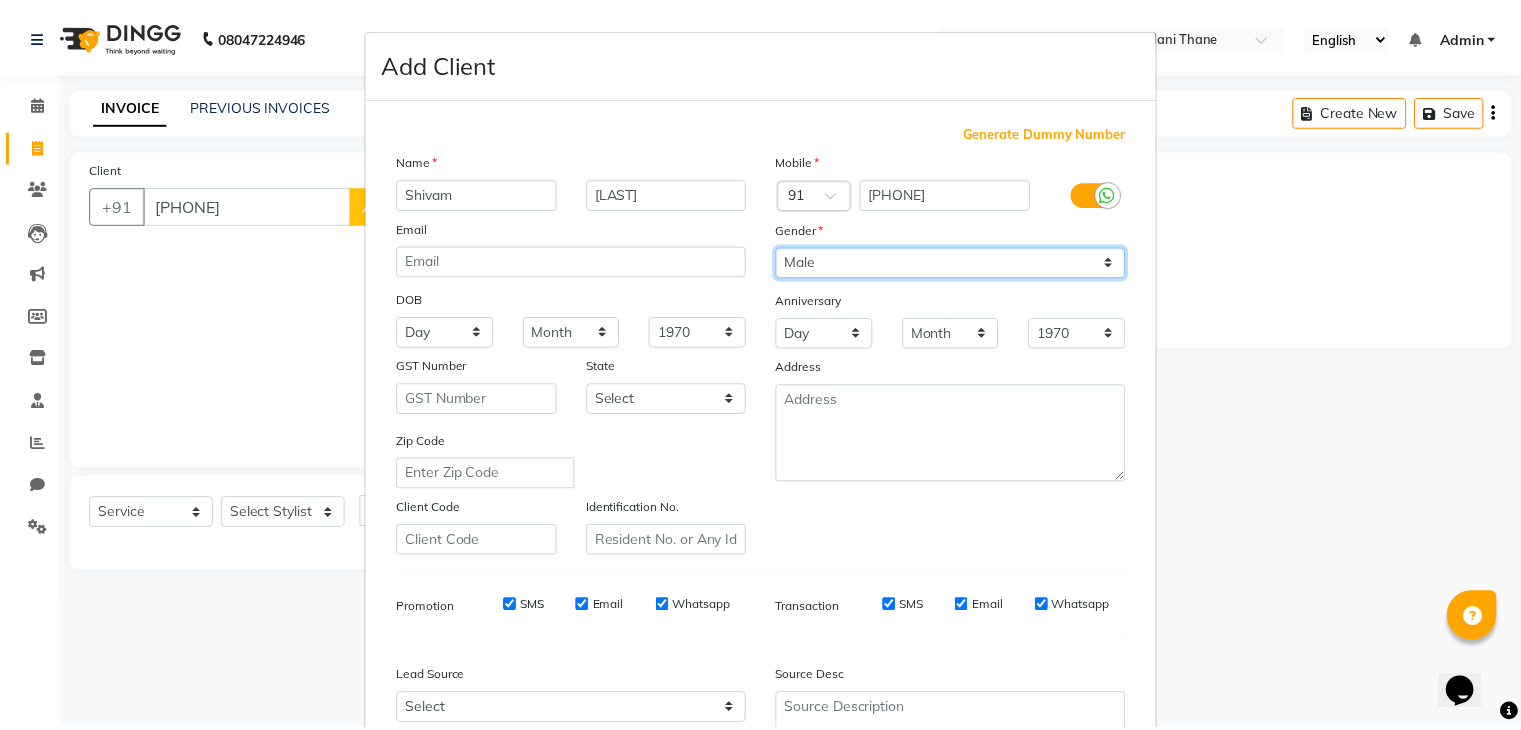 scroll, scrollTop: 203, scrollLeft: 0, axis: vertical 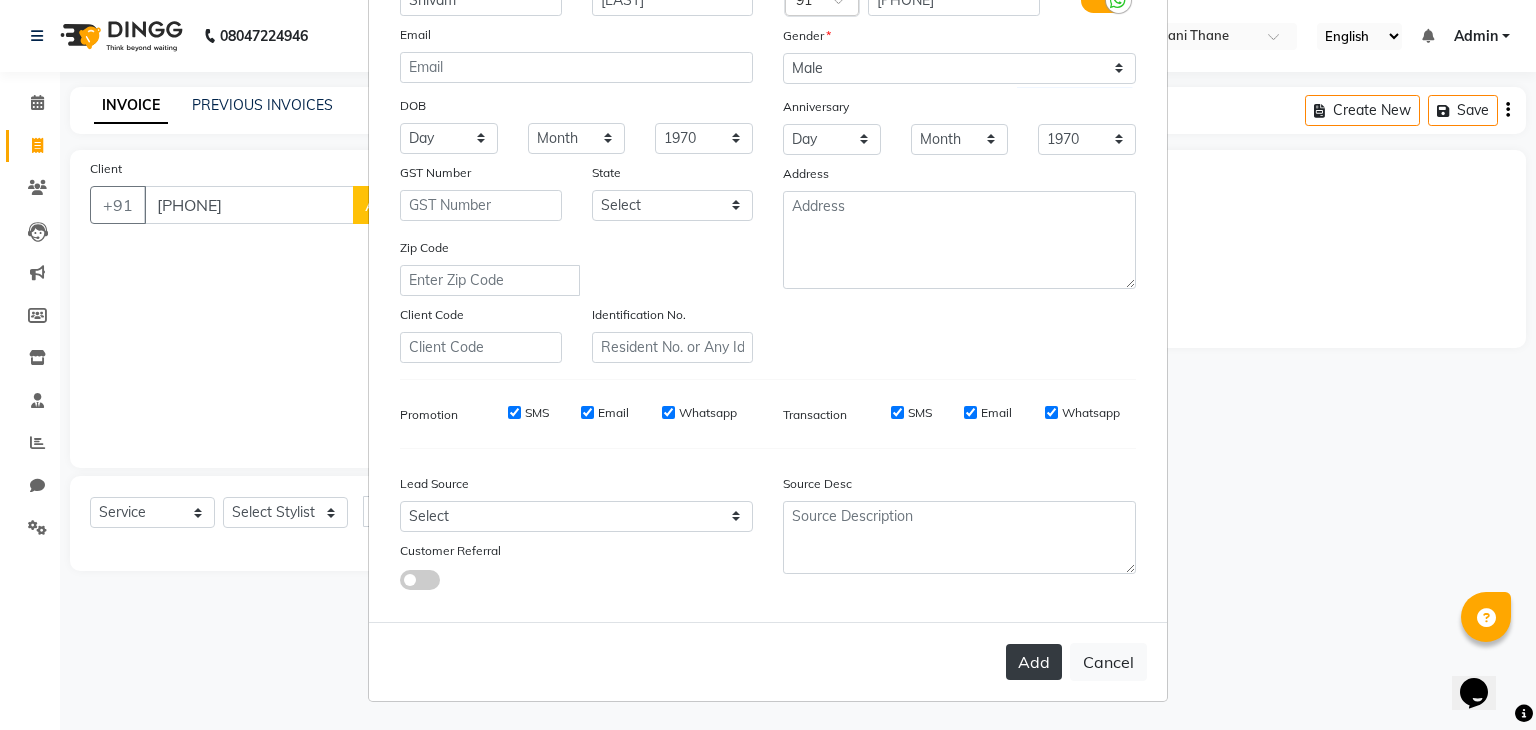 click on "Add" at bounding box center [1034, 662] 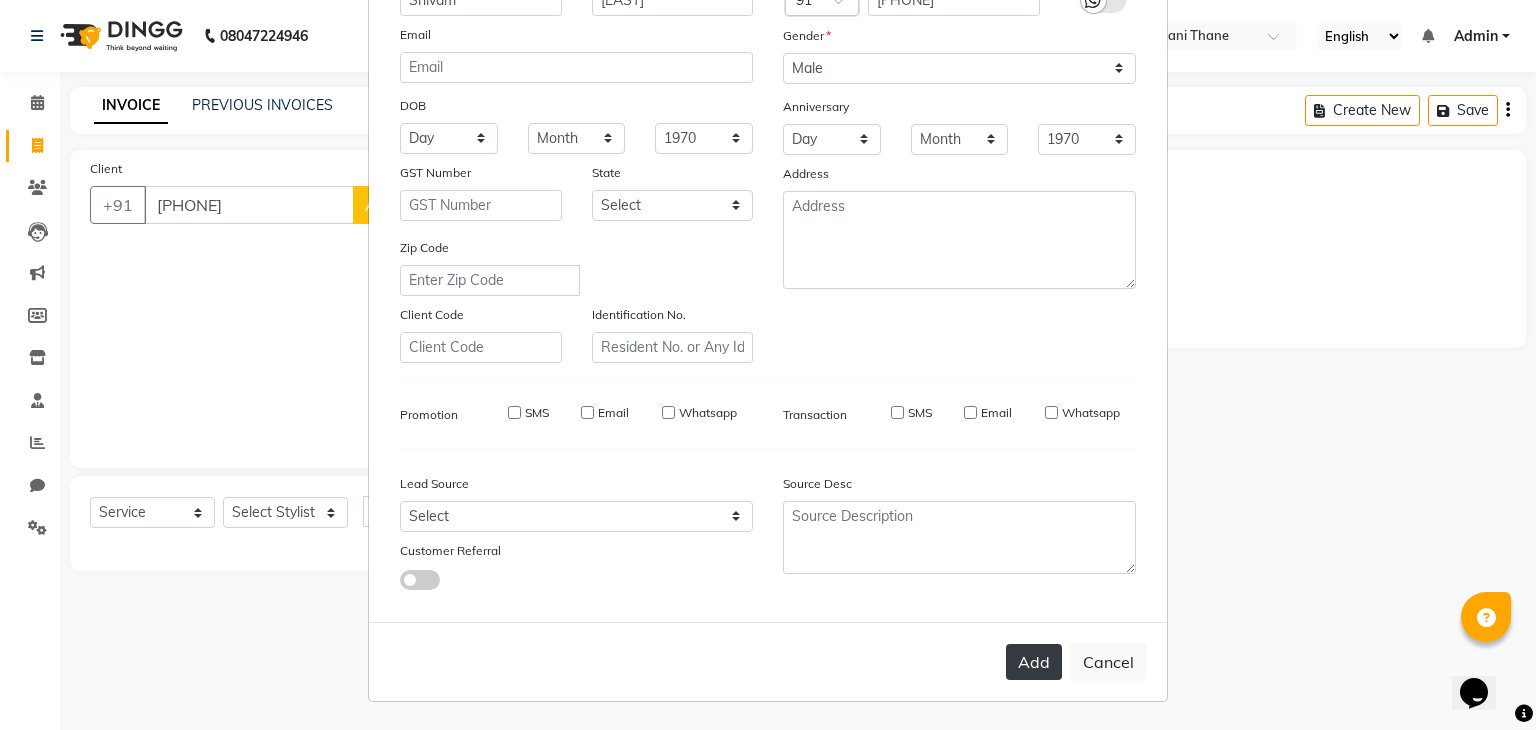 type 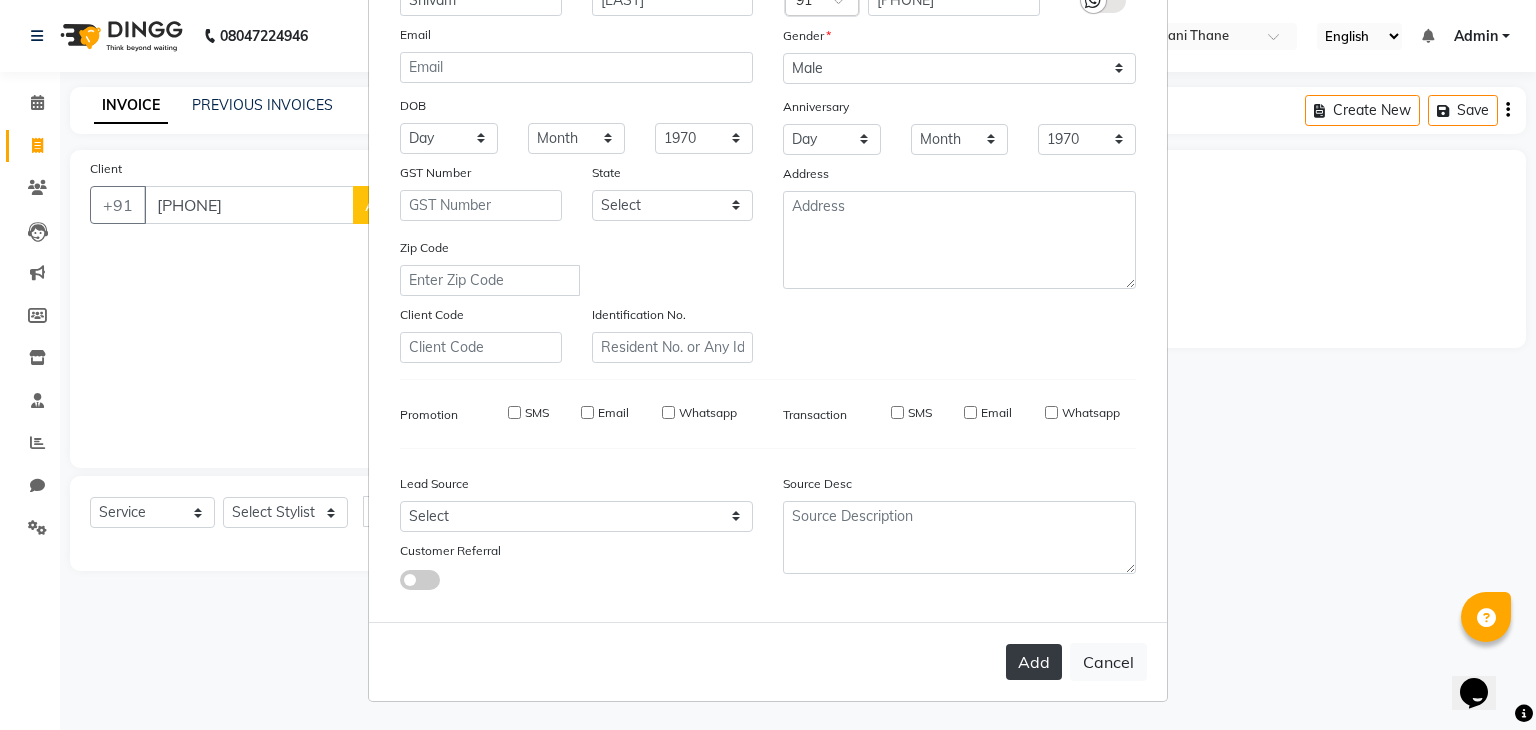 type 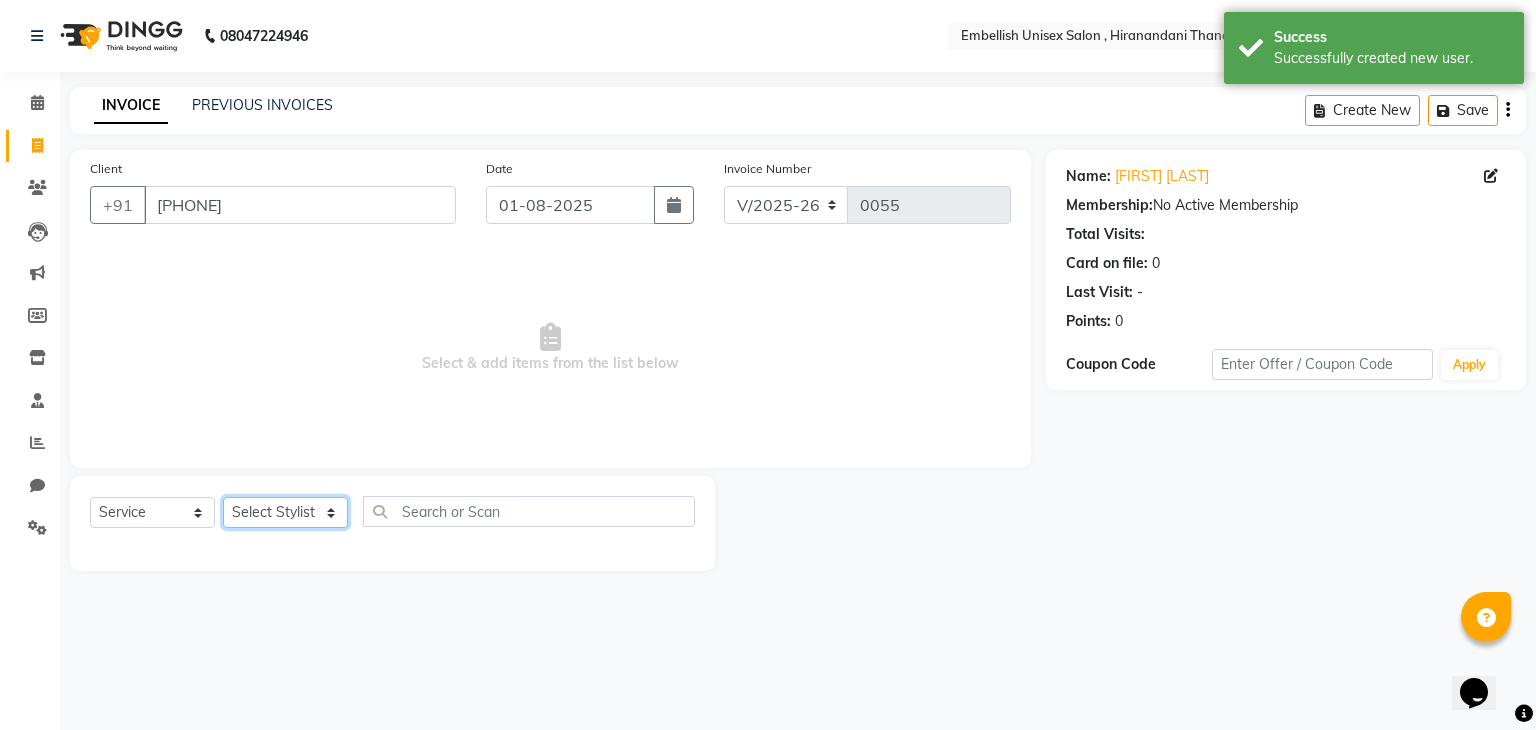 click on "Select Stylist Ayan Poonam Samir Tappu Vaishnavi" 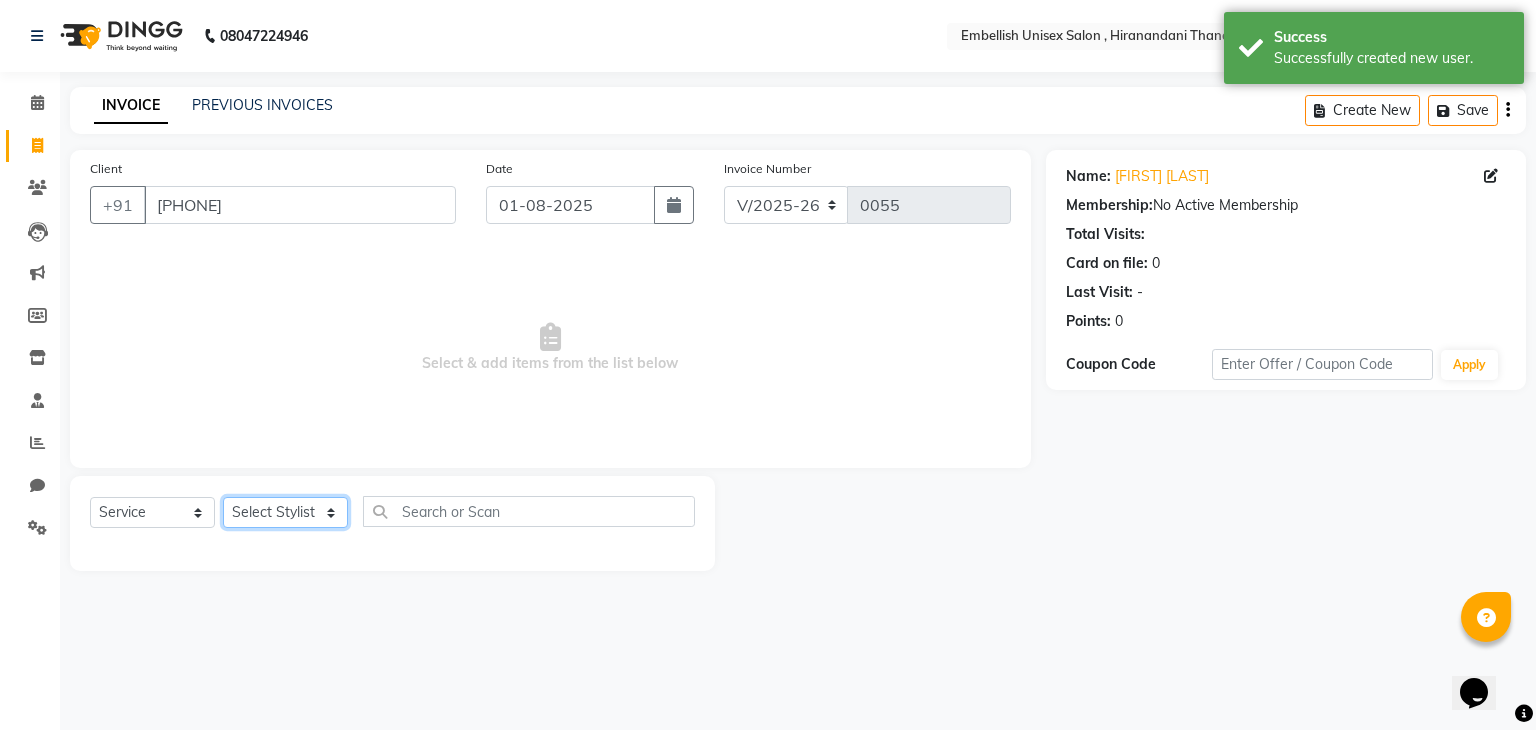 select on "87270" 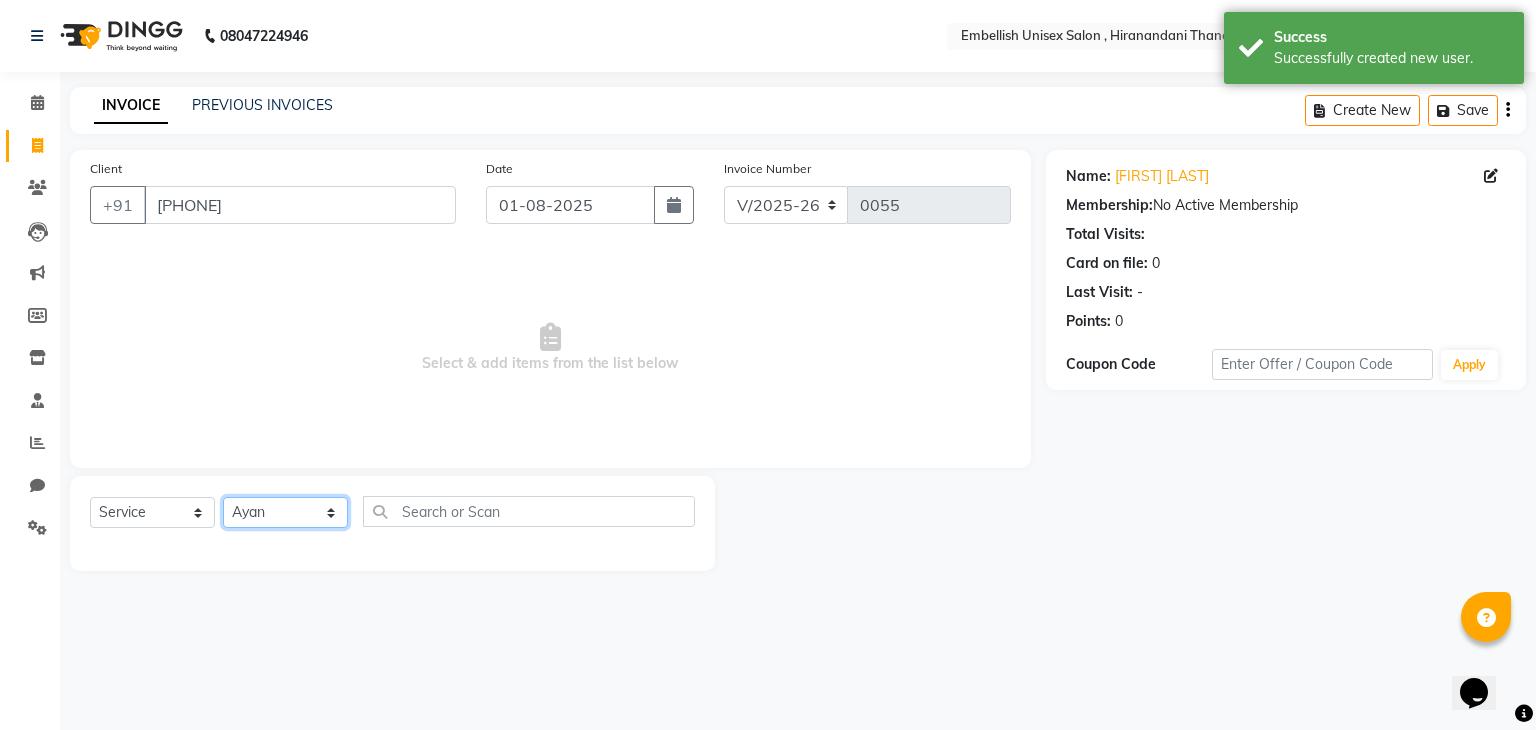 click on "Select Stylist Ayan Poonam Samir Tappu Vaishnavi" 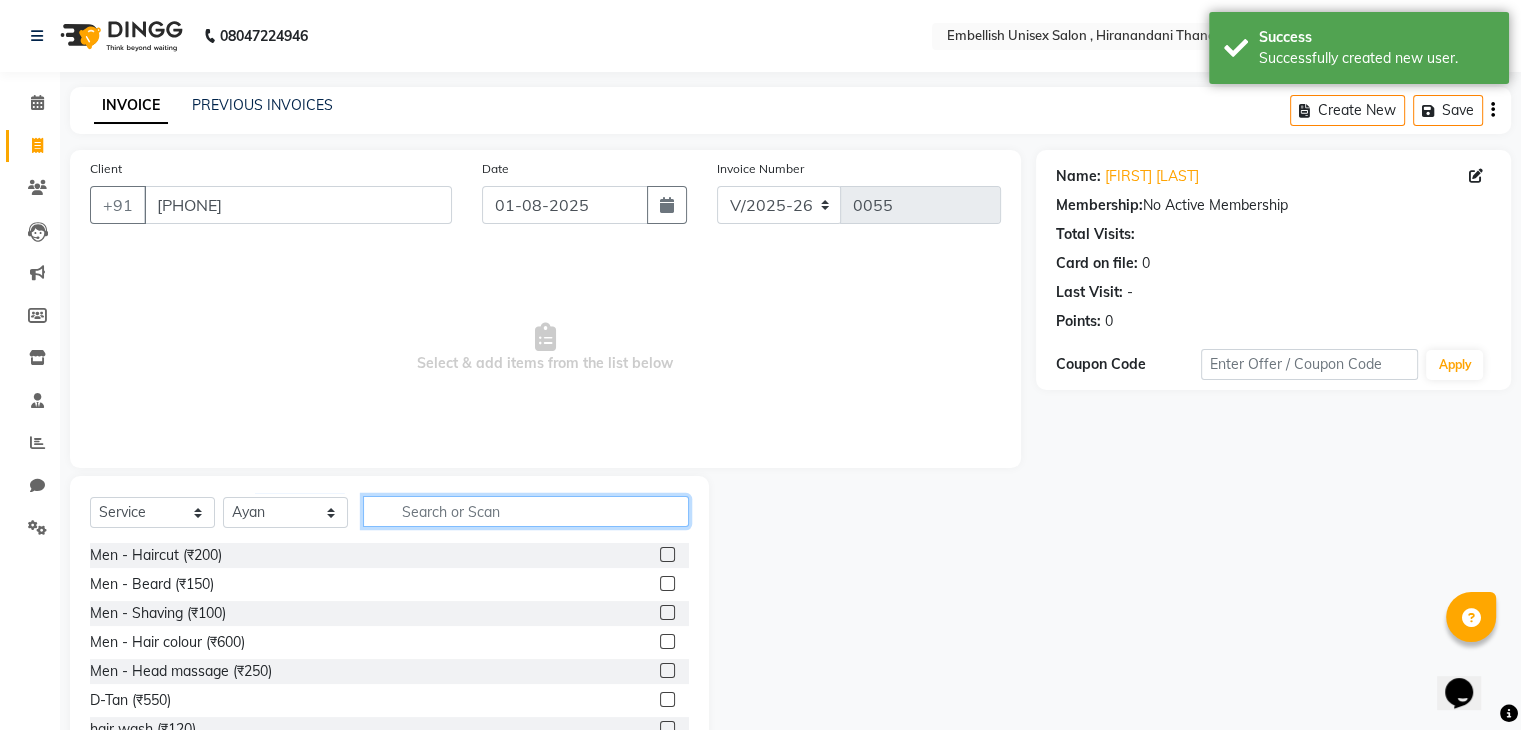 click 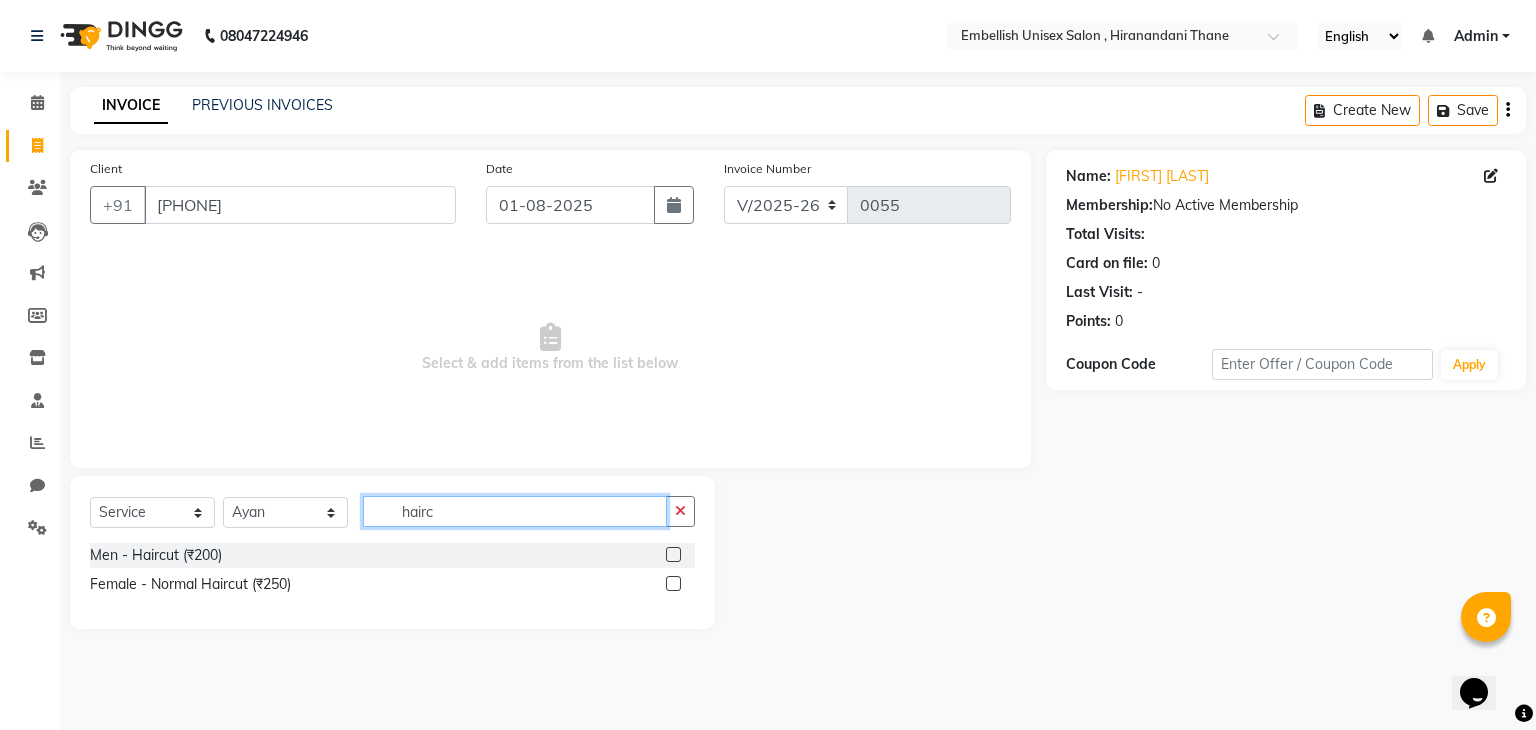 type on "hairc" 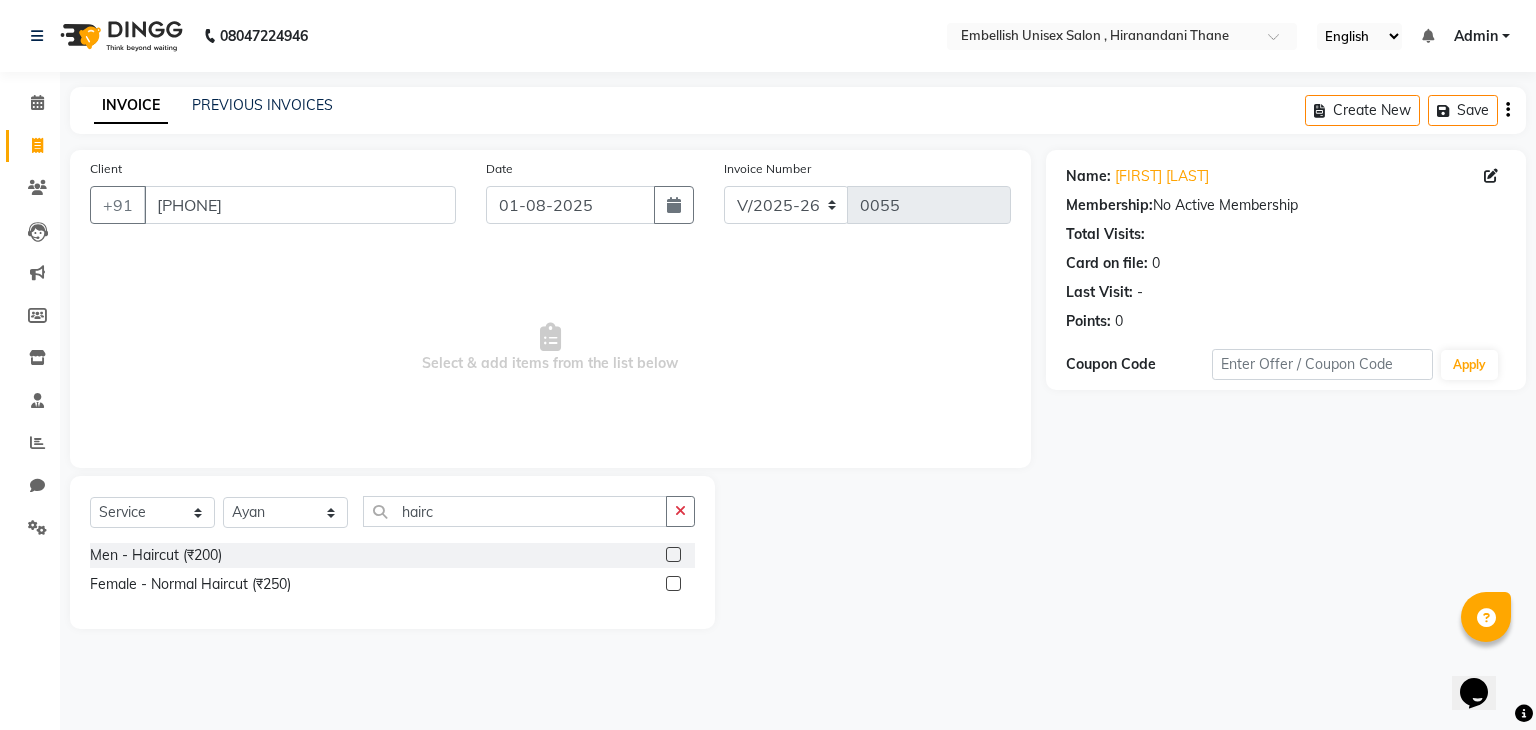 click 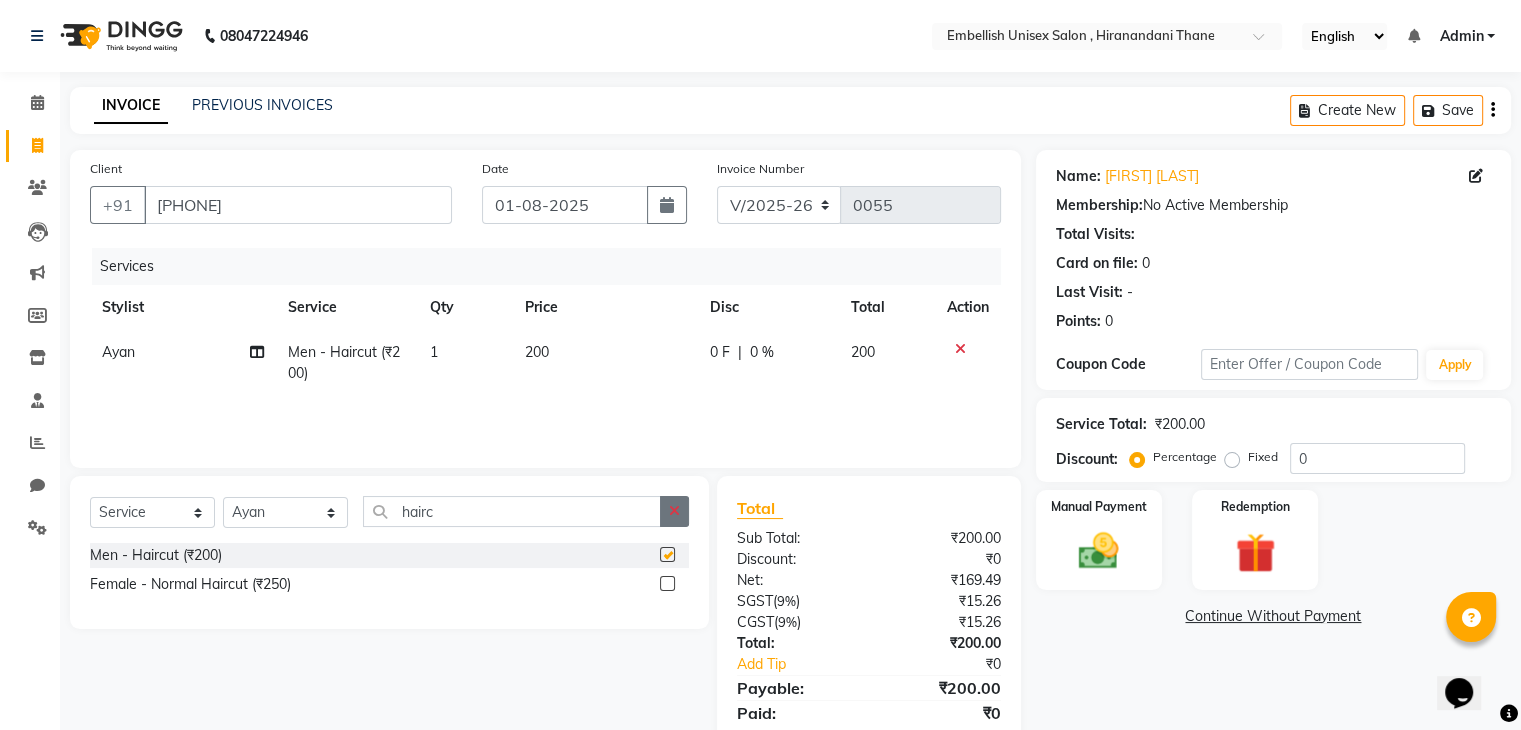 checkbox on "false" 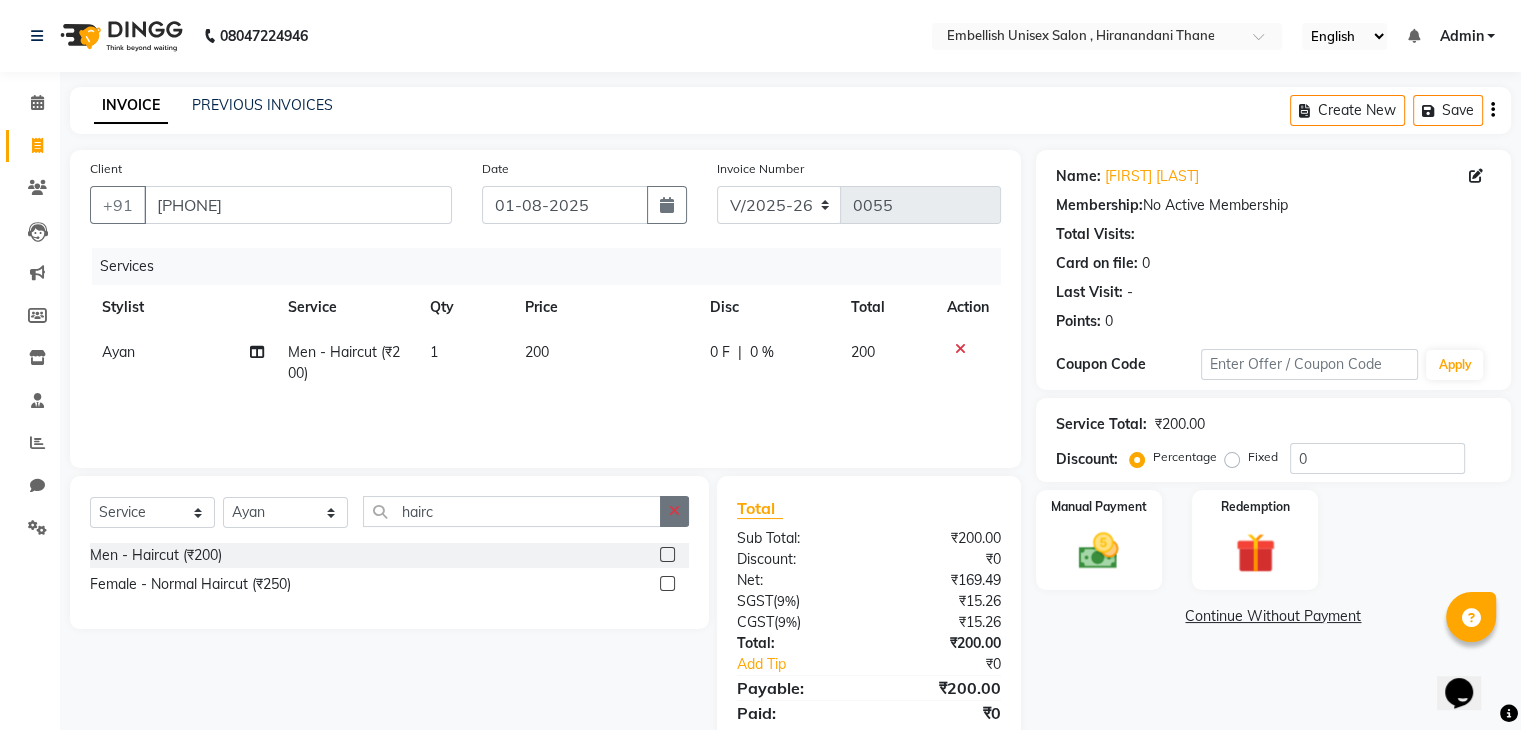 click 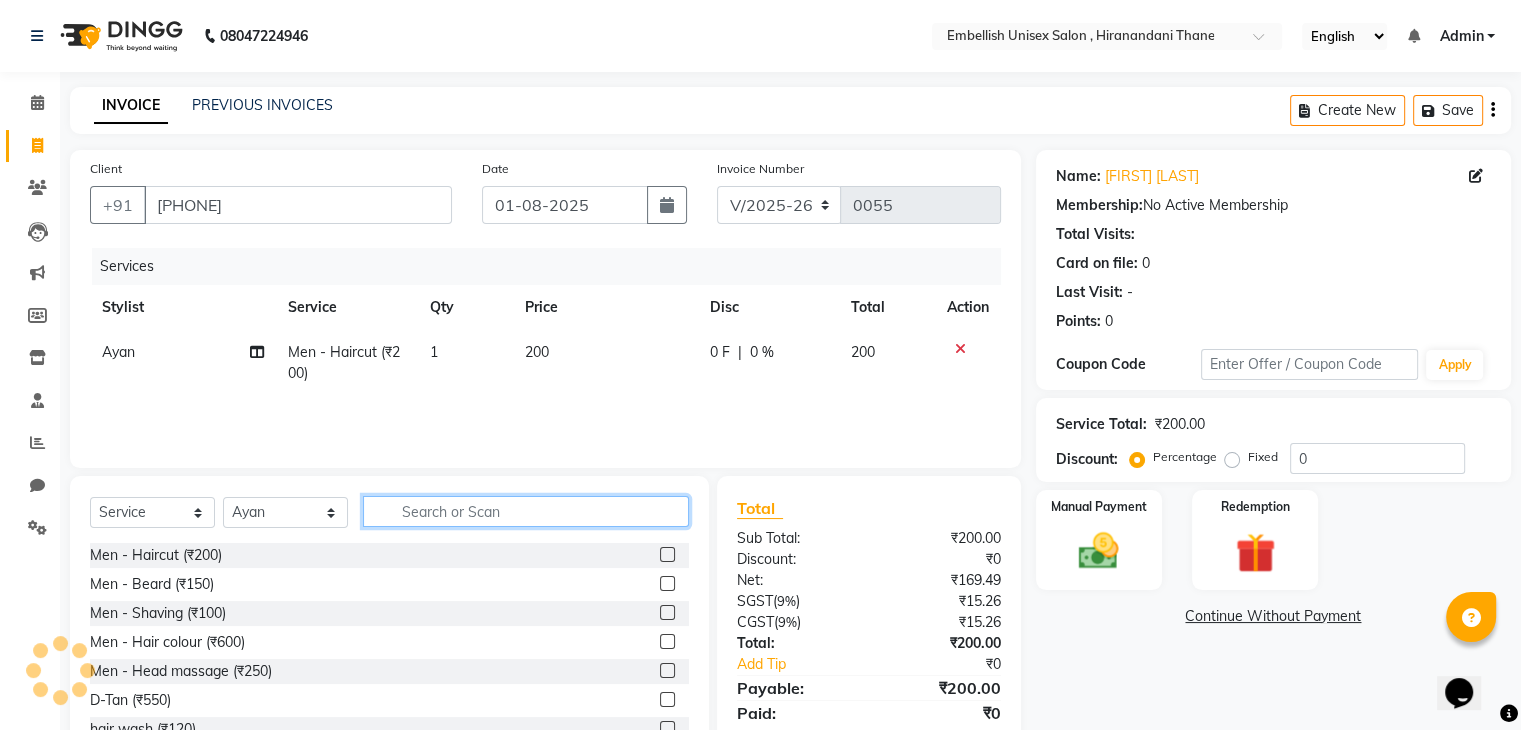 click 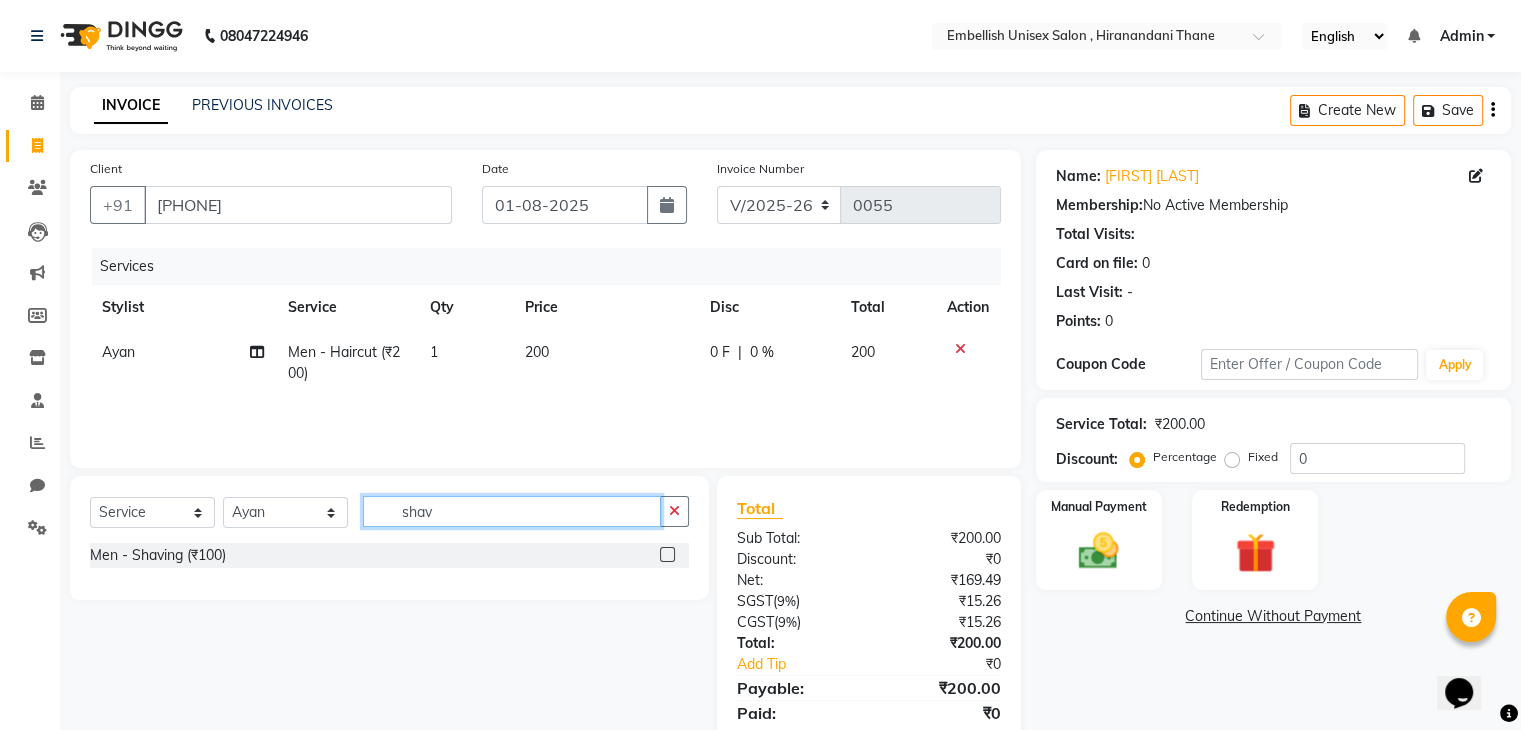type on "shav" 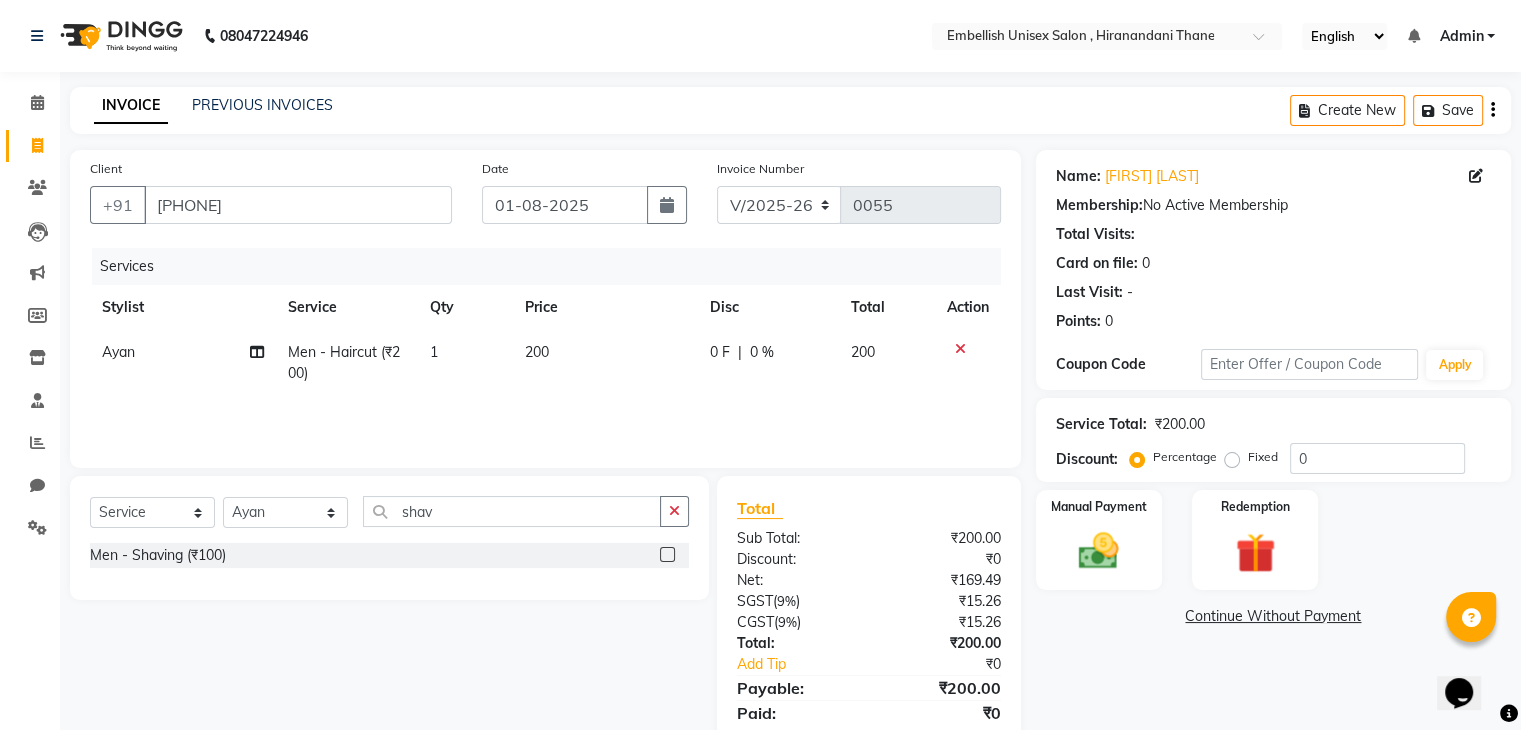 click 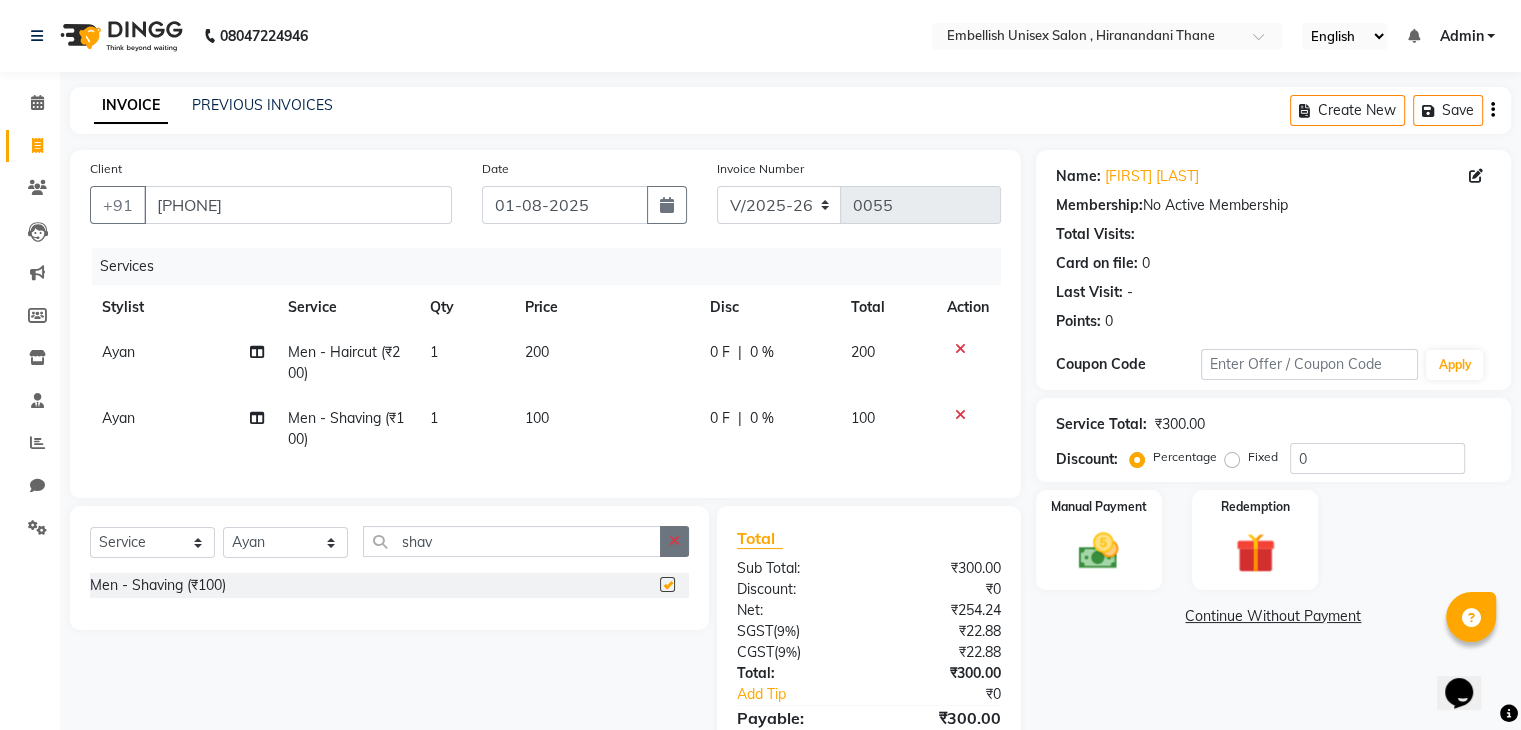 checkbox on "false" 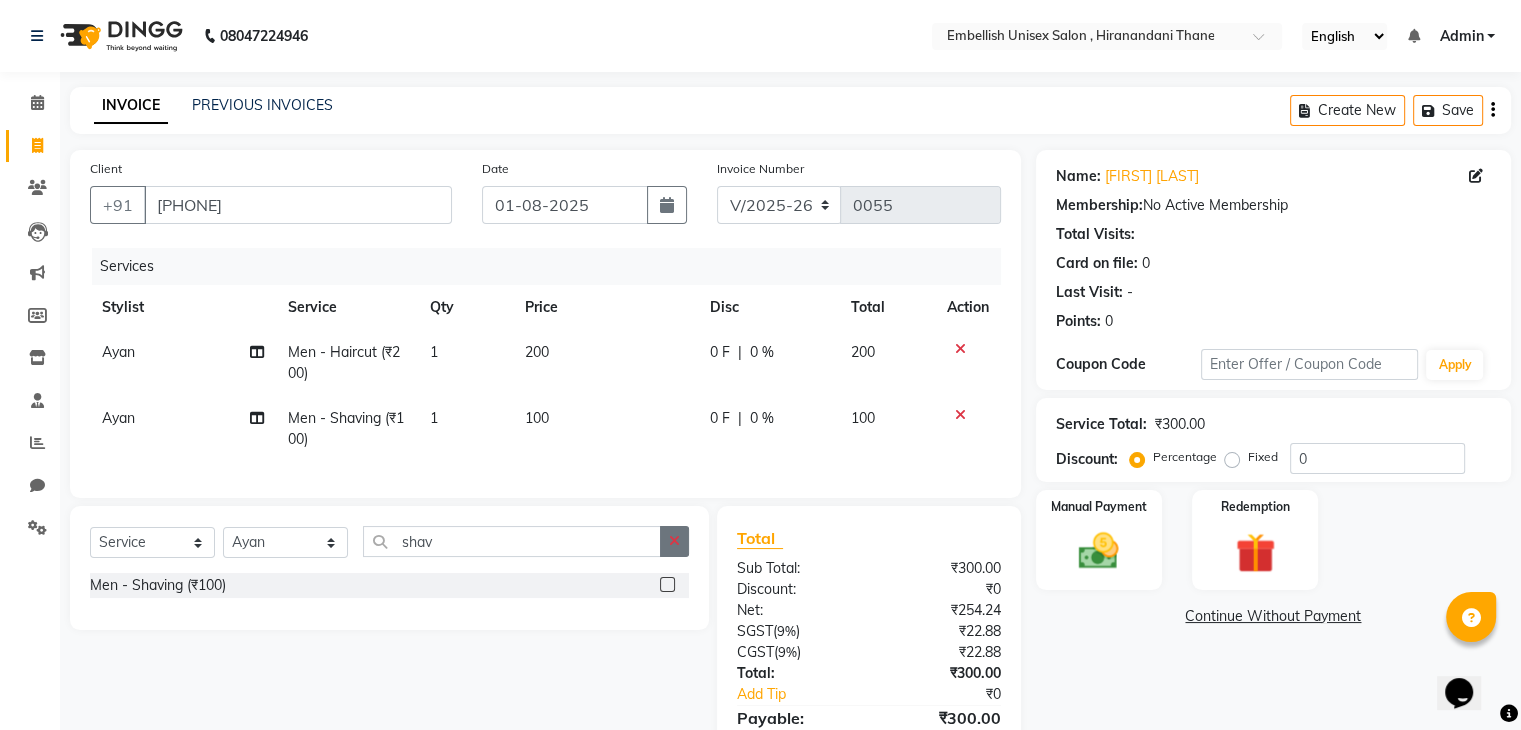 click 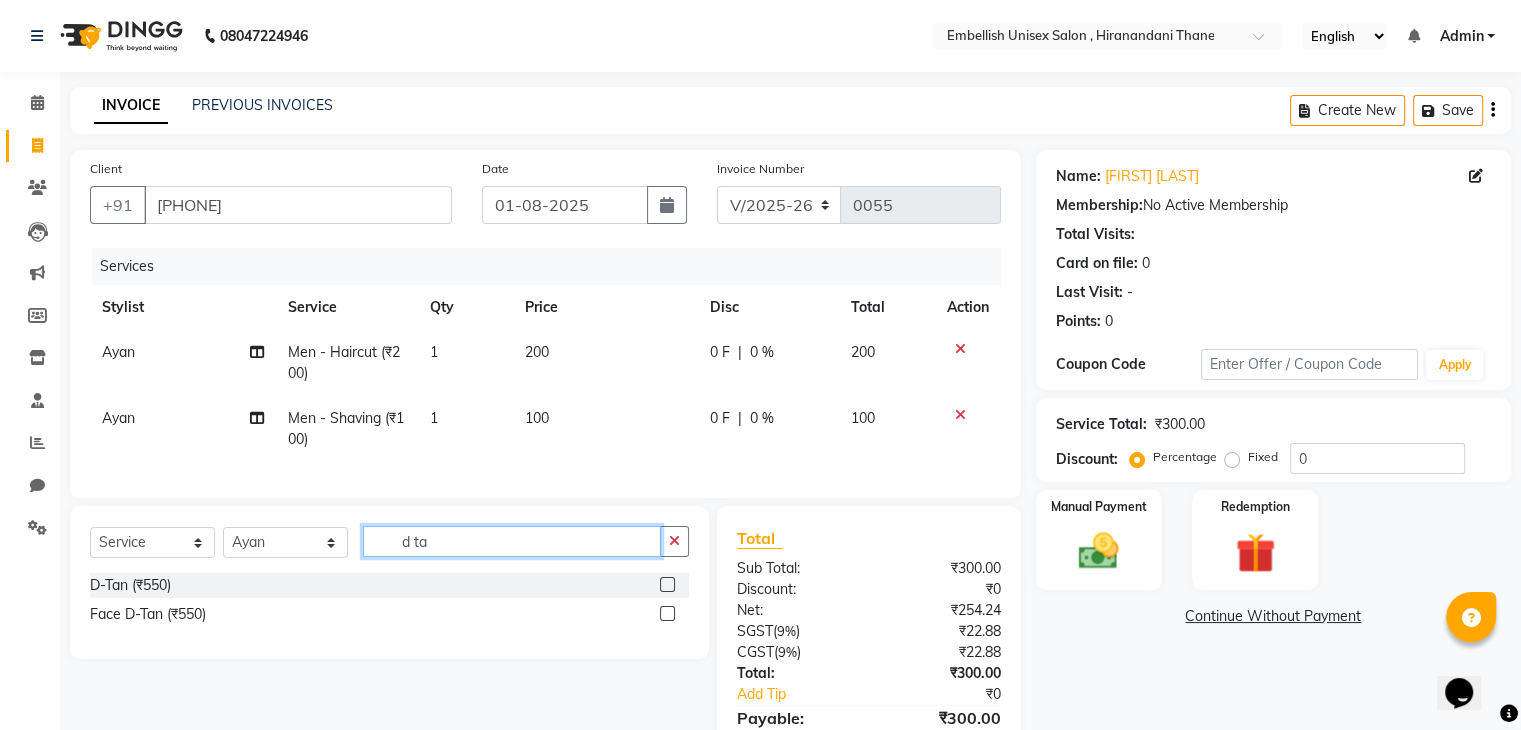 type on "d ta" 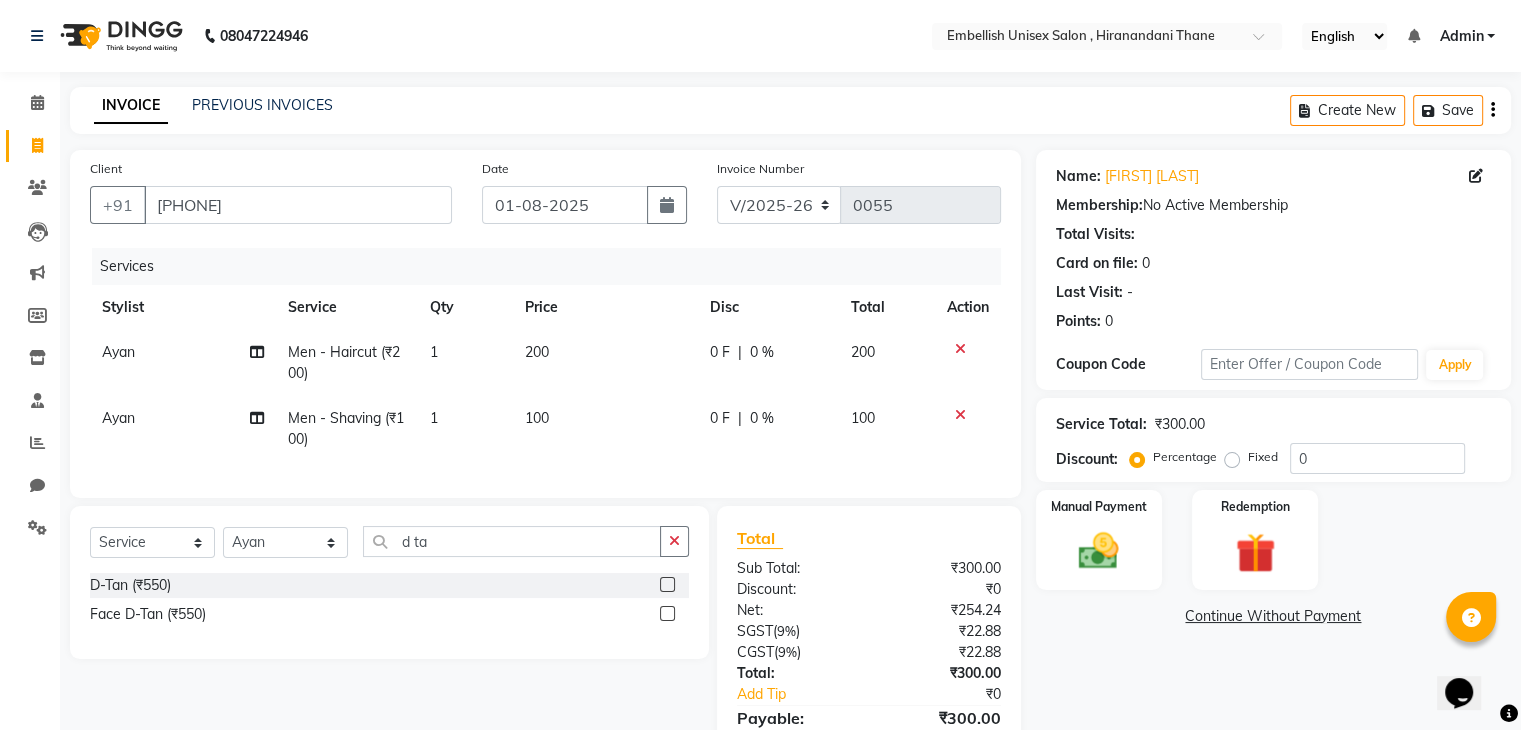 click 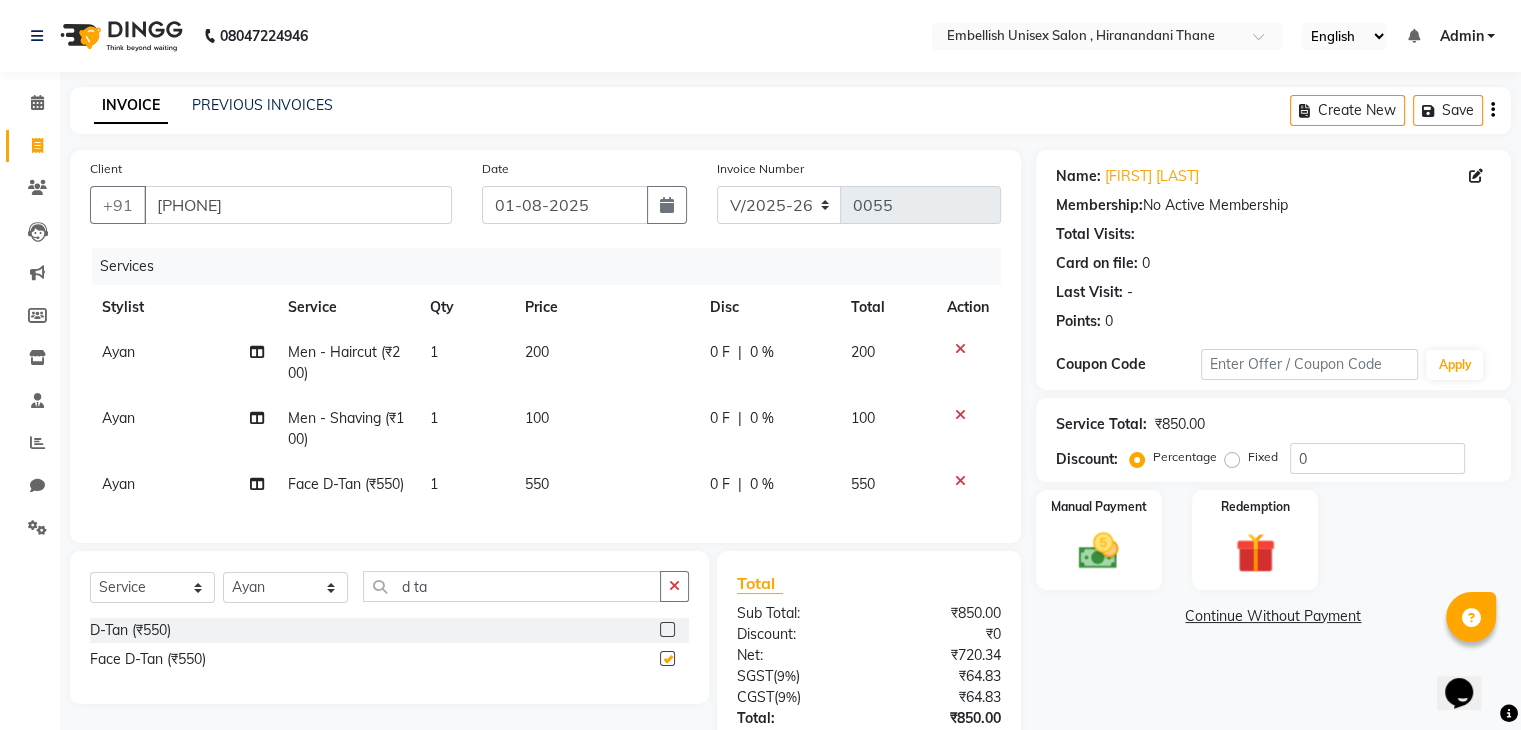 checkbox on "false" 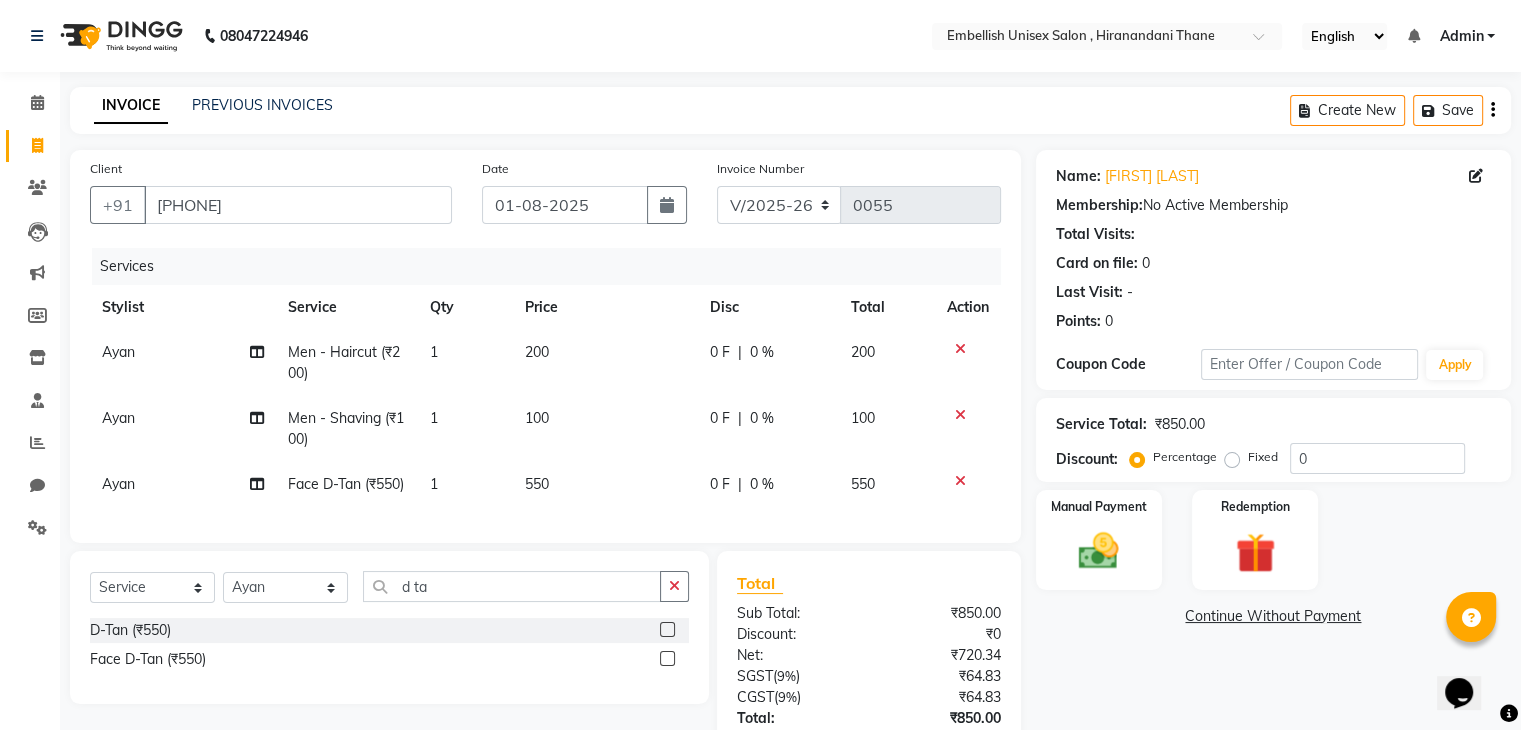 click on "550" 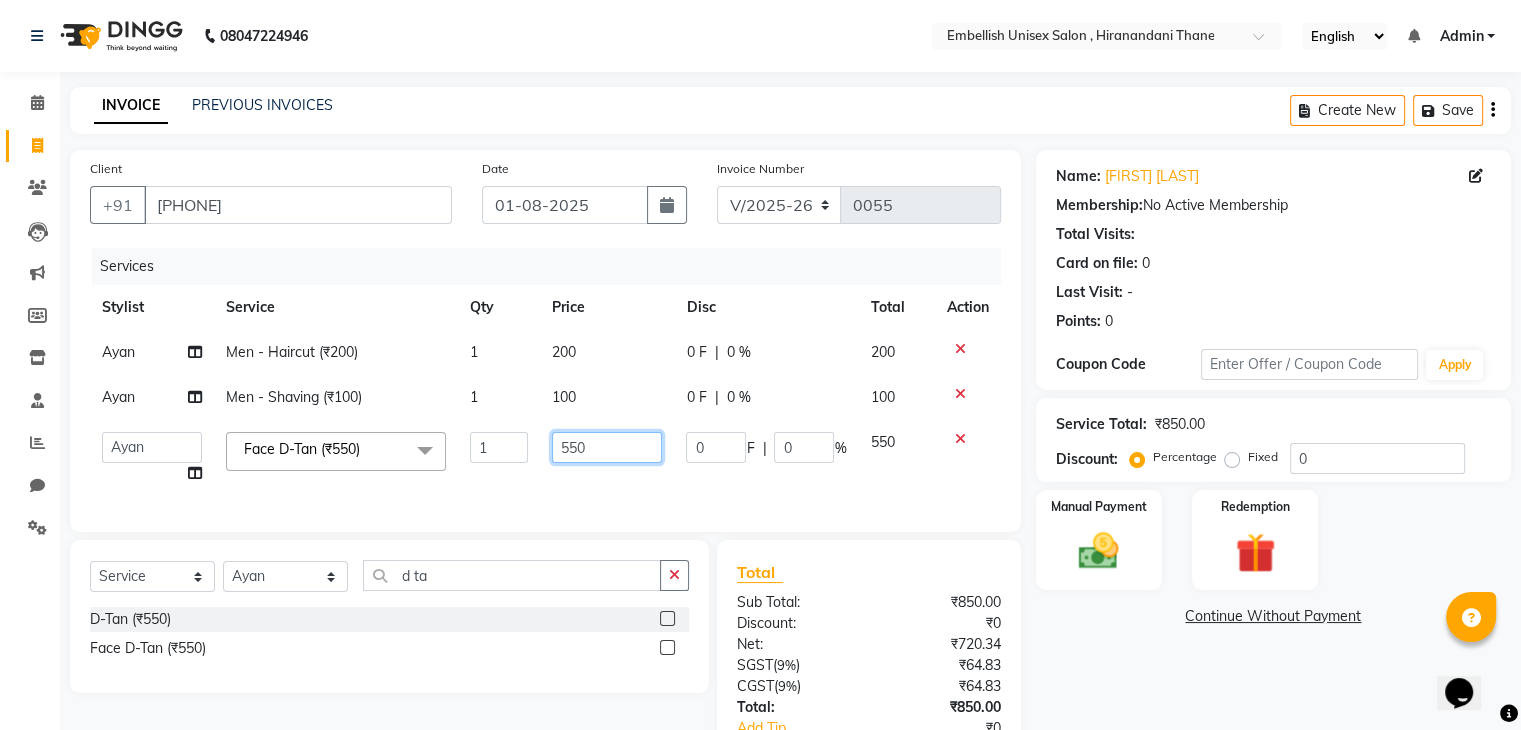 click on "550" 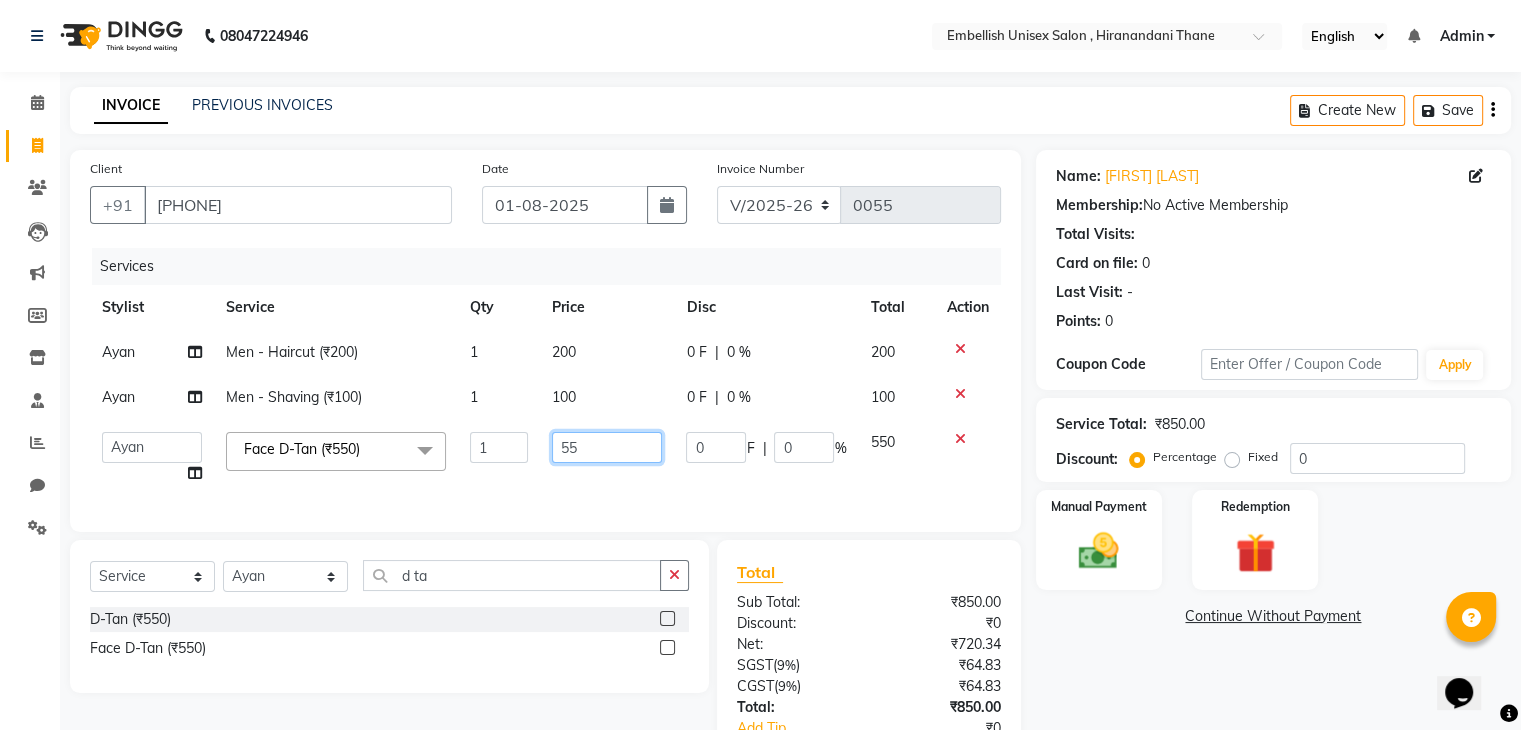type on "5" 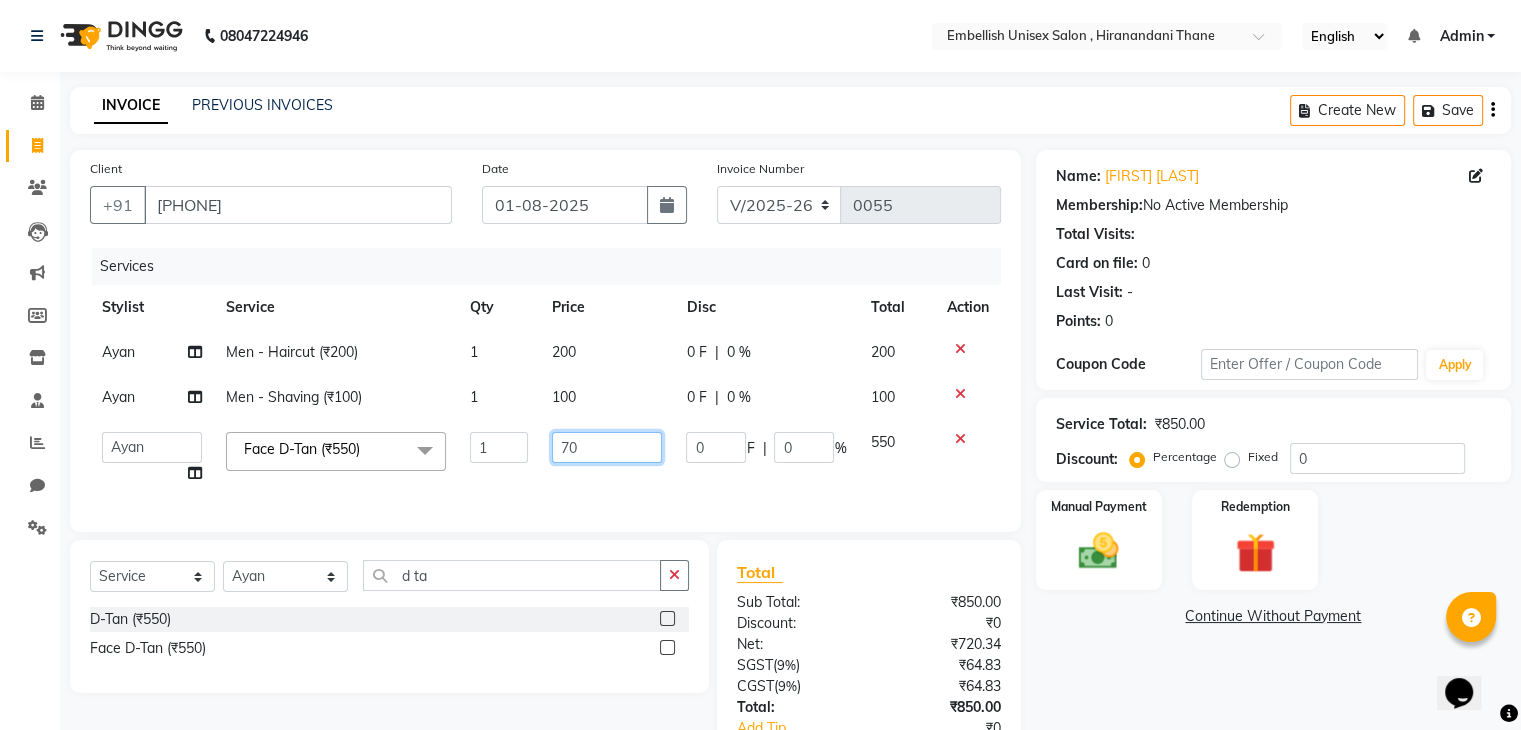 type on "700" 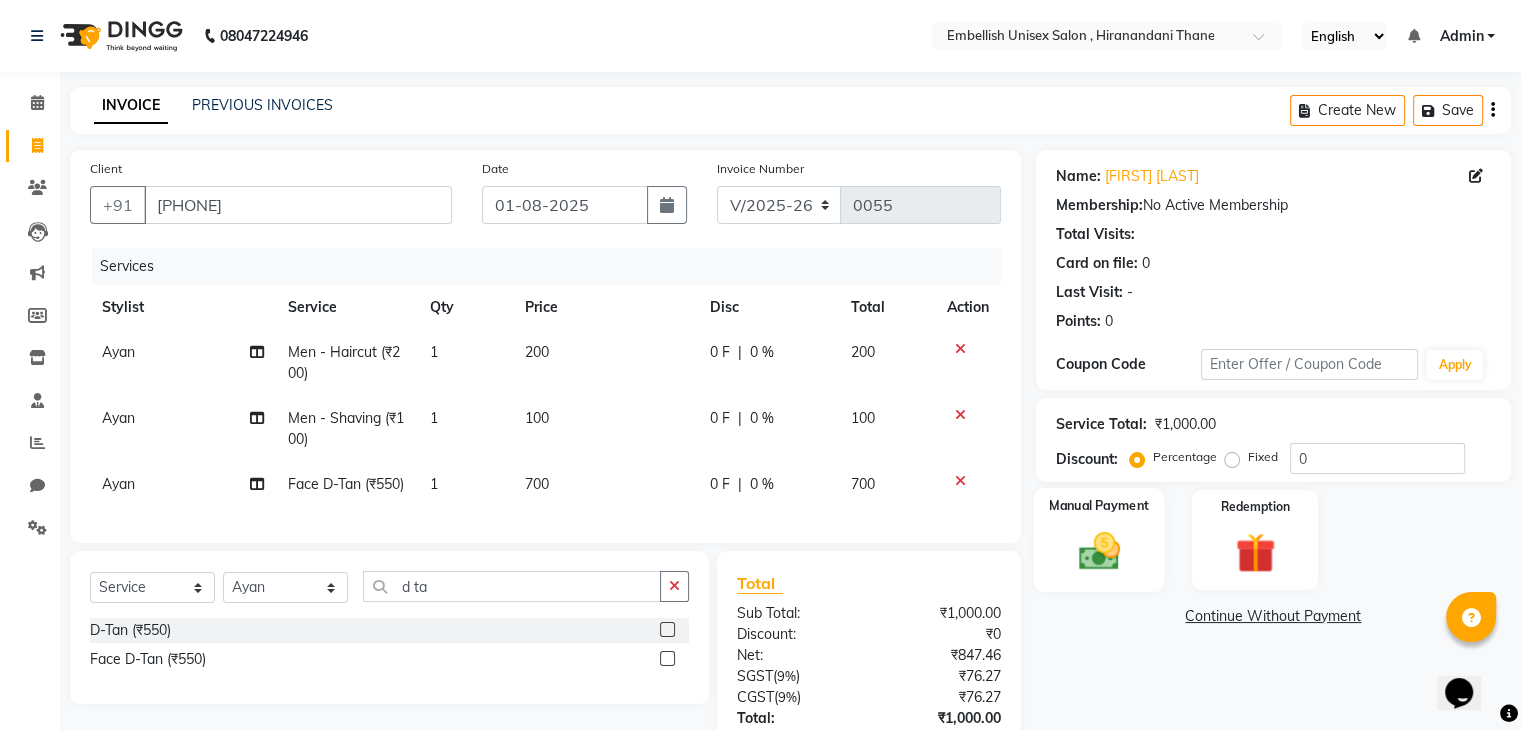 click 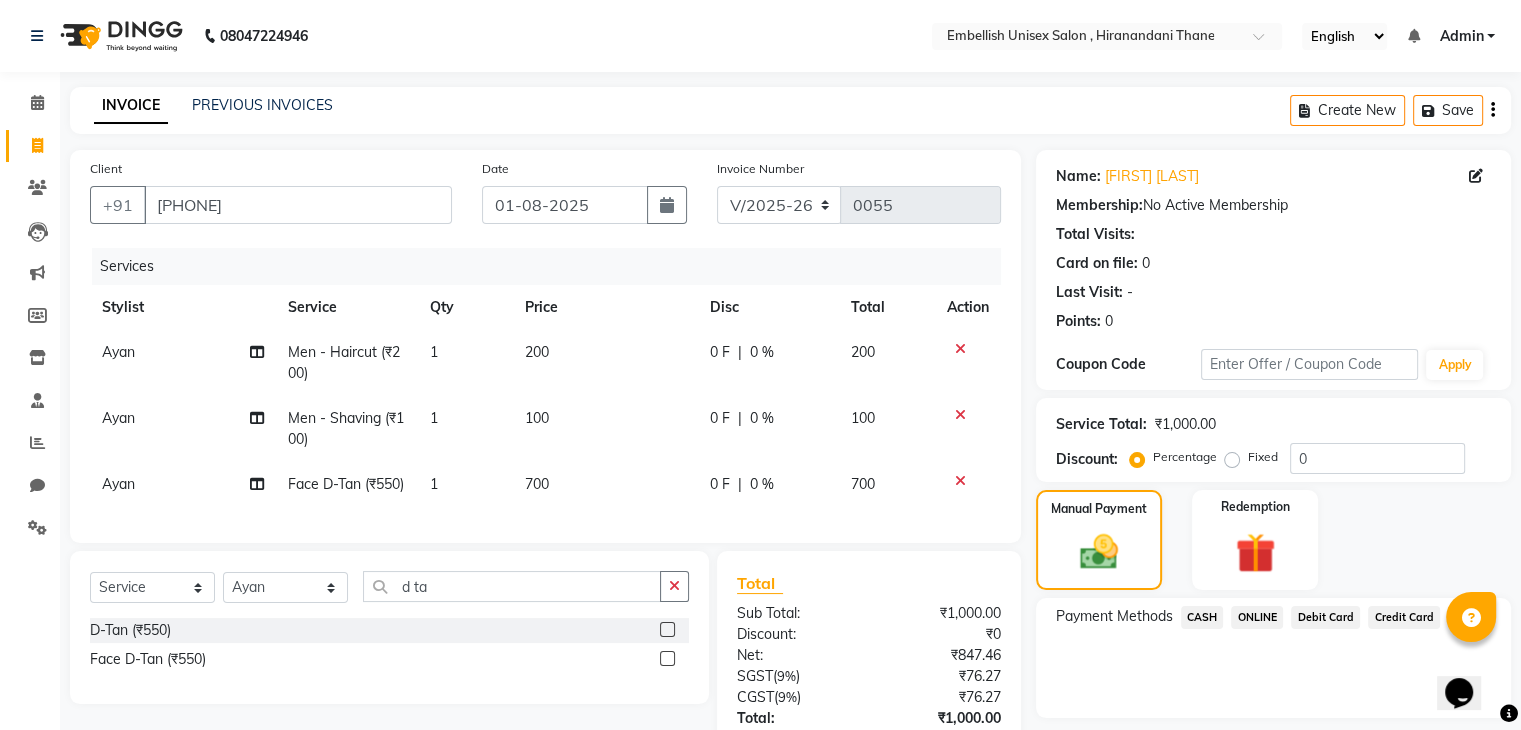 click on "ONLINE" 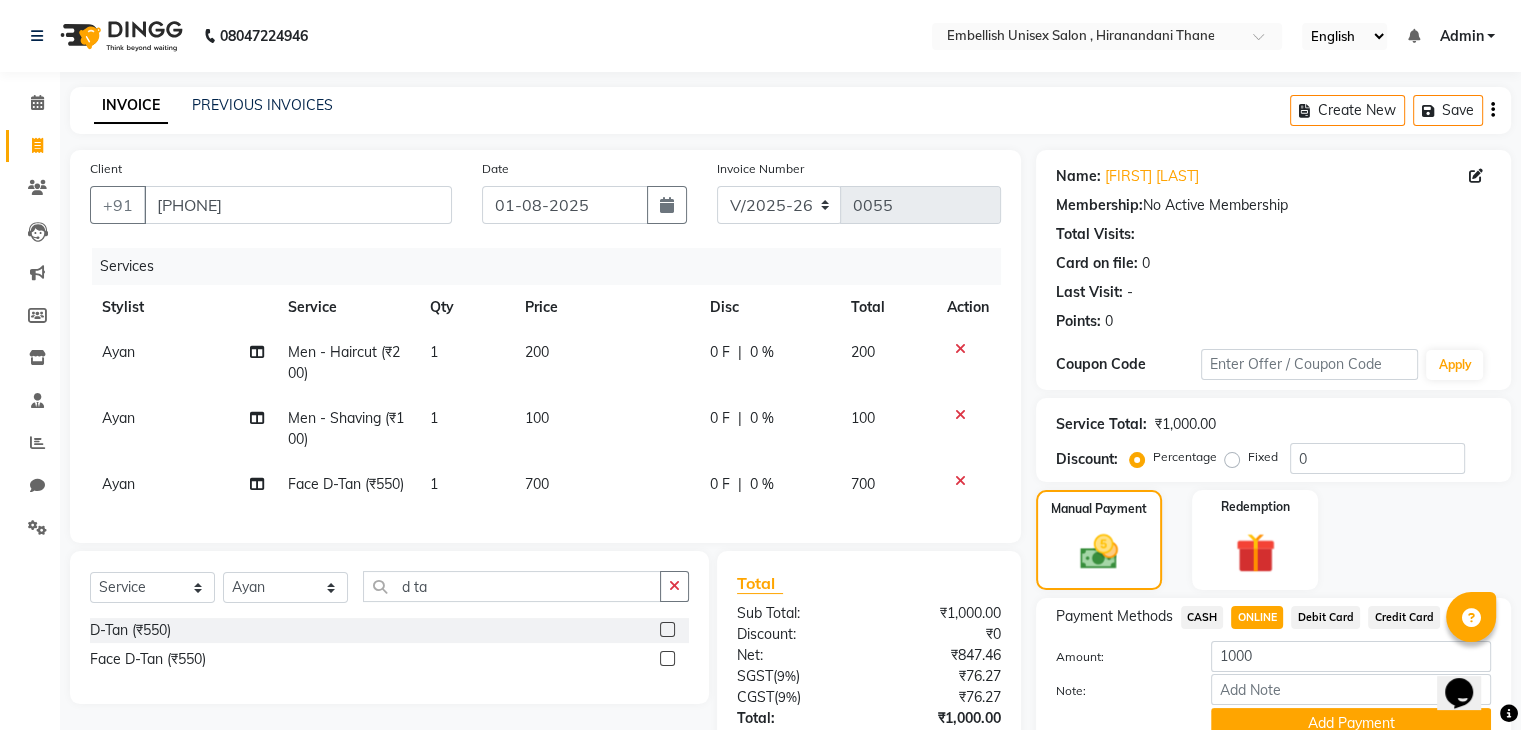 scroll, scrollTop: 182, scrollLeft: 0, axis: vertical 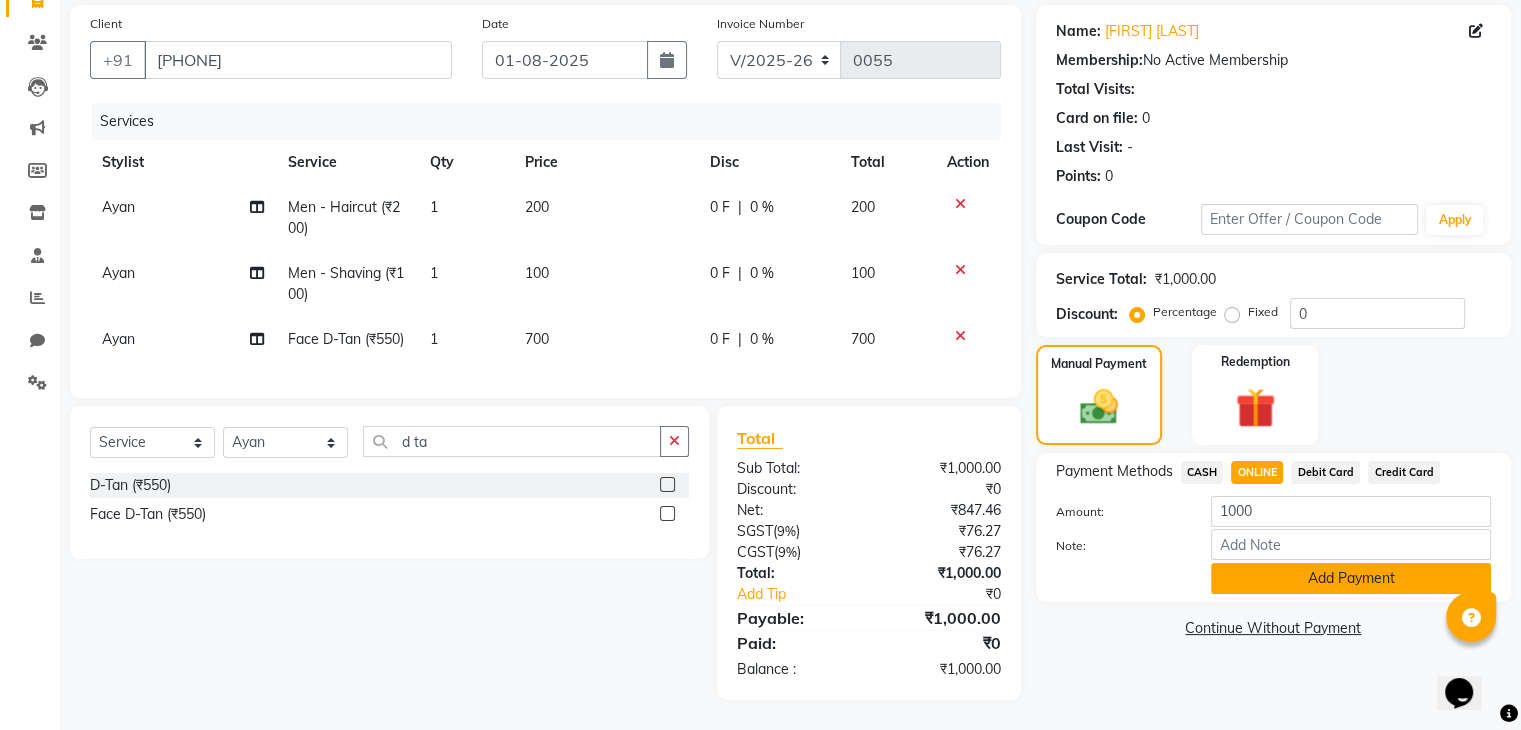 click on "Add Payment" 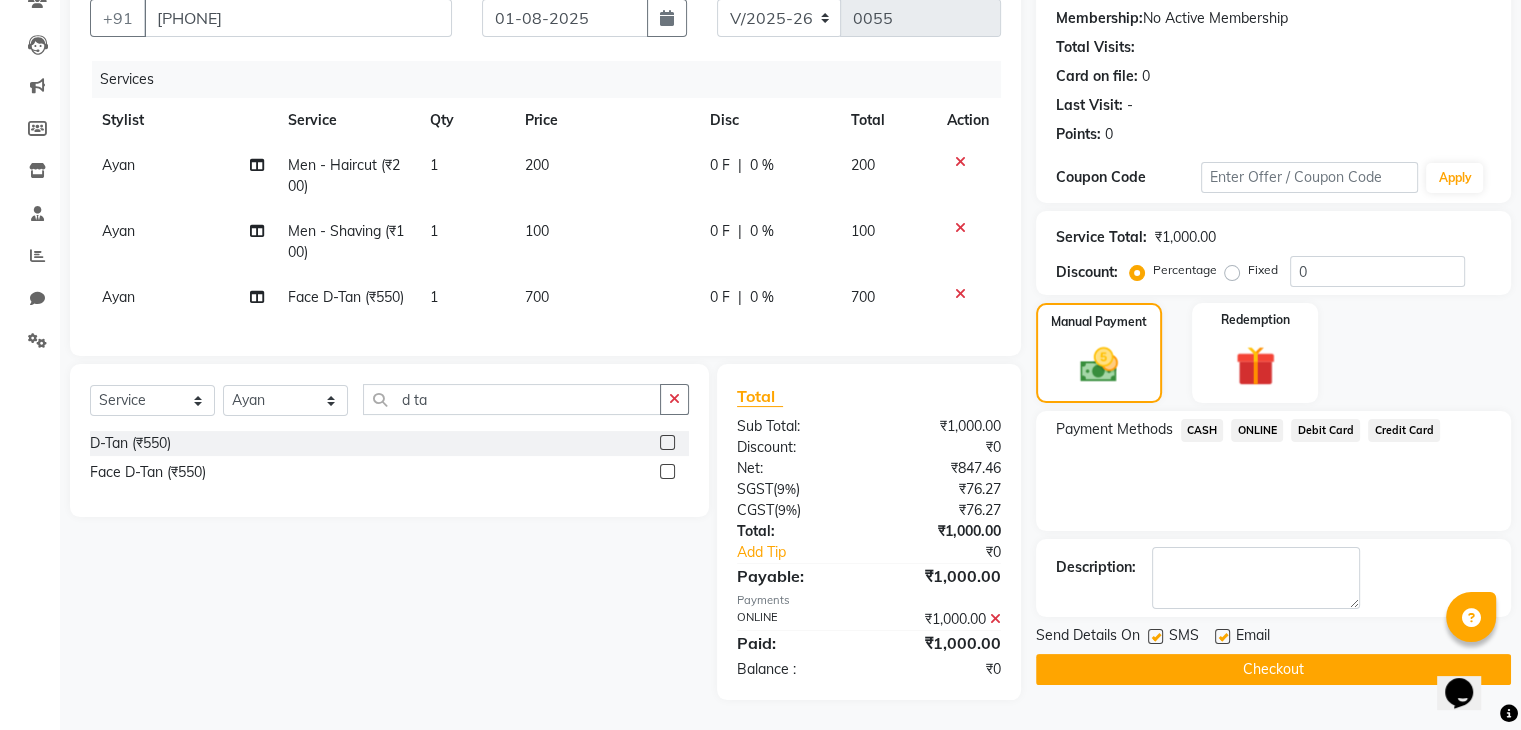 click on "Checkout" 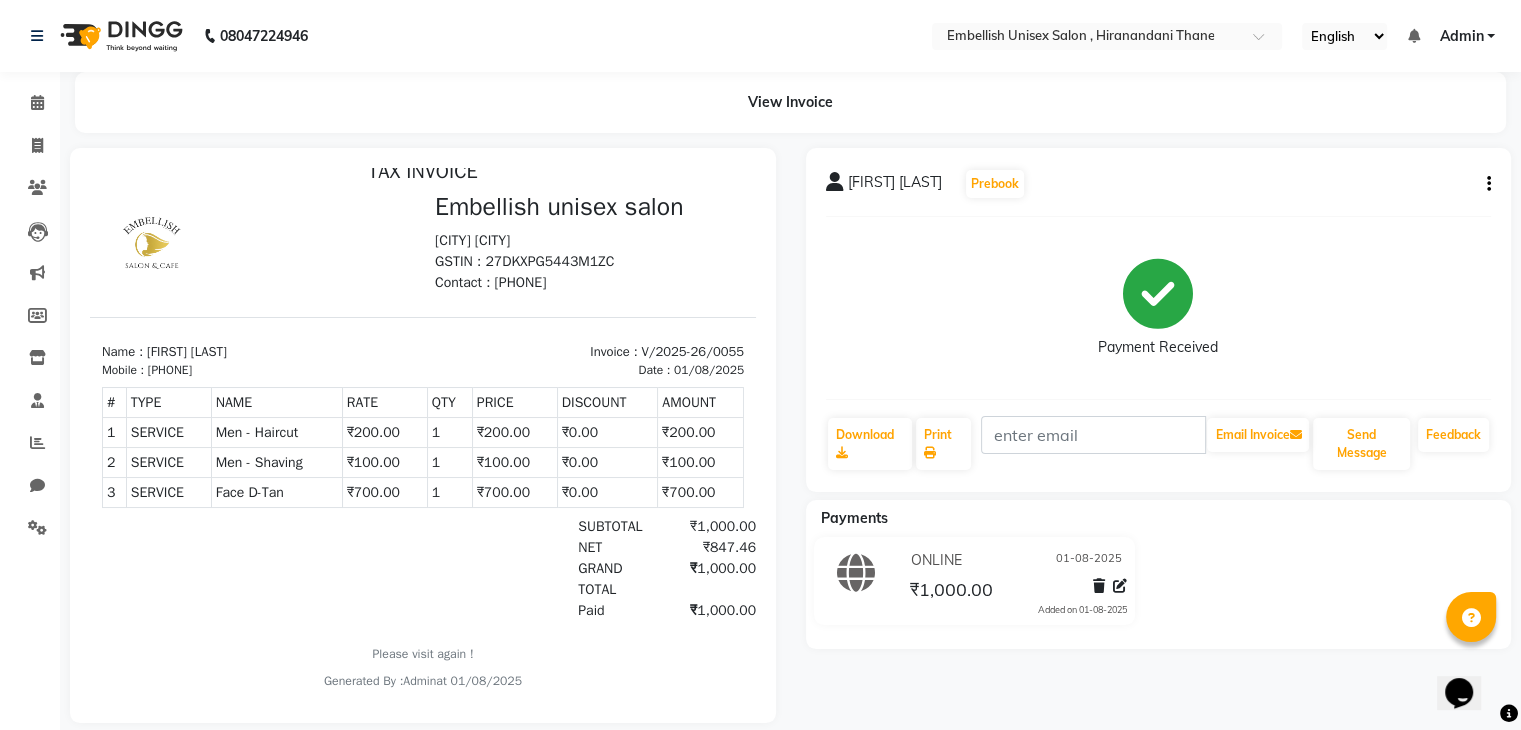 scroll, scrollTop: 0, scrollLeft: 0, axis: both 